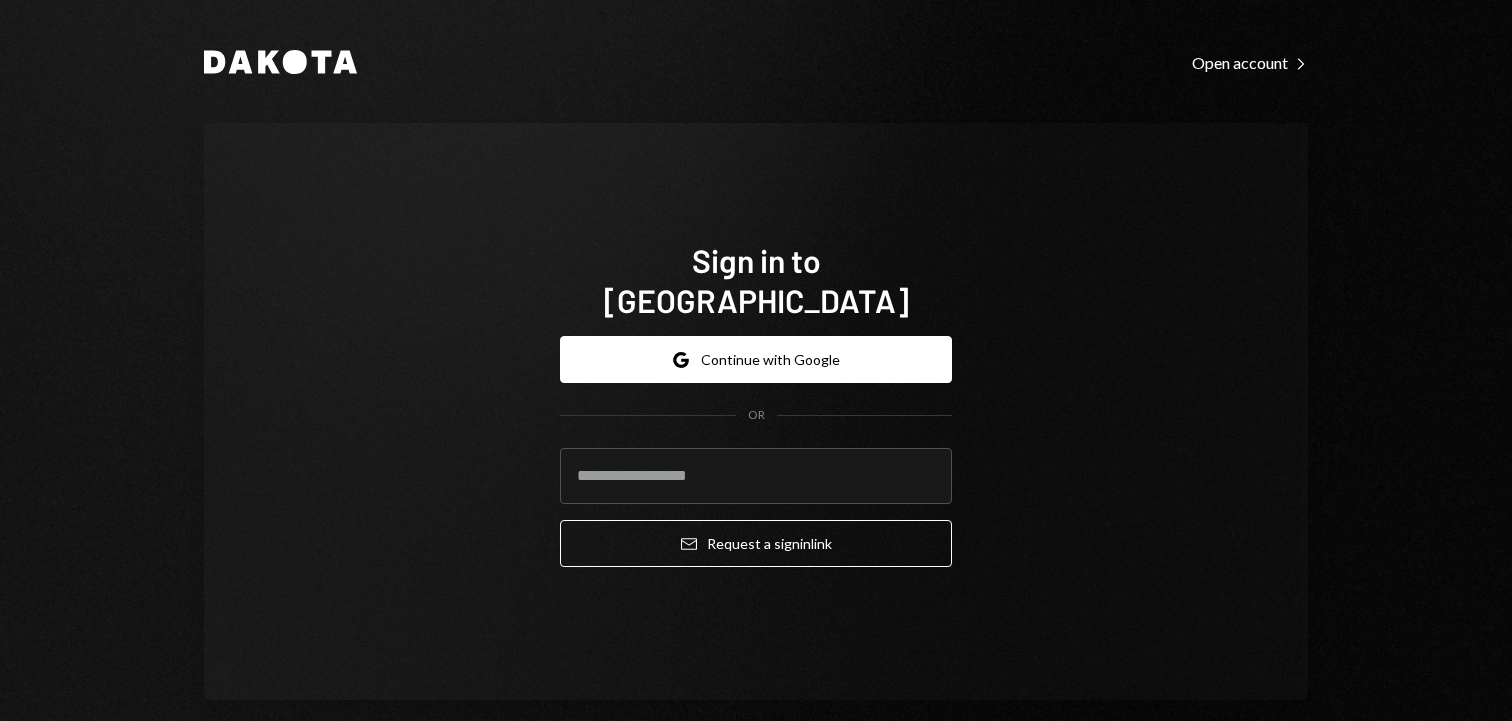 scroll, scrollTop: 0, scrollLeft: 0, axis: both 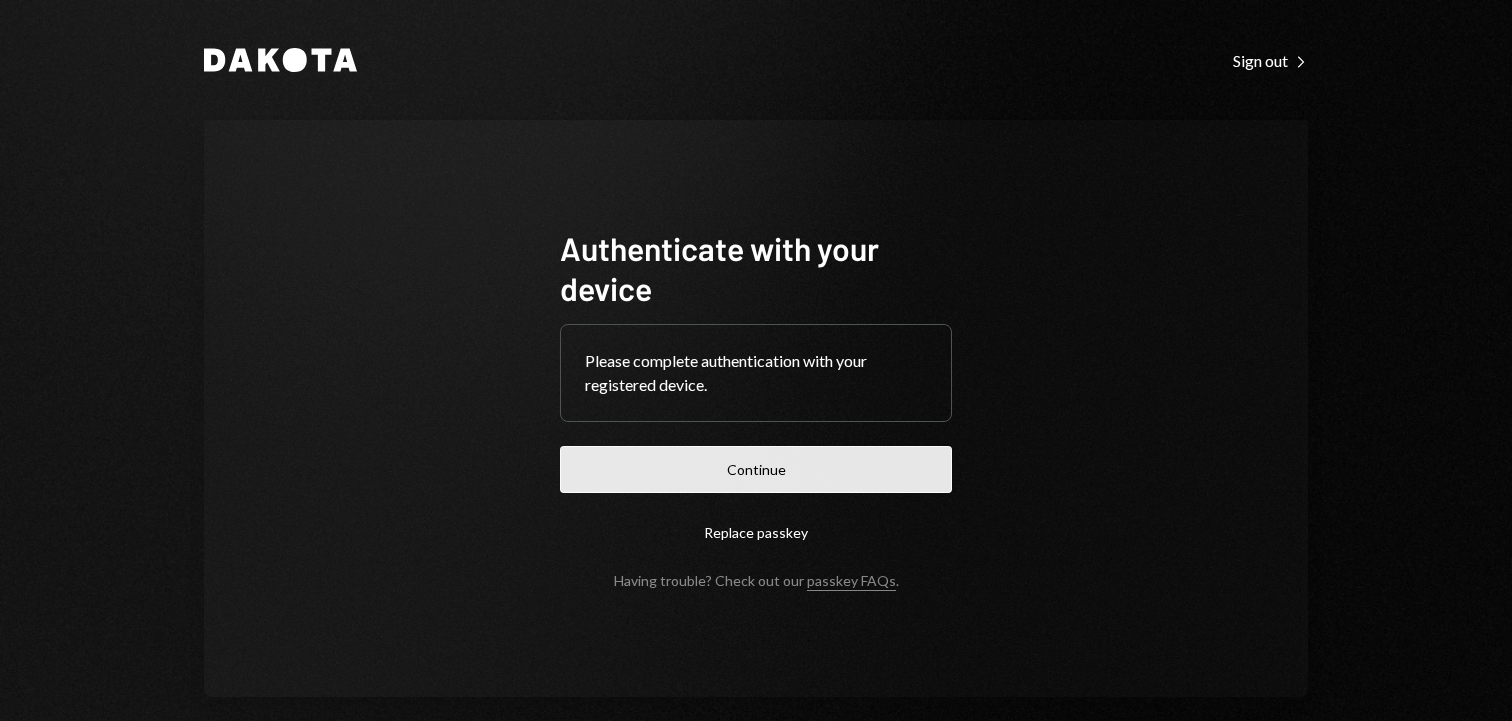 click on "Continue" at bounding box center (756, 469) 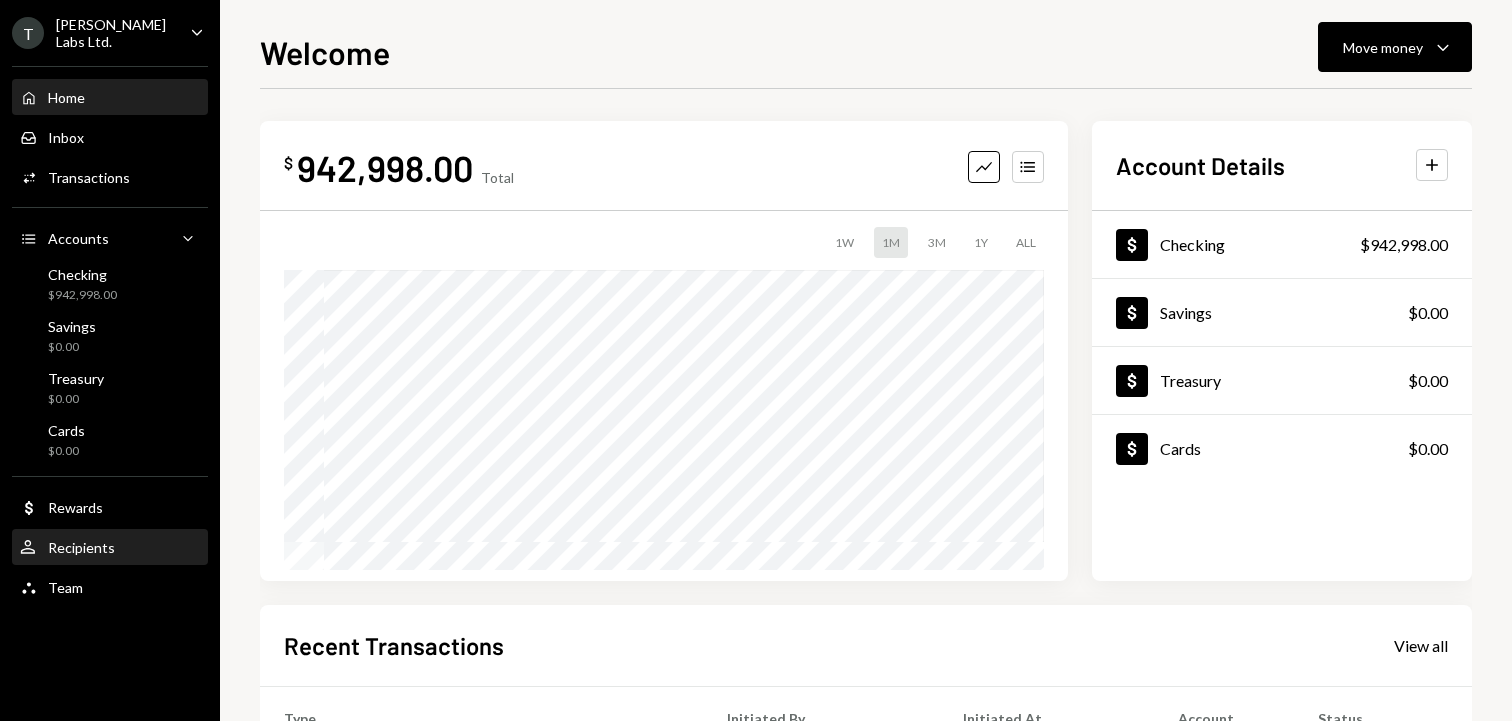 click on "Recipients" at bounding box center [81, 547] 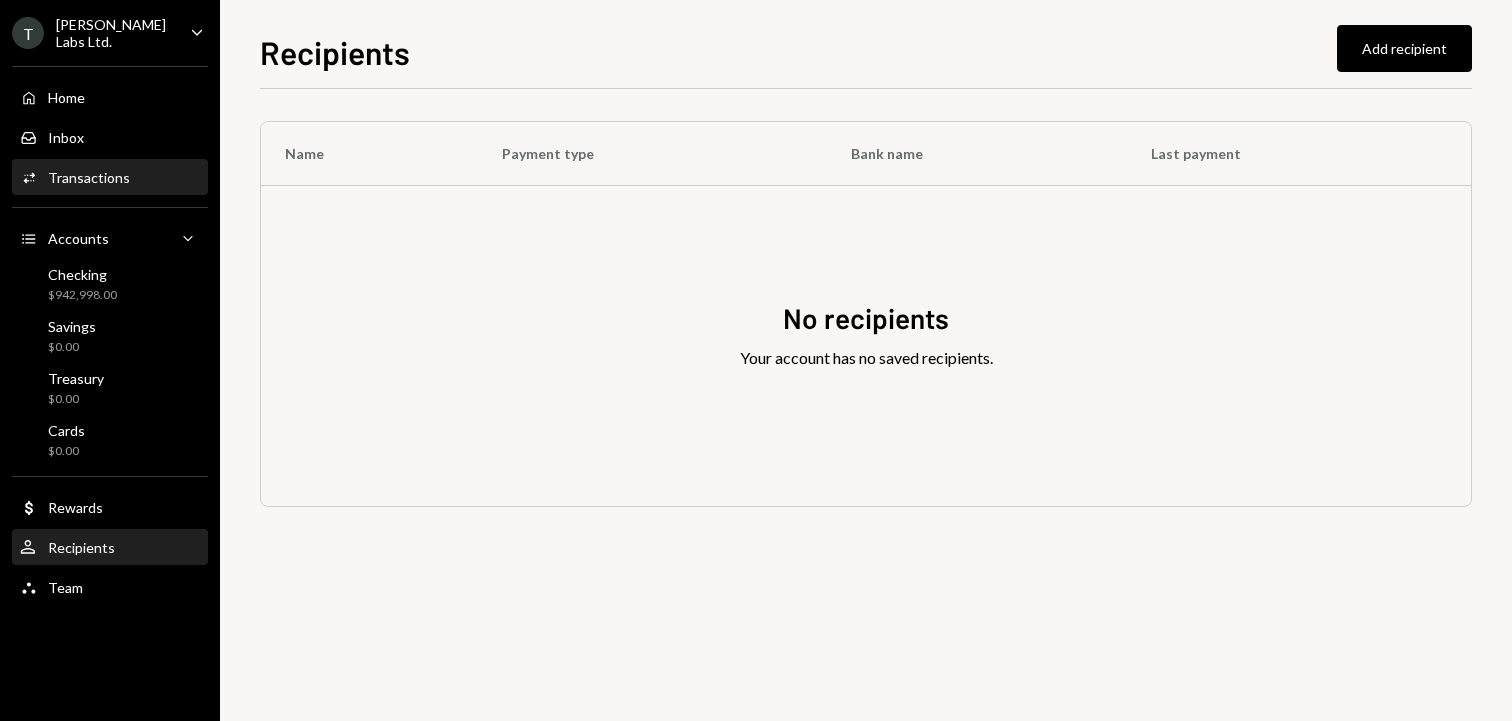 click on "Activities Transactions" at bounding box center [75, 178] 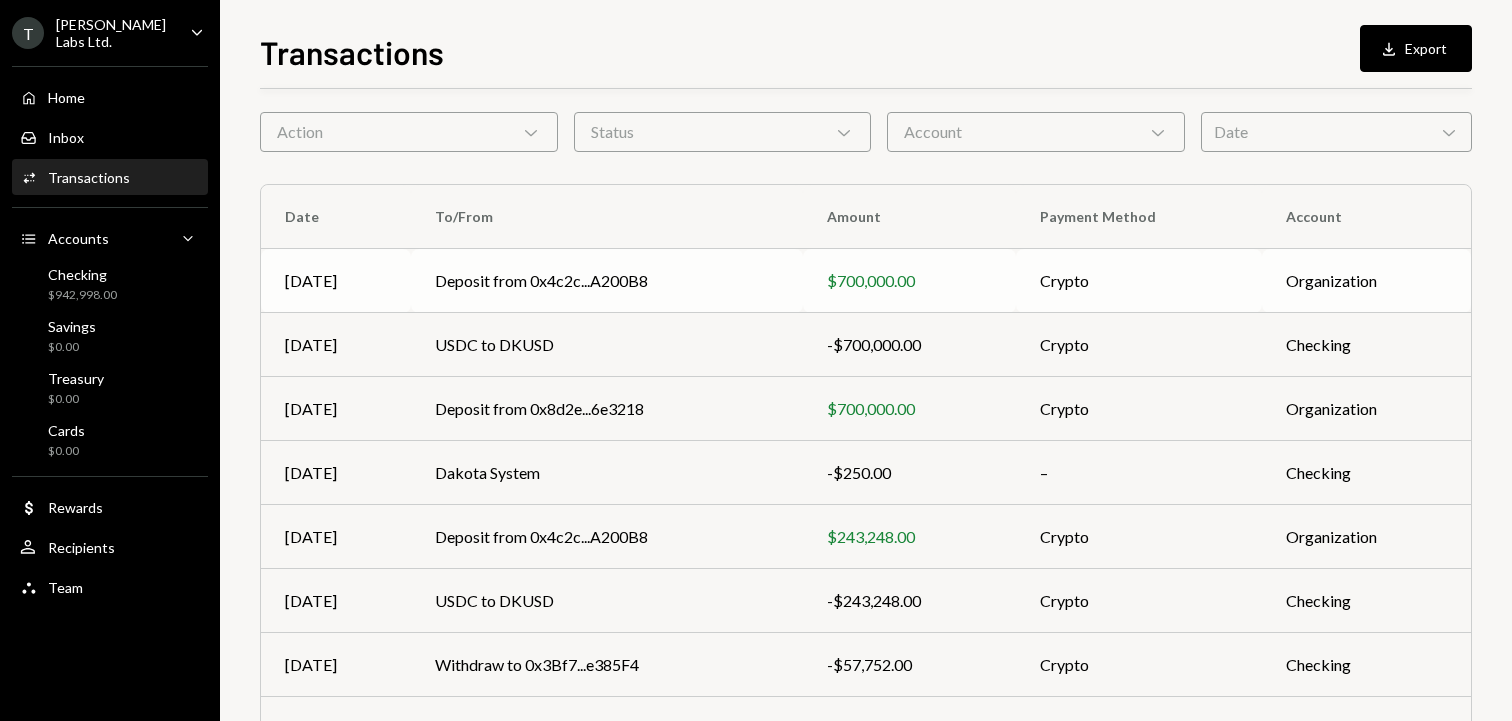 scroll, scrollTop: 151, scrollLeft: 0, axis: vertical 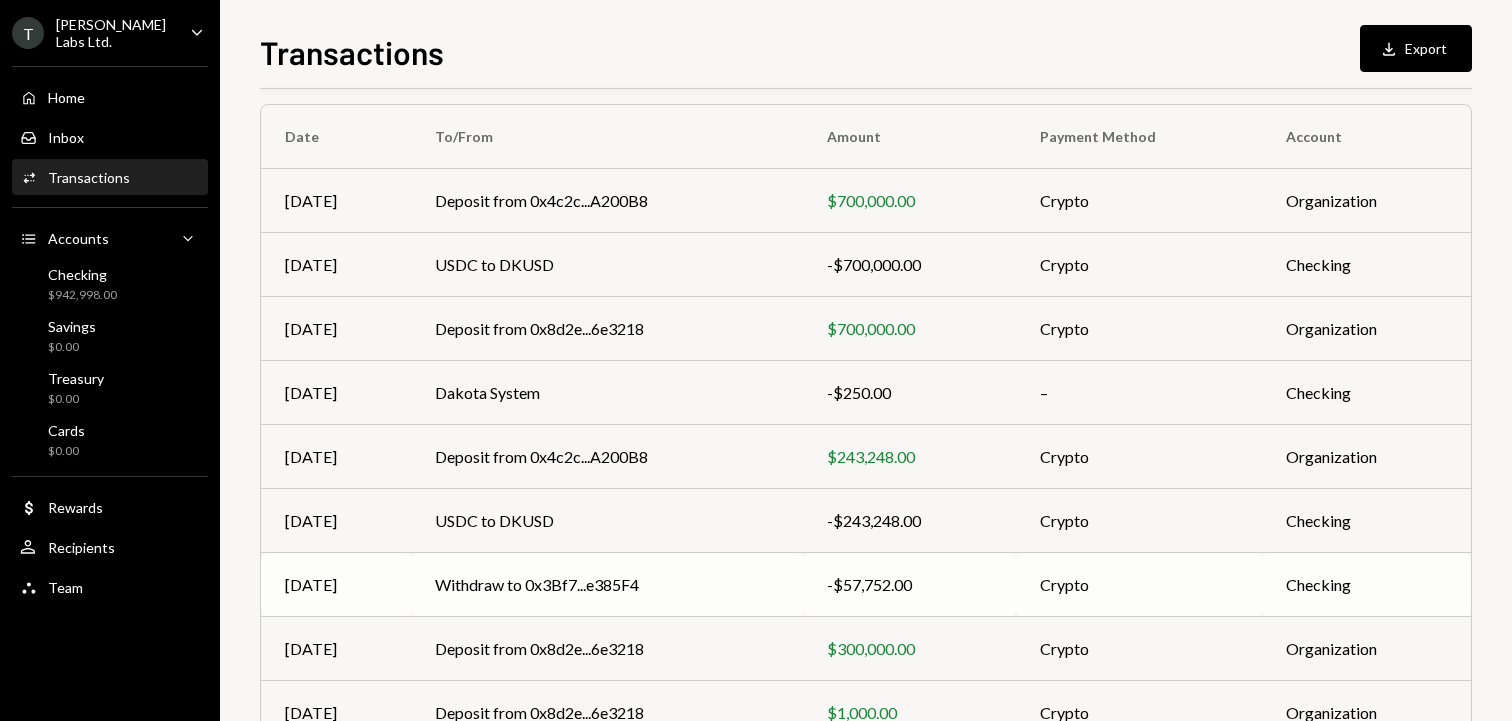 click on "Withdraw to 0x3Bf7...e385F4" at bounding box center [607, 585] 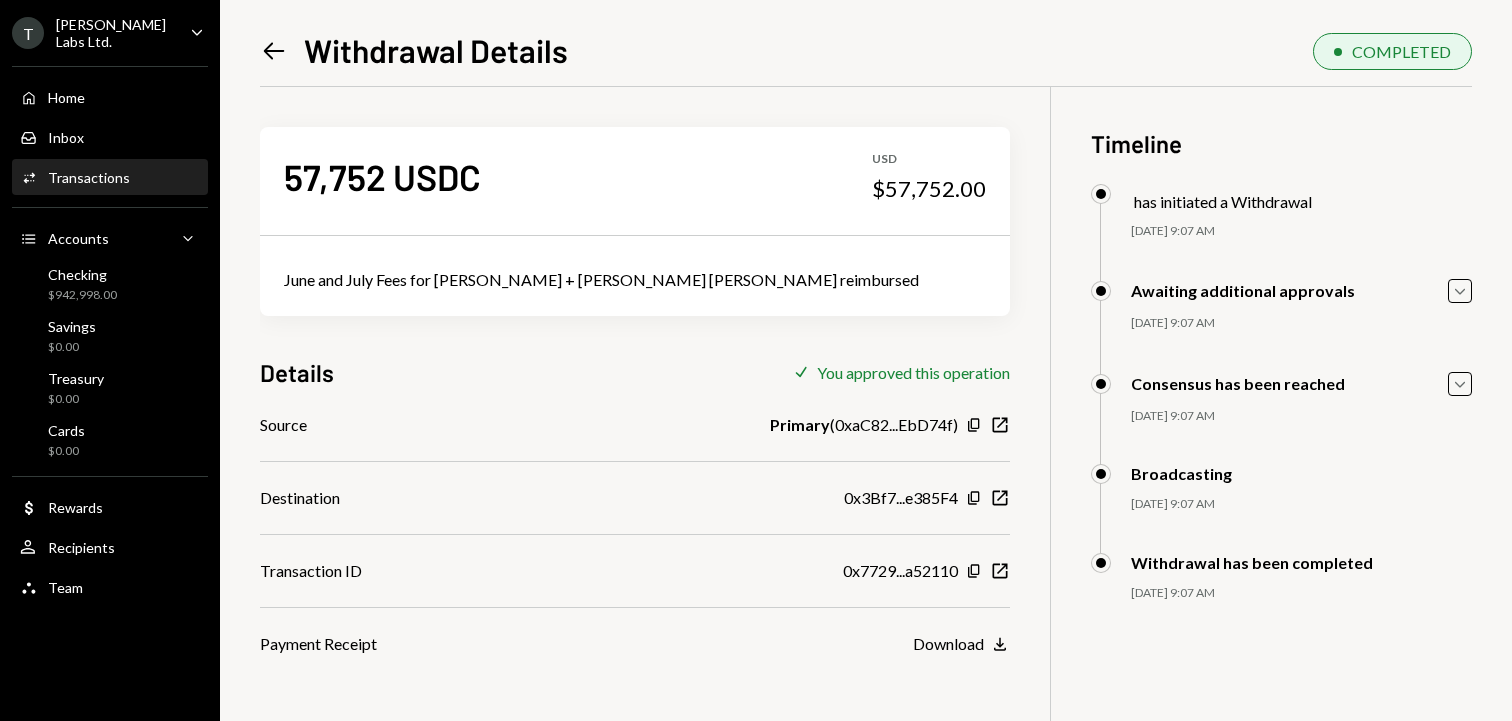scroll, scrollTop: 86, scrollLeft: 0, axis: vertical 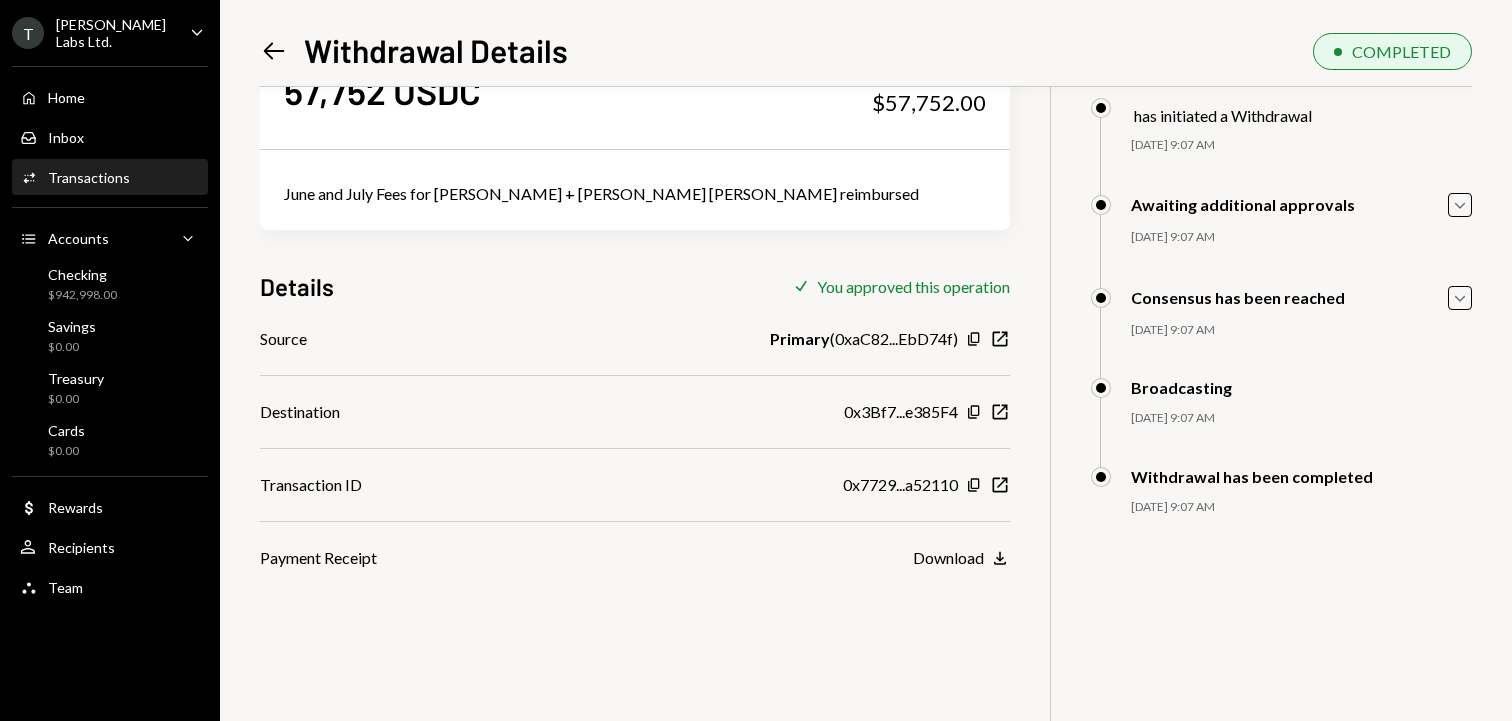 click on "0x3Bf7...e385F4" at bounding box center [901, 412] 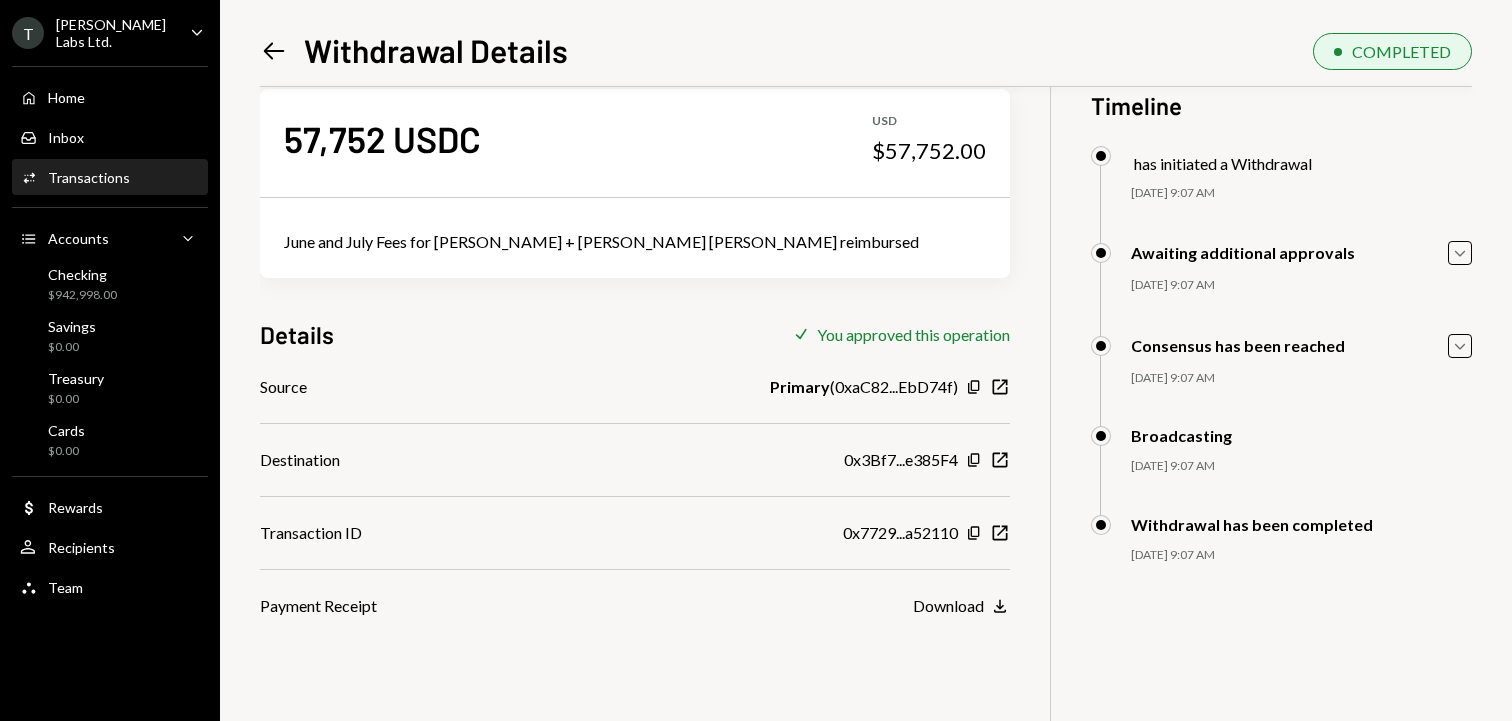 scroll, scrollTop: 51, scrollLeft: 0, axis: vertical 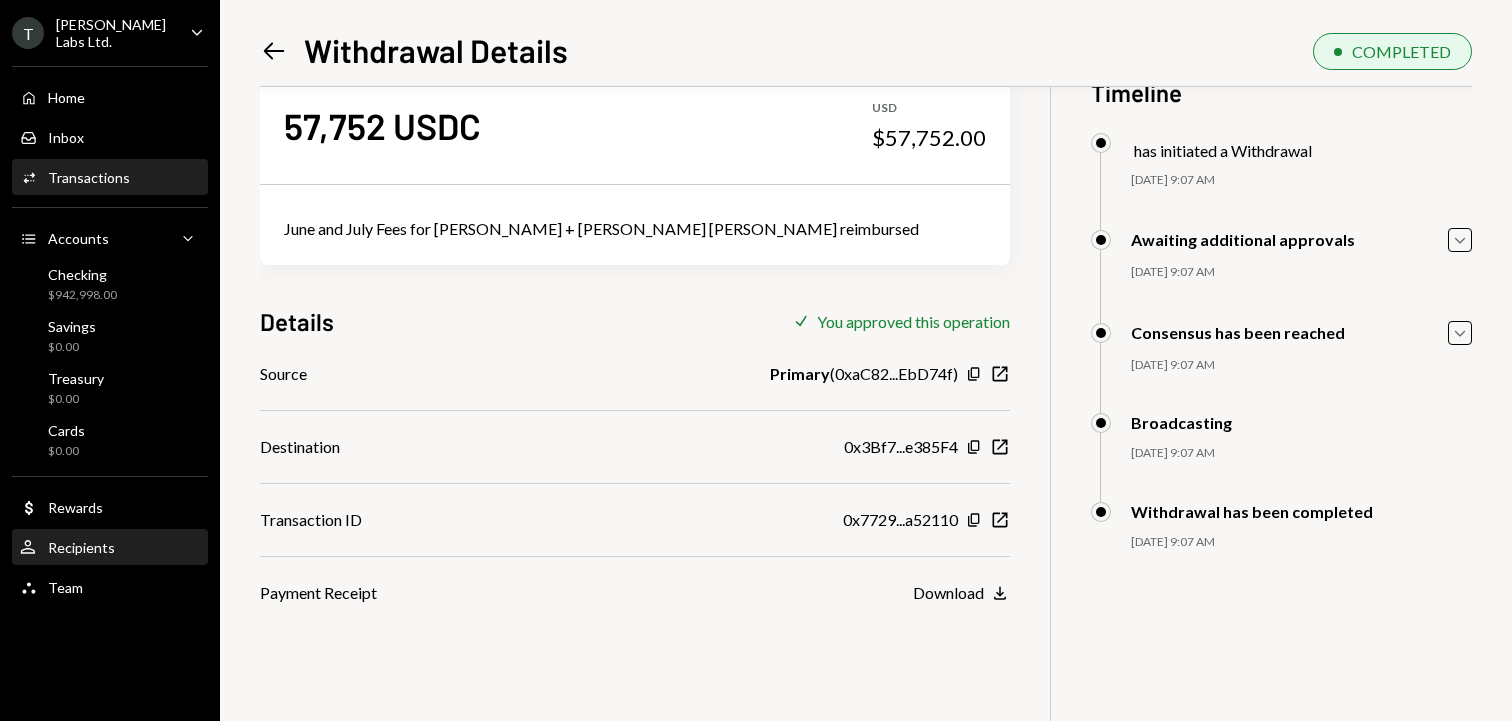 click on "Recipients" at bounding box center [81, 547] 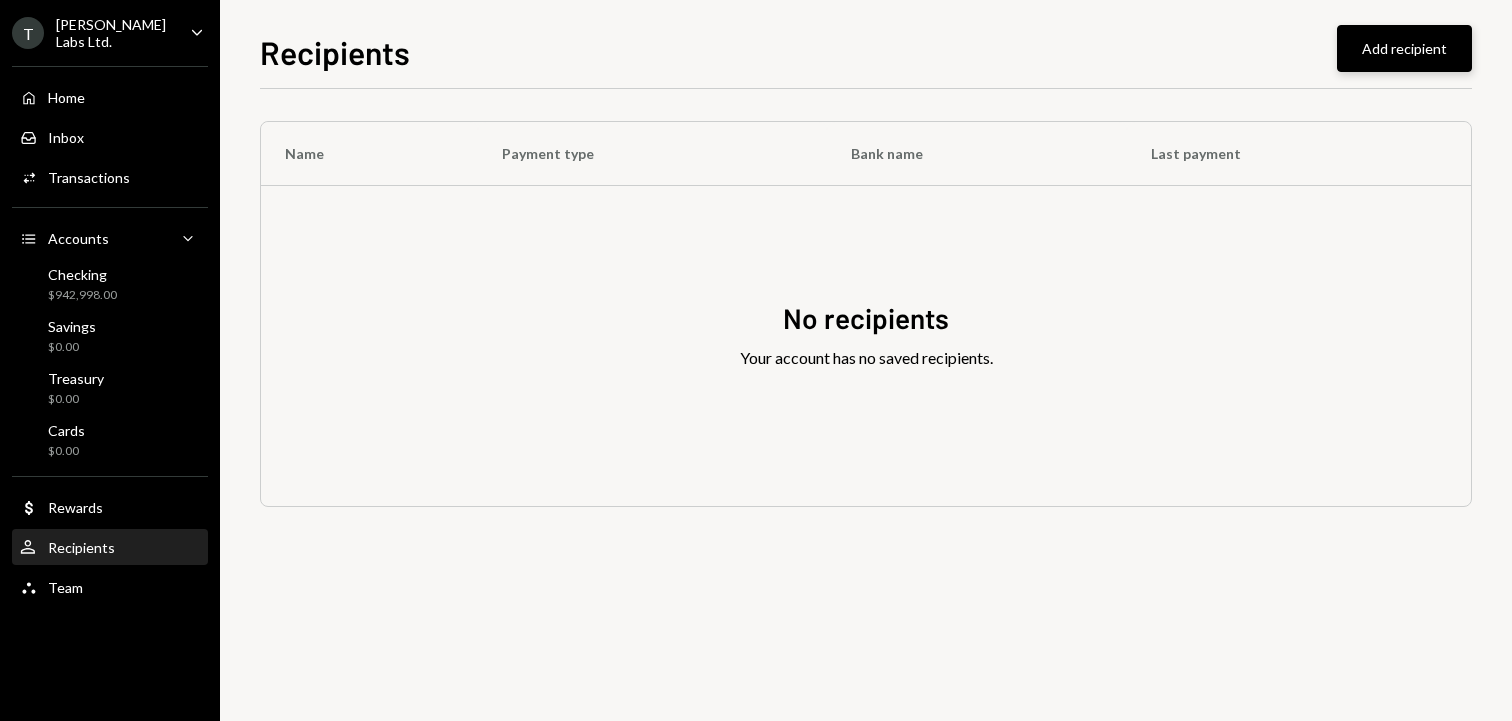 click on "Add recipient" at bounding box center (1404, 48) 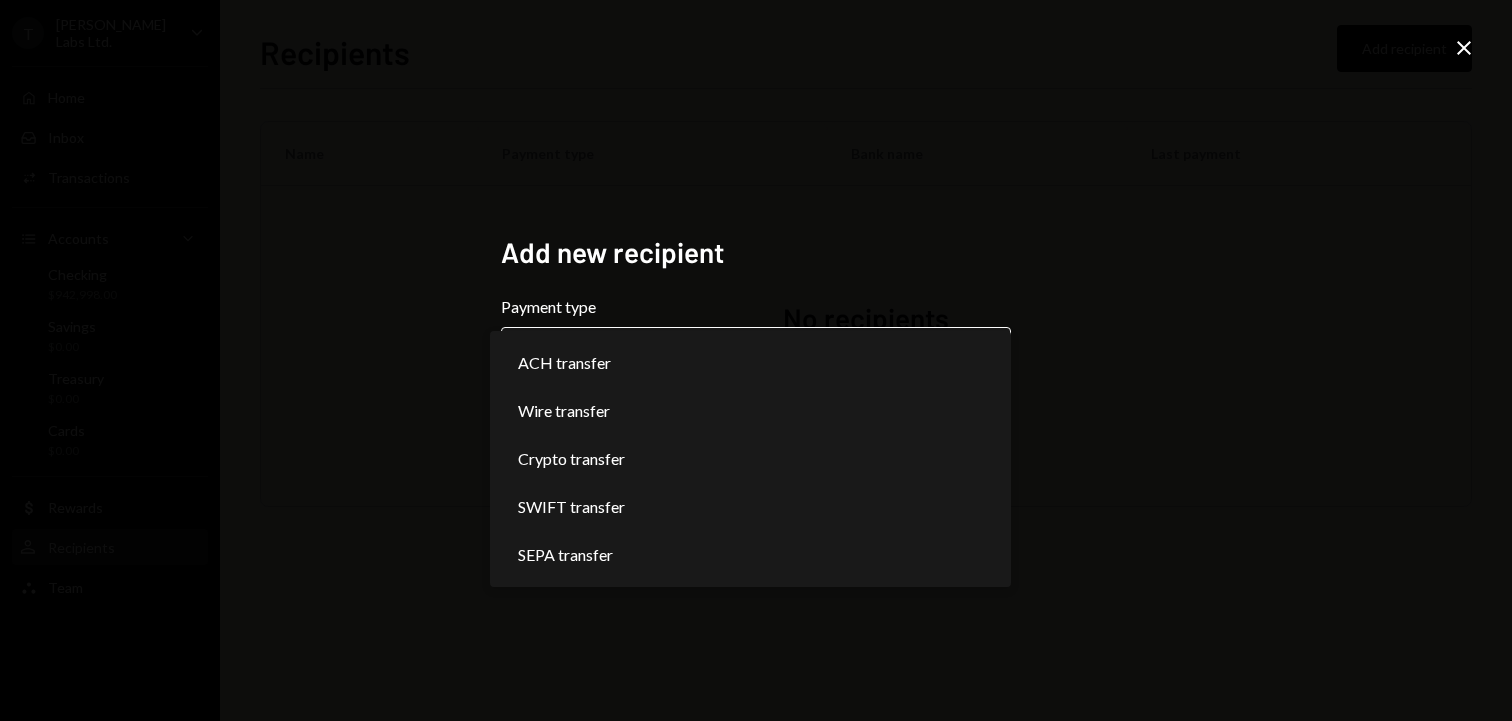 click on "**********" at bounding box center (756, 360) 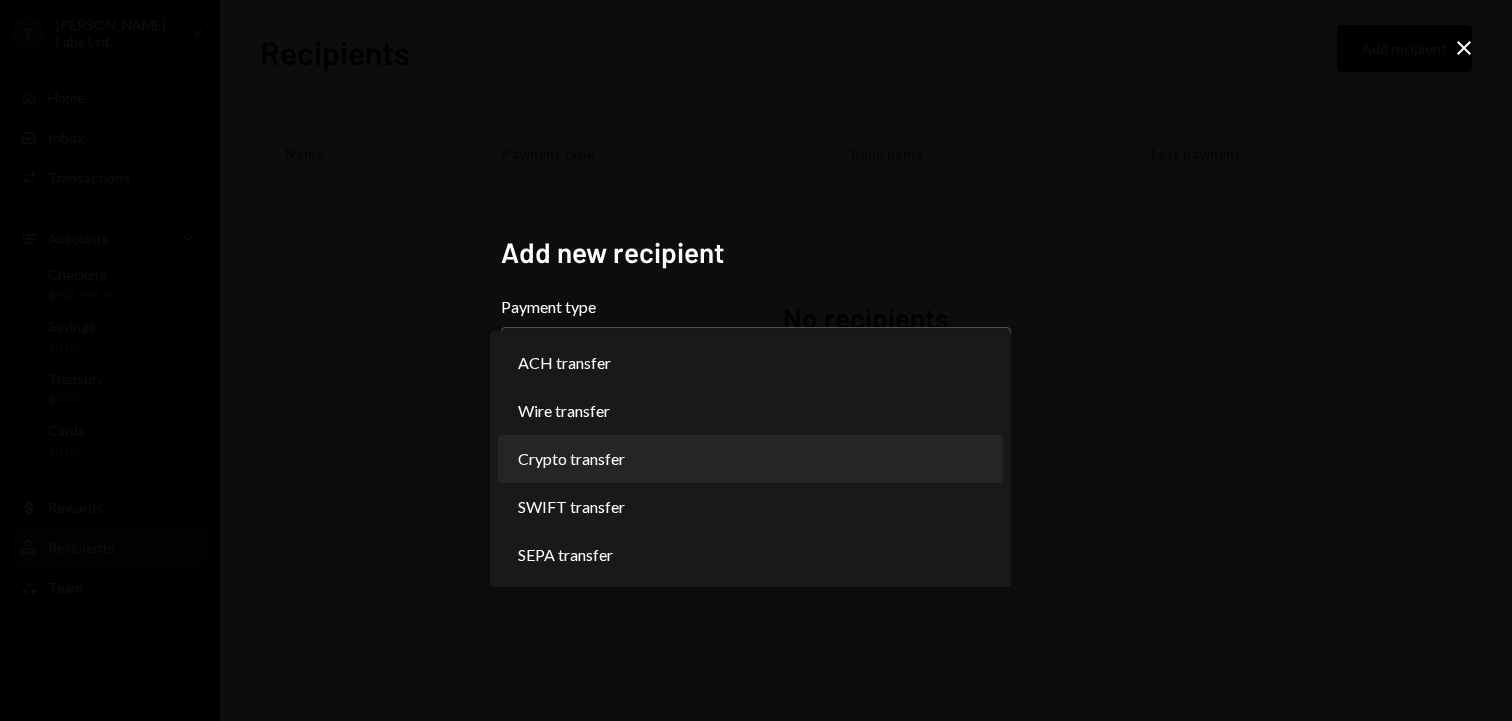 select on "******" 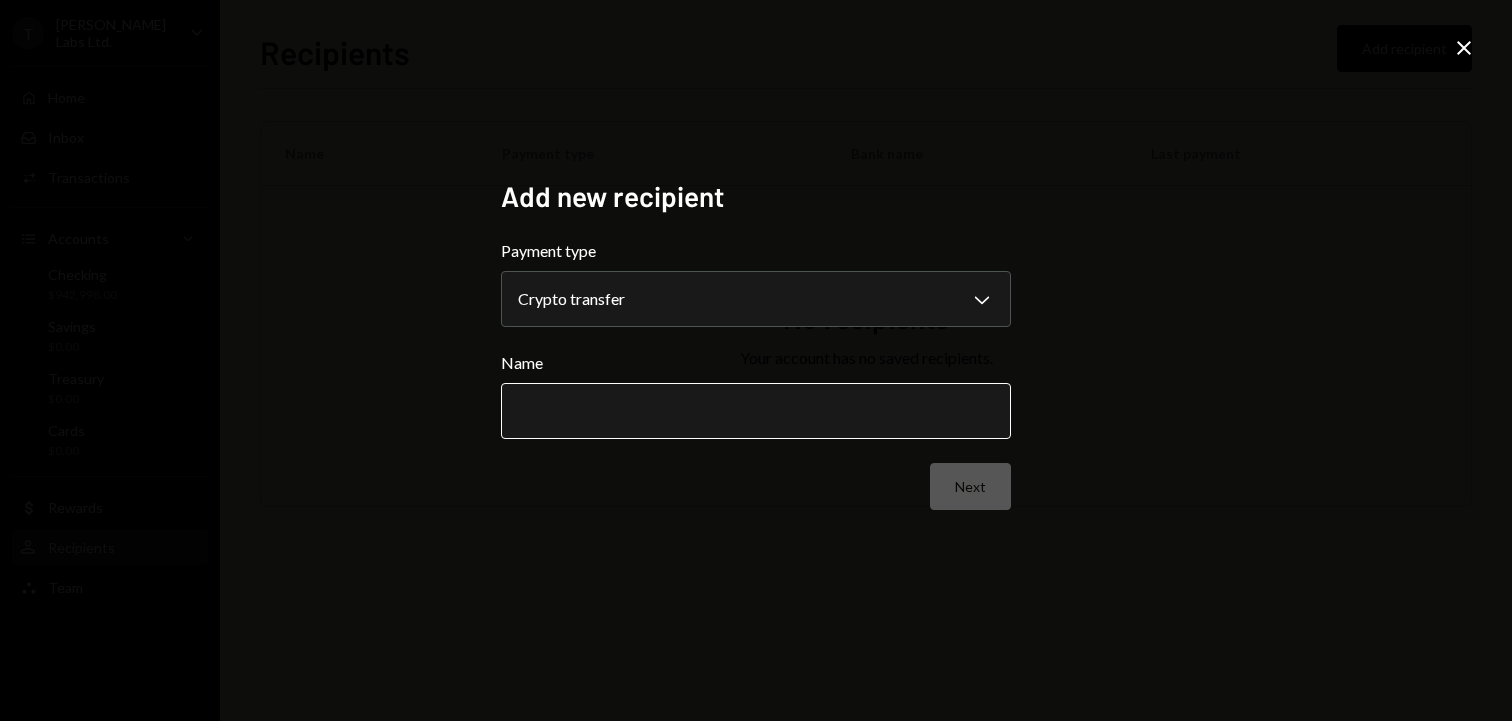 click on "Name" at bounding box center [756, 411] 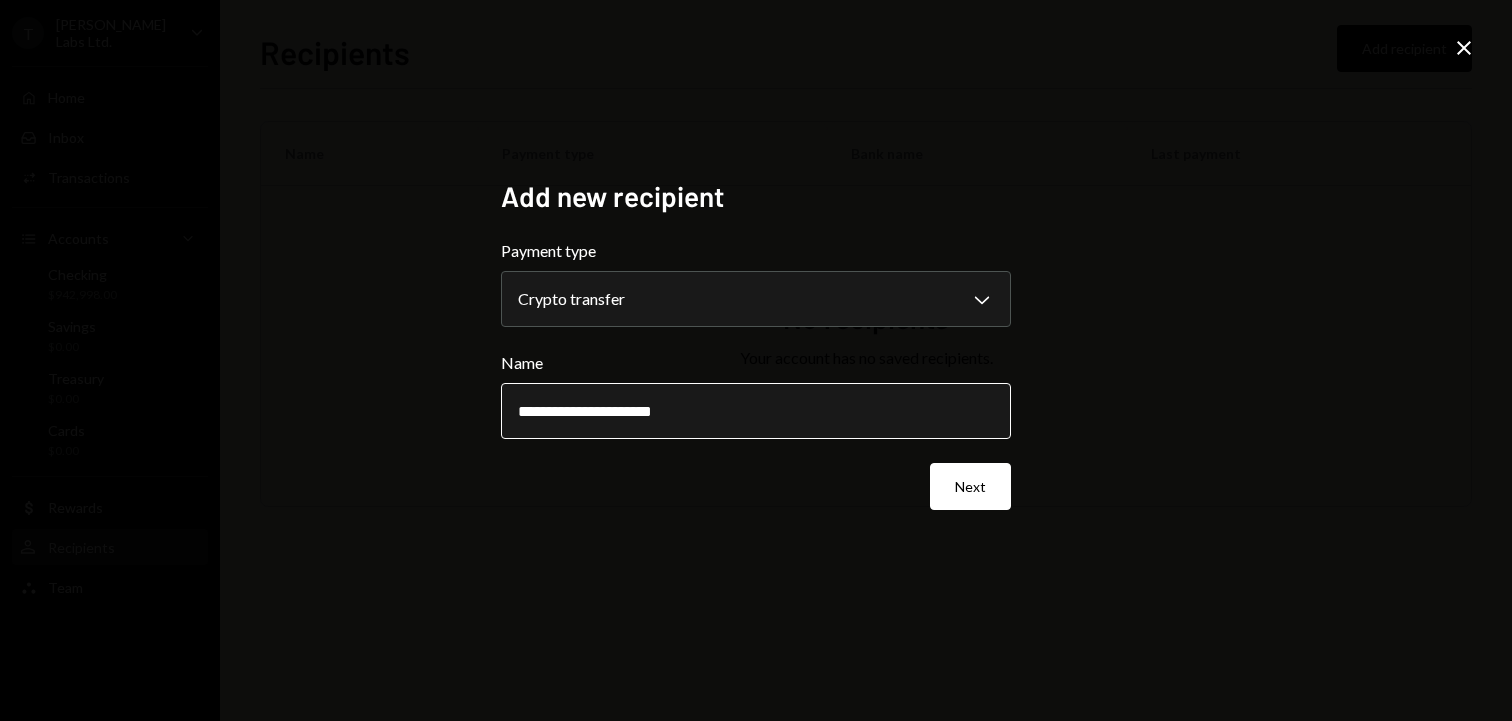 type on "**********" 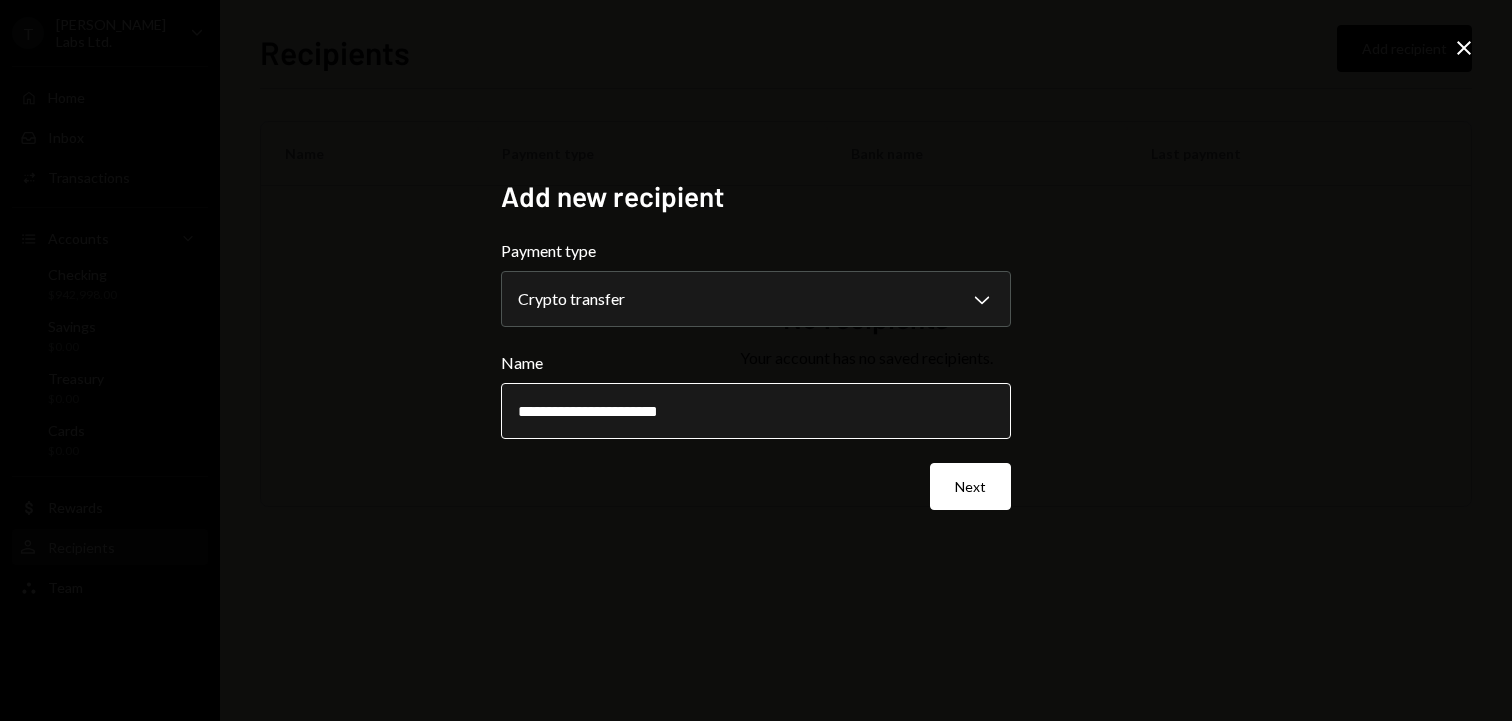 click on "Next" at bounding box center [970, 486] 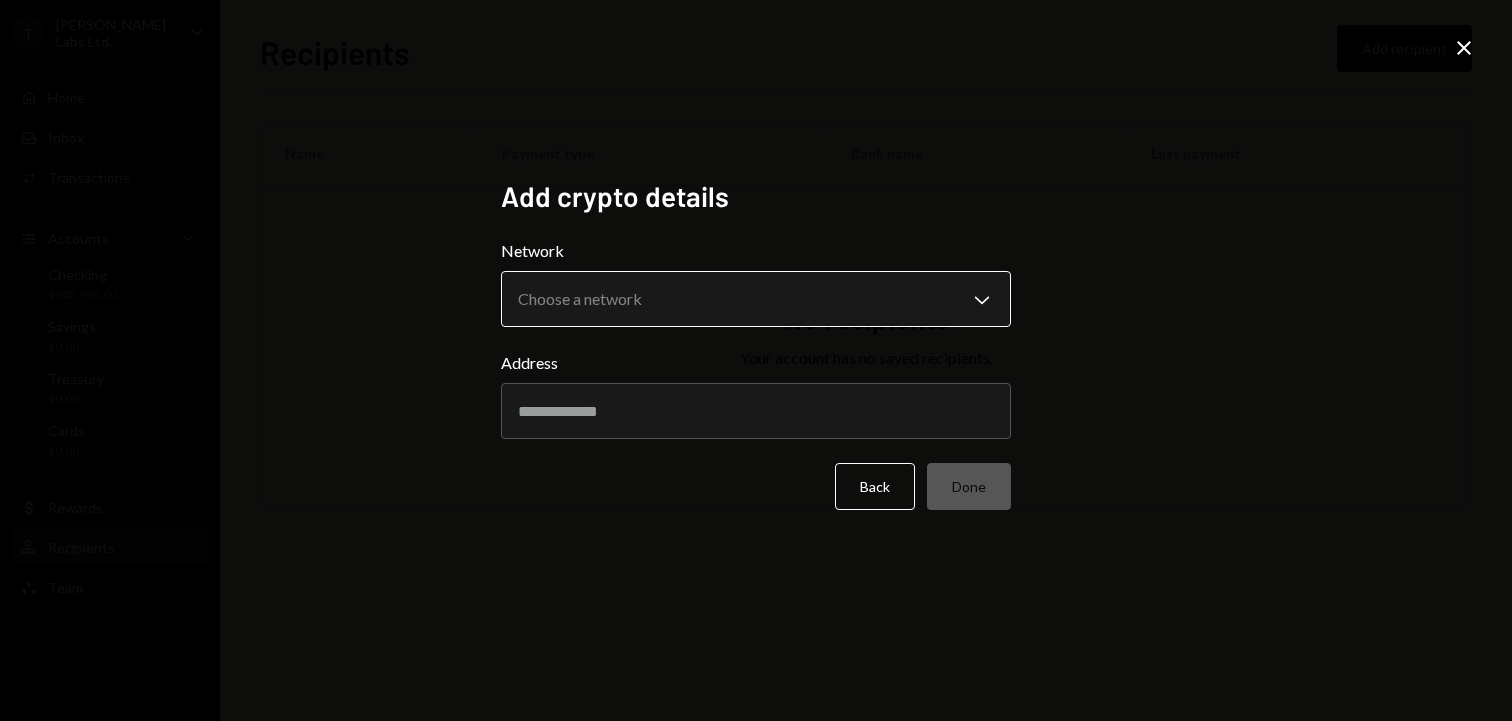 click on "T TARA Labs Ltd. Caret Down Home Home Inbox Inbox Activities Transactions Accounts Accounts Caret Down Checking $942,998.00 Savings $0.00 Treasury $0.00 Cards $0.00 Dollar Rewards User Recipients Team Team Recipients Add recipient Name Payment type Bank name Last payment No recipients Your account has no saved recipients. Recipients - Dakota Create Post Save Idea Create Post Save Idea Create Post Save Idea Create Post Save Idea Create Post Save Idea Create Post Save Idea Create Post Save Idea Create Post Save Idea Create Post Save Idea Create Post Save Idea Add crypto details Network Choose a network Chevron Down ******** ****** Address Back Done Close" at bounding box center [756, 360] 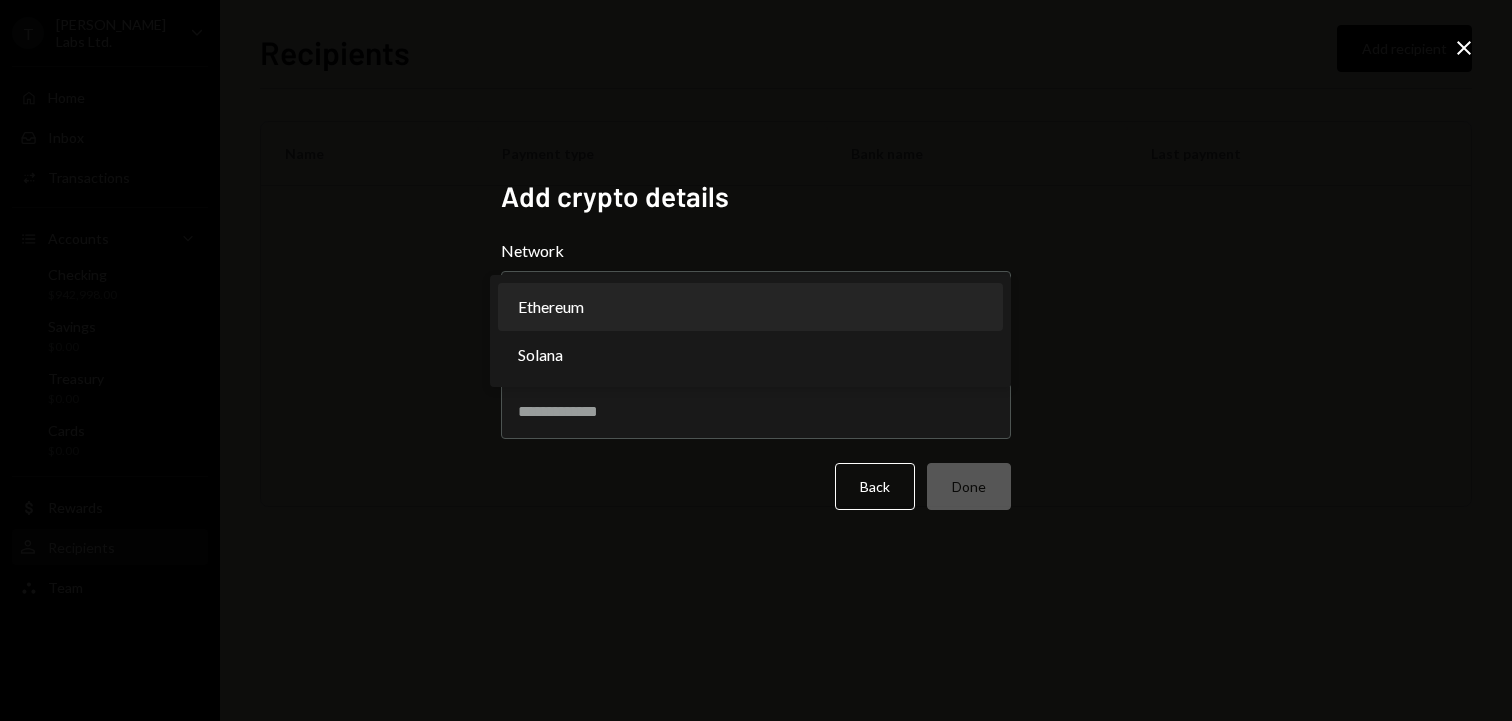 select on "**********" 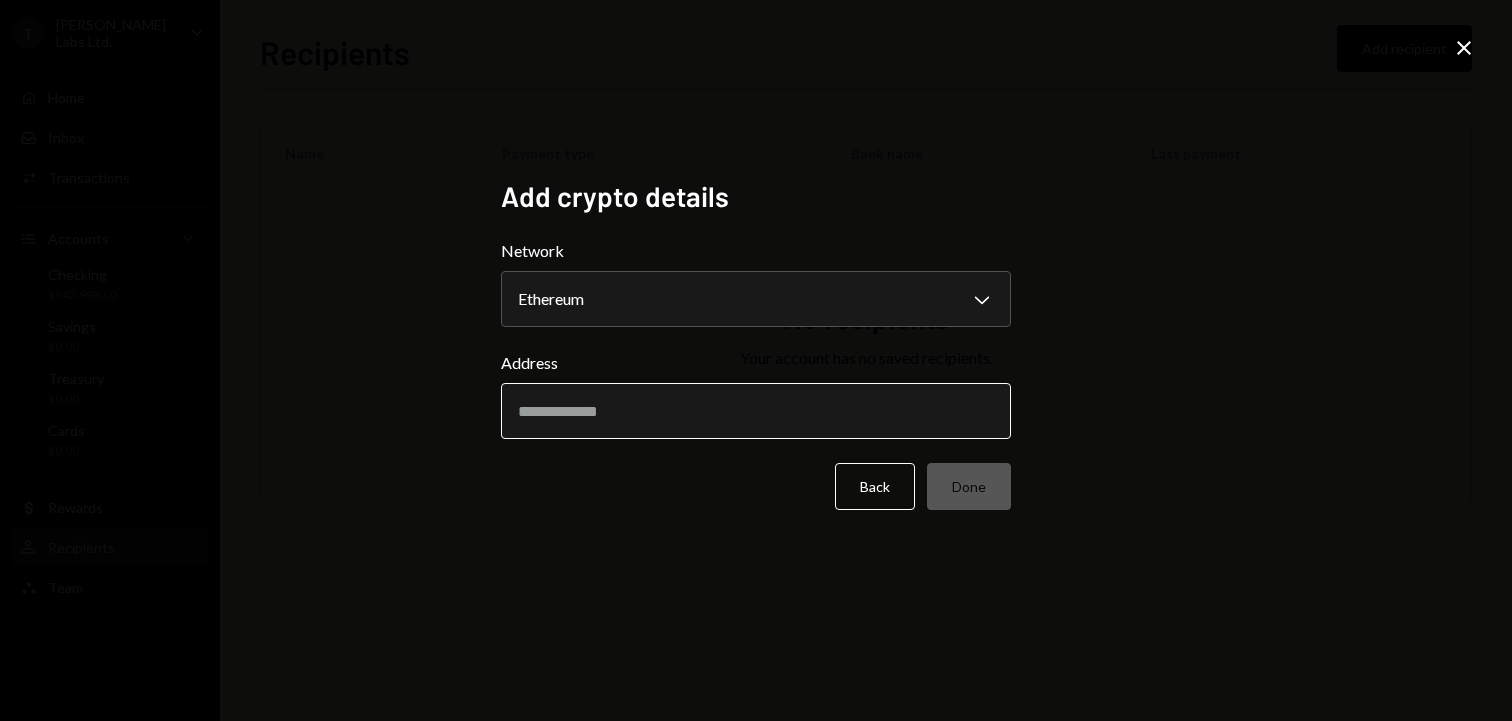 click on "Address" at bounding box center [756, 411] 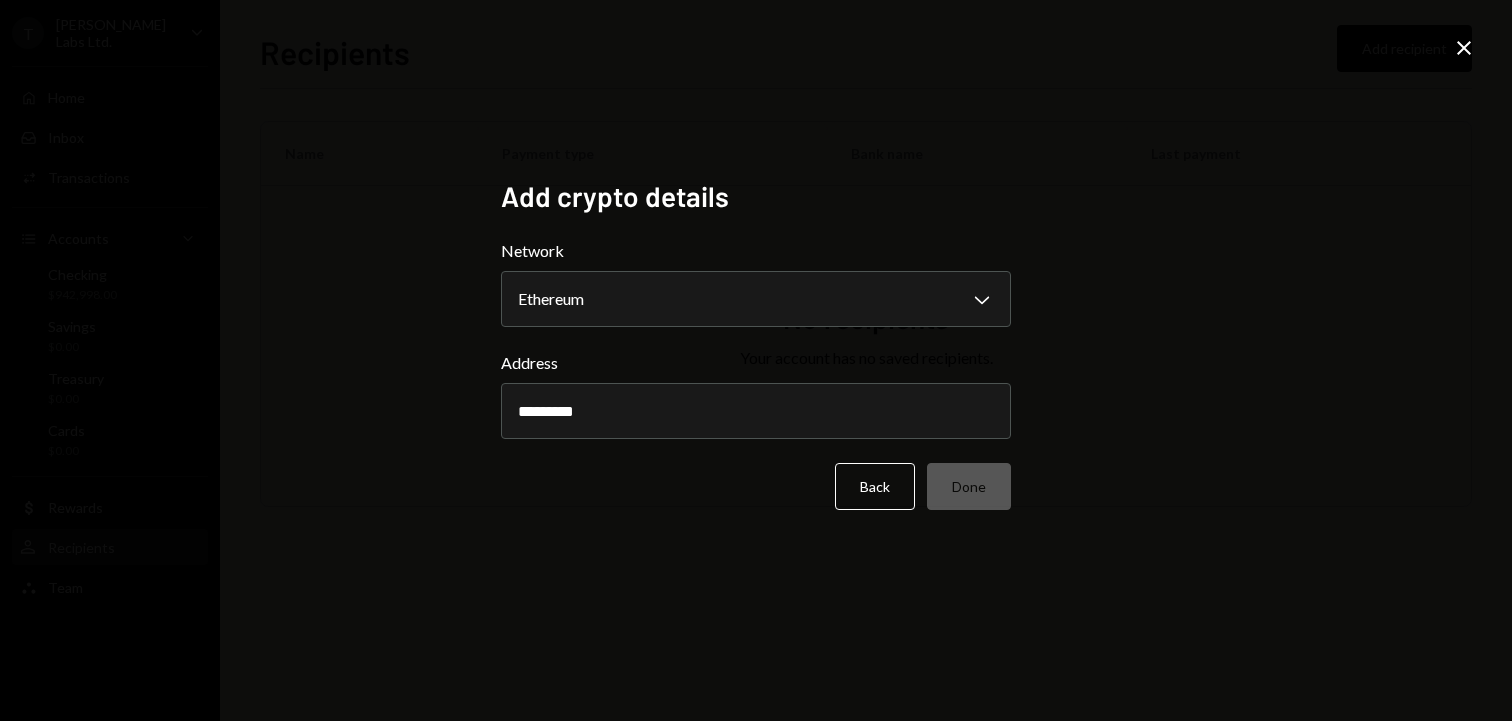 type on "*********" 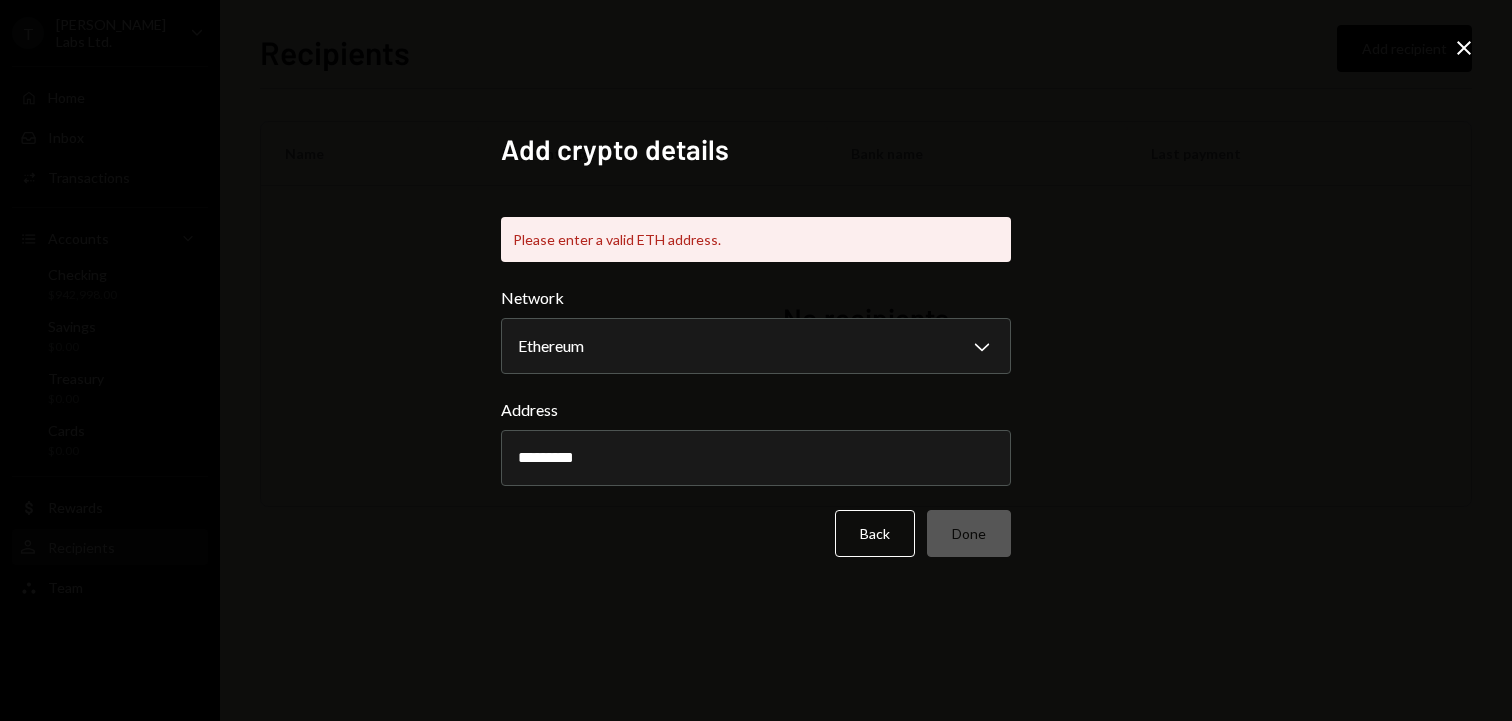 click on "Add crypto details Please enter a valid ETH address. Network Ethereum Chevron Down ******** ****** Address ********* Back Done Close" at bounding box center (756, 360) 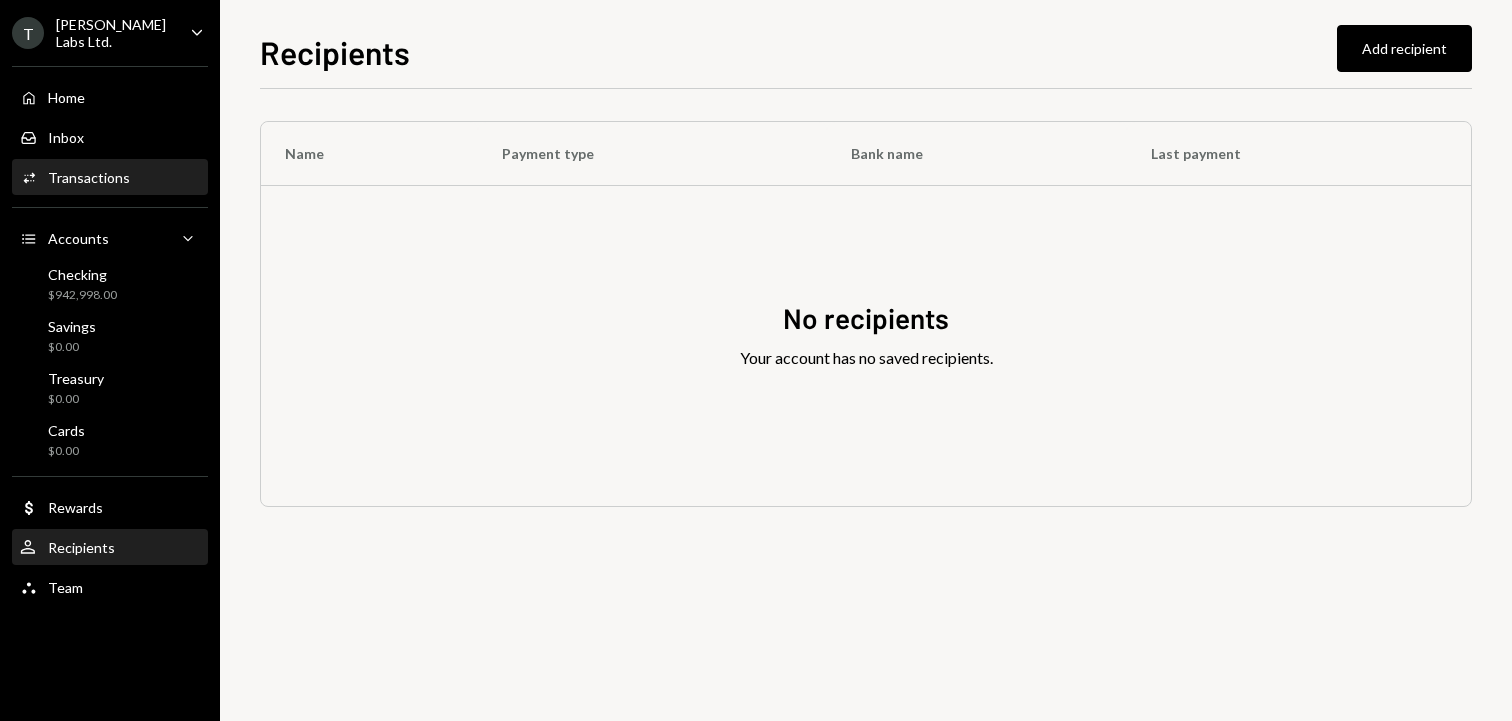 click on "Transactions" at bounding box center [89, 177] 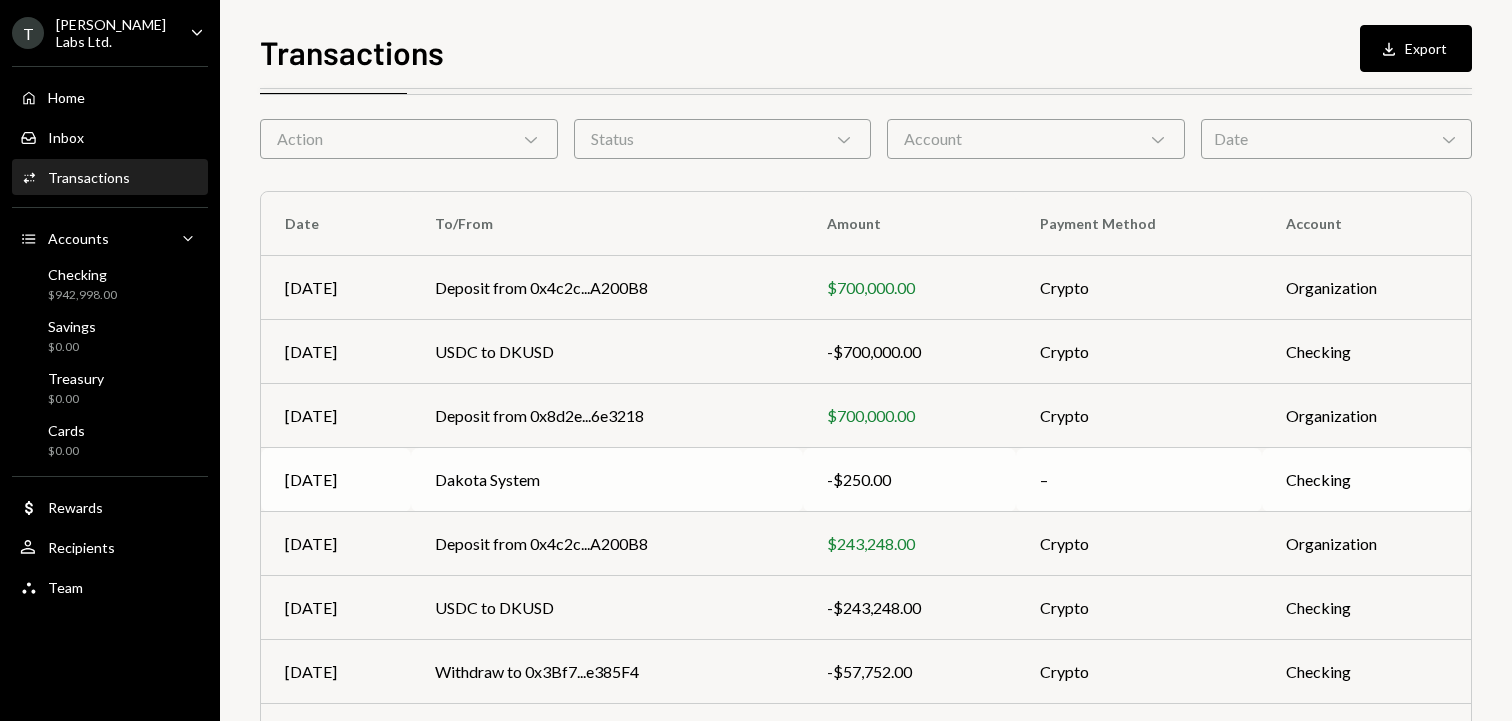 scroll, scrollTop: 132, scrollLeft: 0, axis: vertical 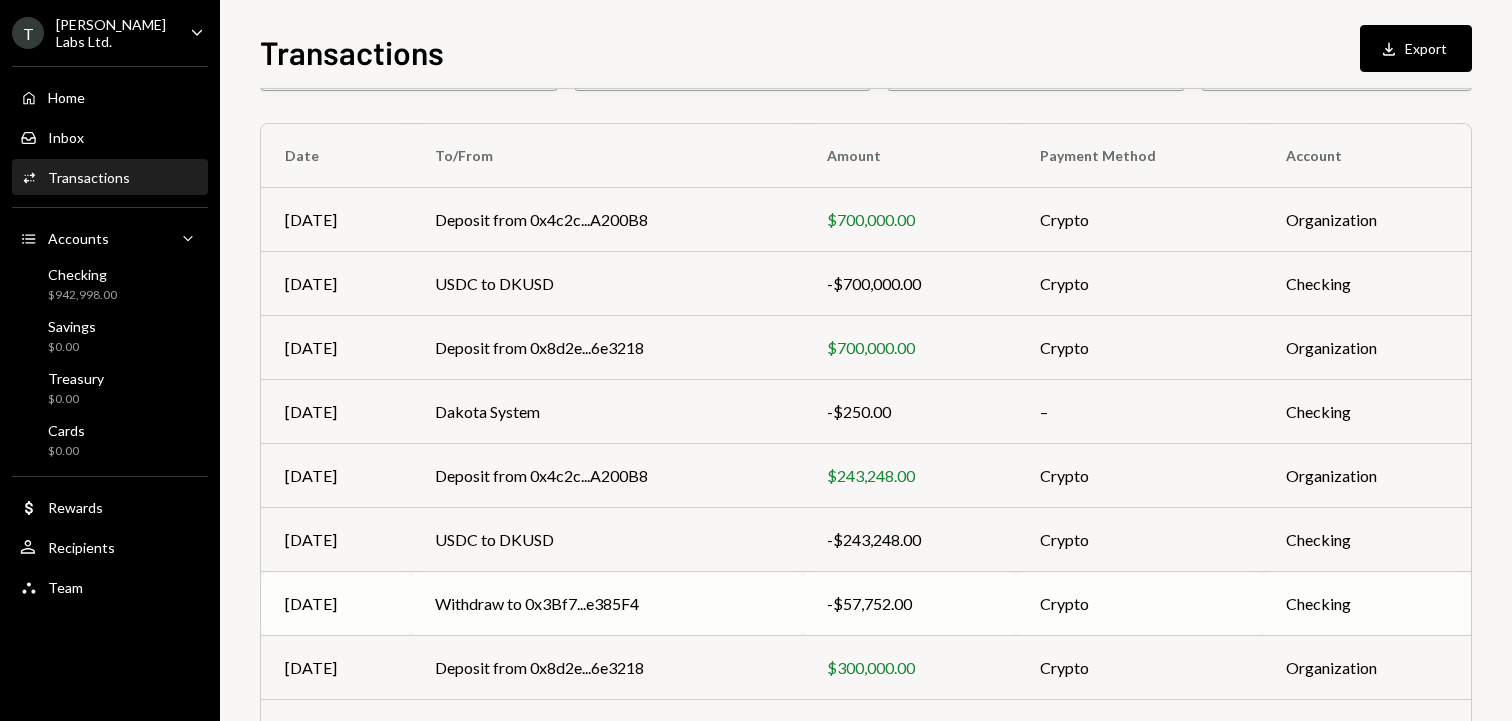 click on "Withdraw to 0x3Bf7...e385F4" at bounding box center [607, 604] 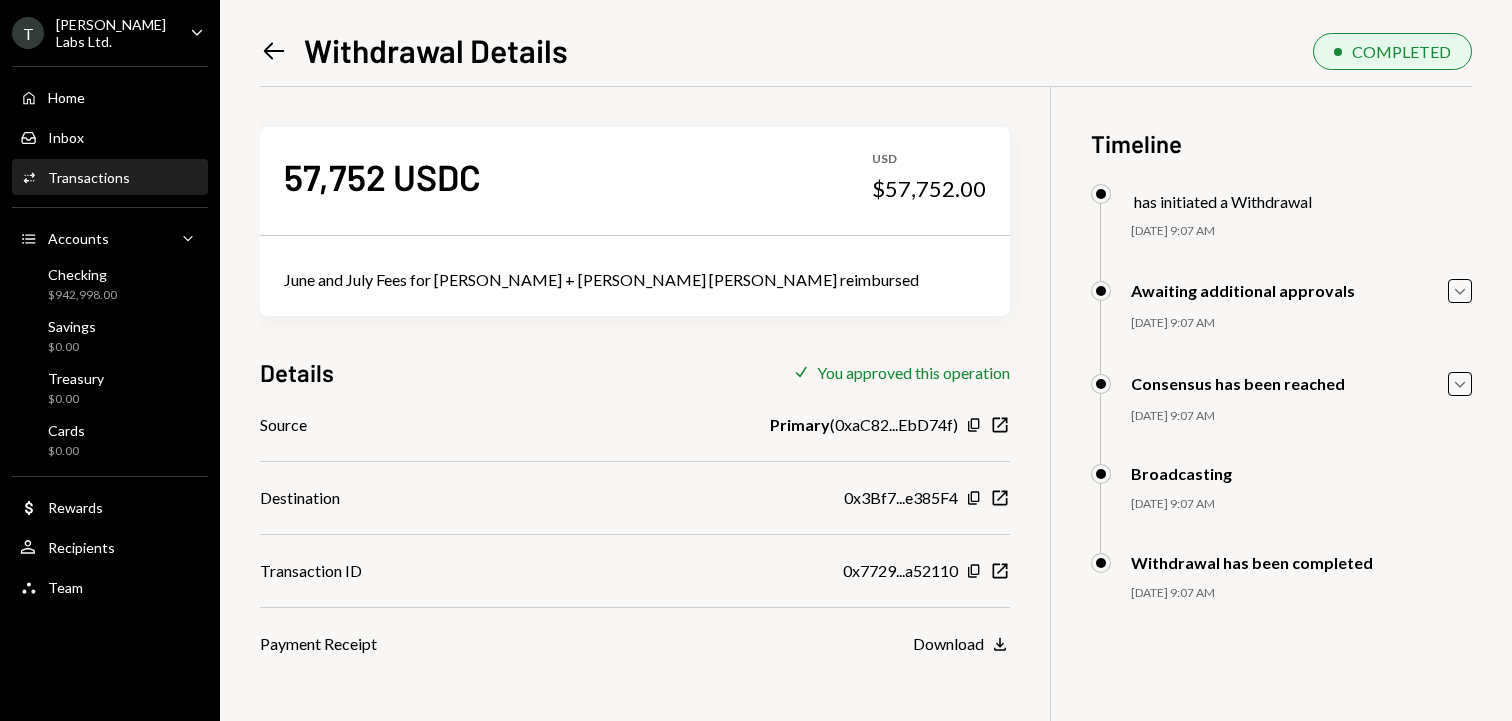 scroll, scrollTop: 86, scrollLeft: 0, axis: vertical 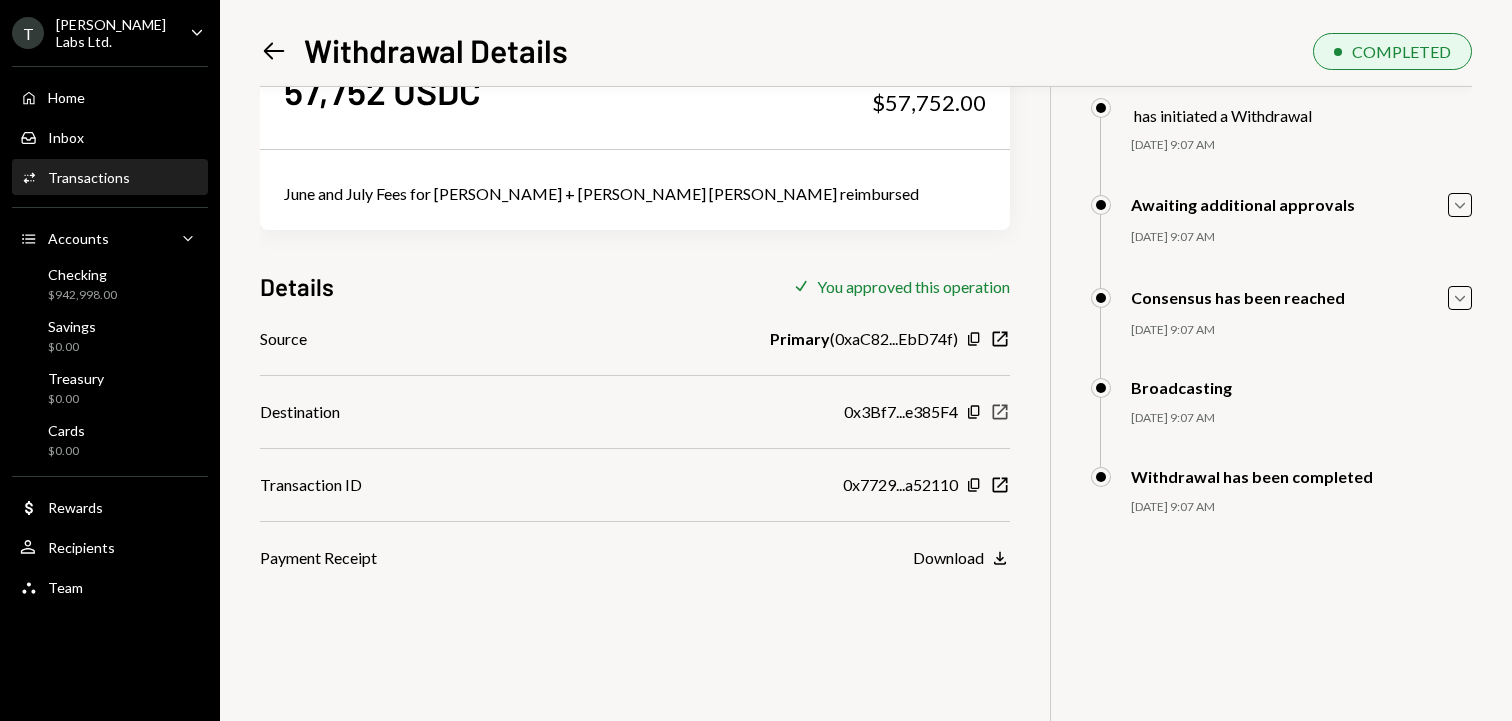 click on "New Window" 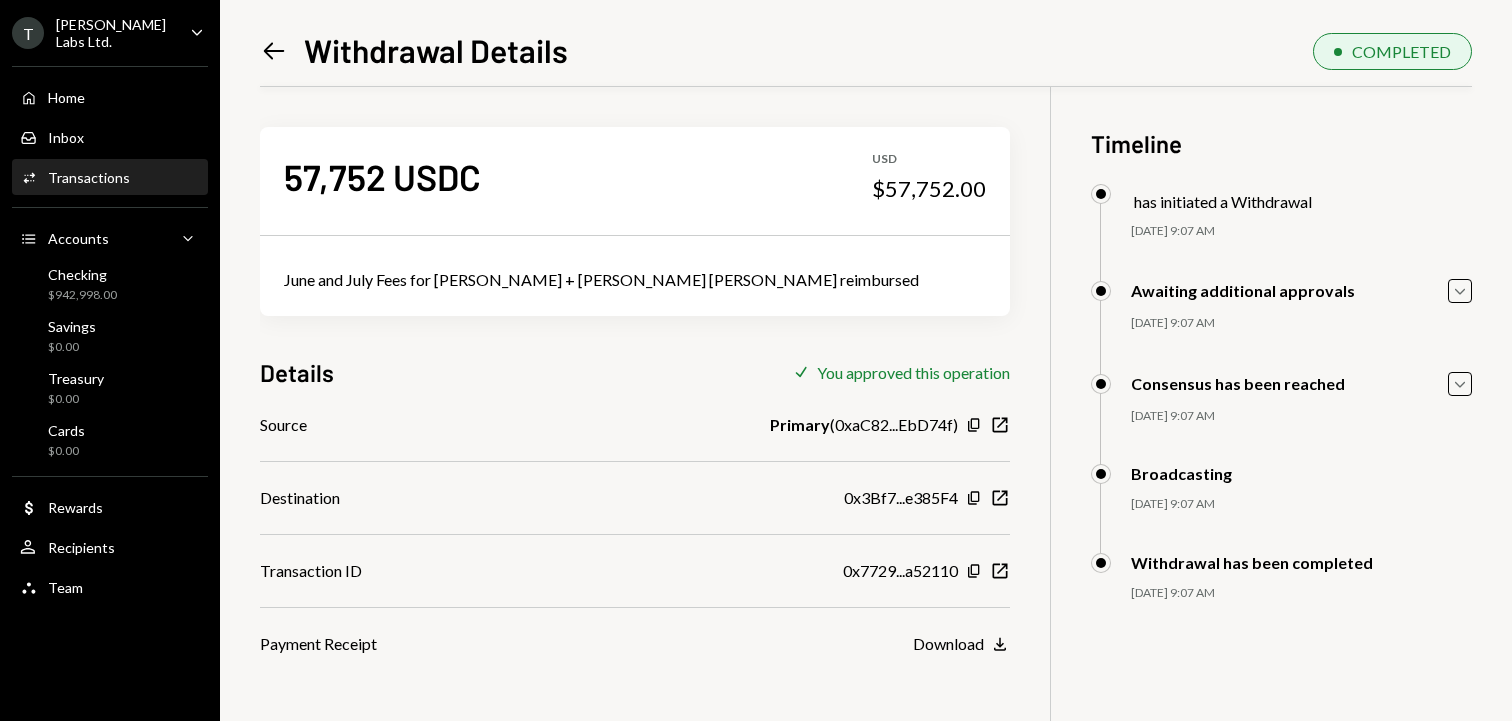 scroll, scrollTop: 0, scrollLeft: 0, axis: both 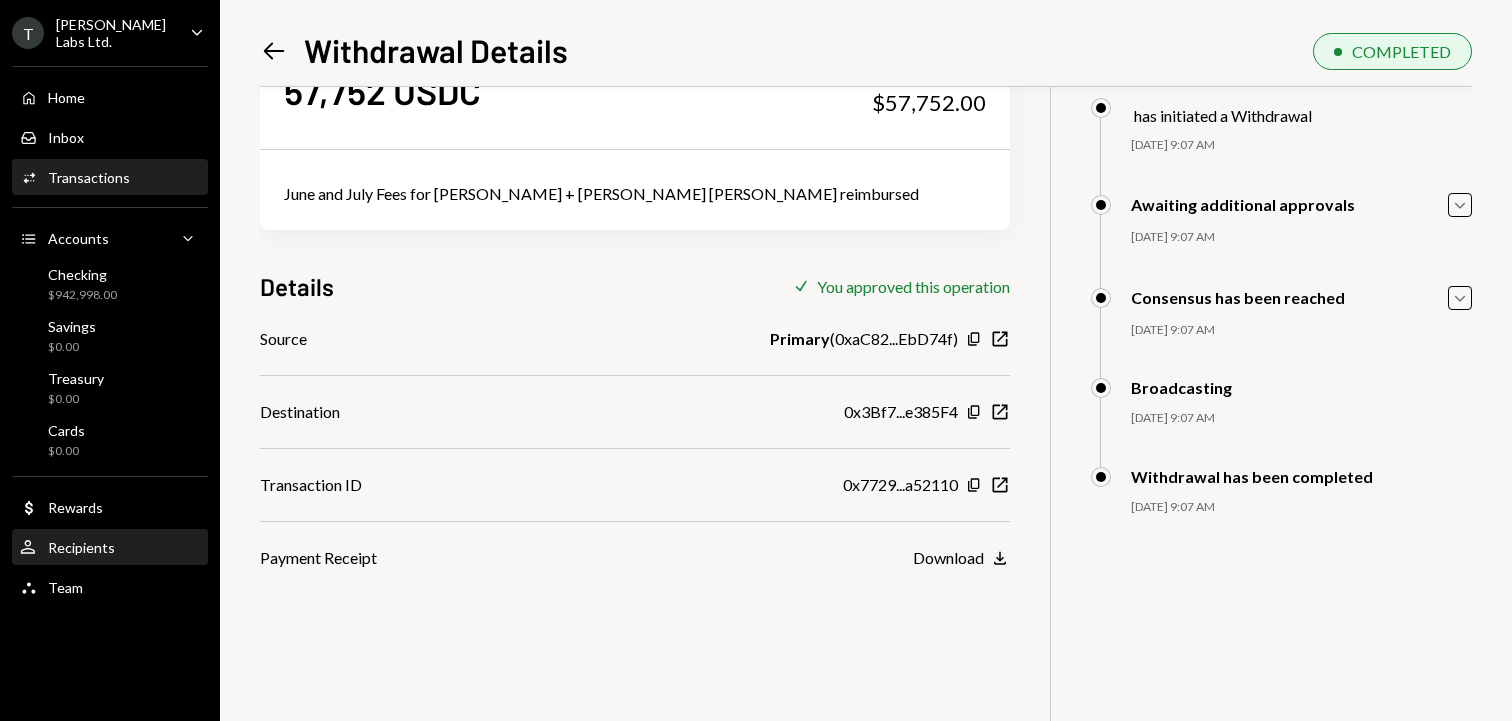 click on "Recipients" at bounding box center (81, 547) 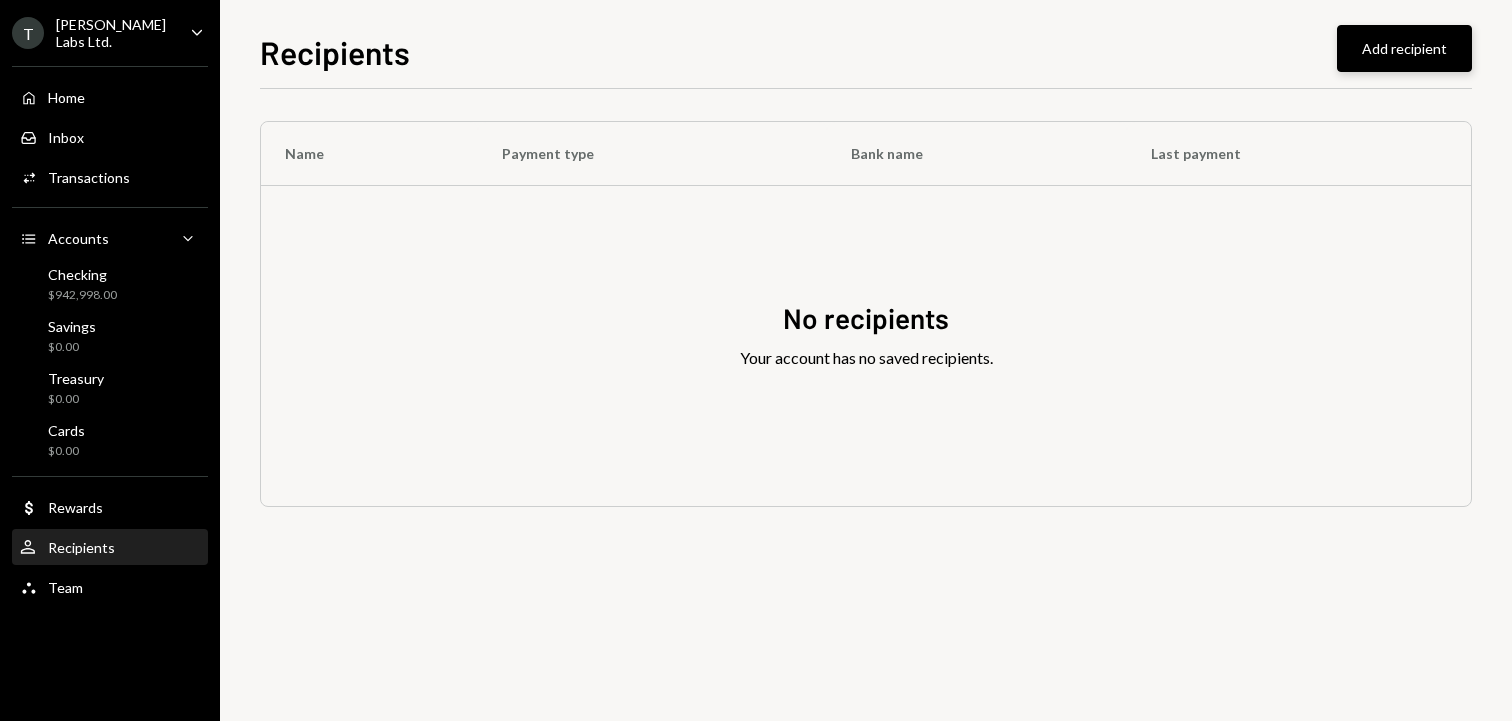 click on "Add recipient" at bounding box center (1404, 48) 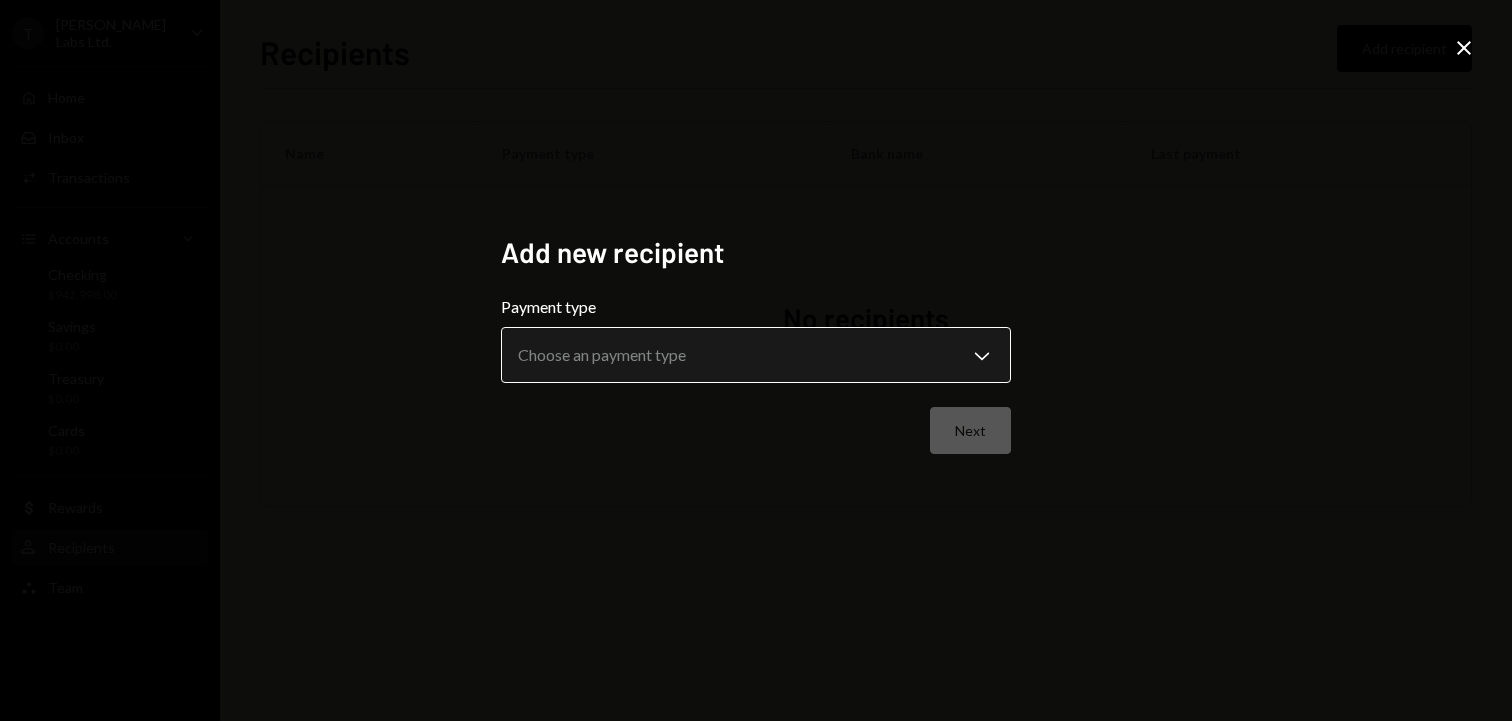 click on "**********" at bounding box center [756, 360] 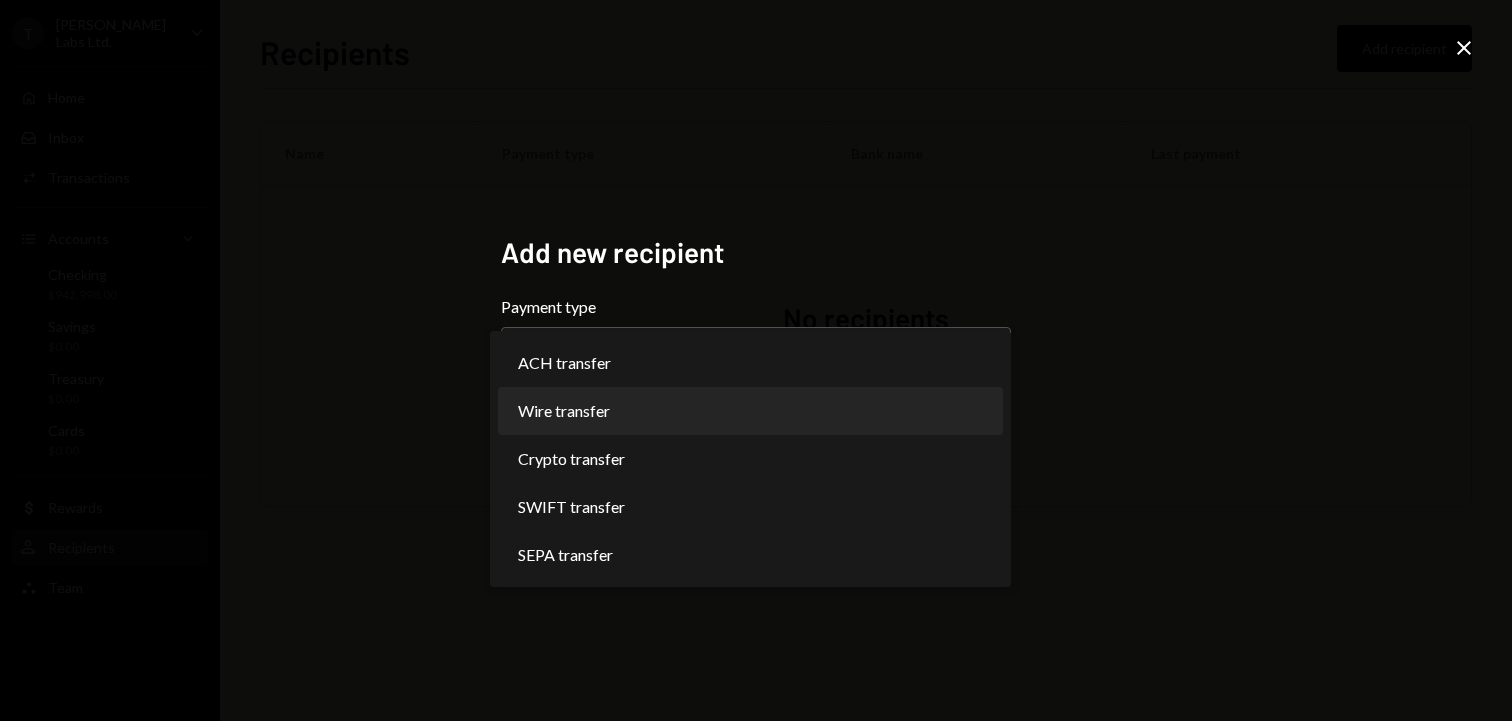 select on "****" 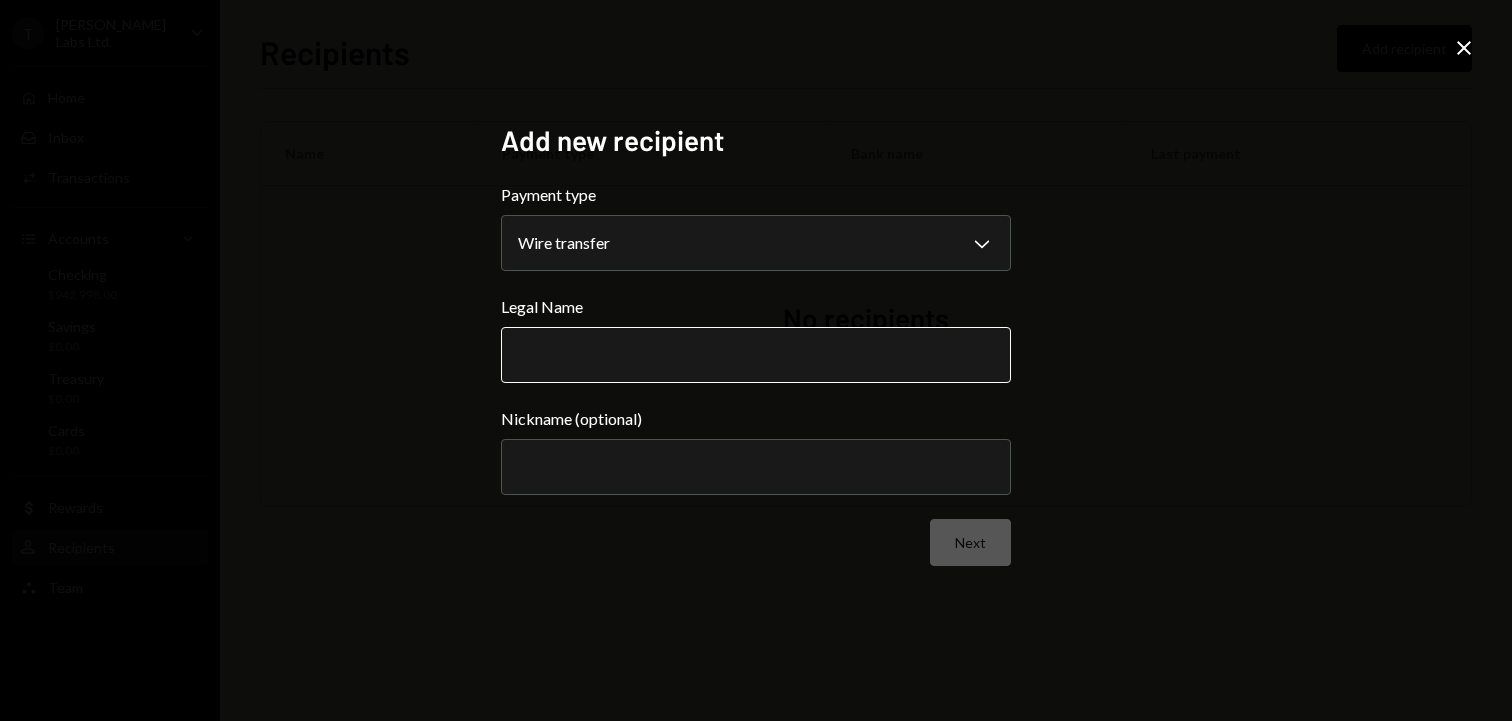 click on "Legal Name" at bounding box center (756, 355) 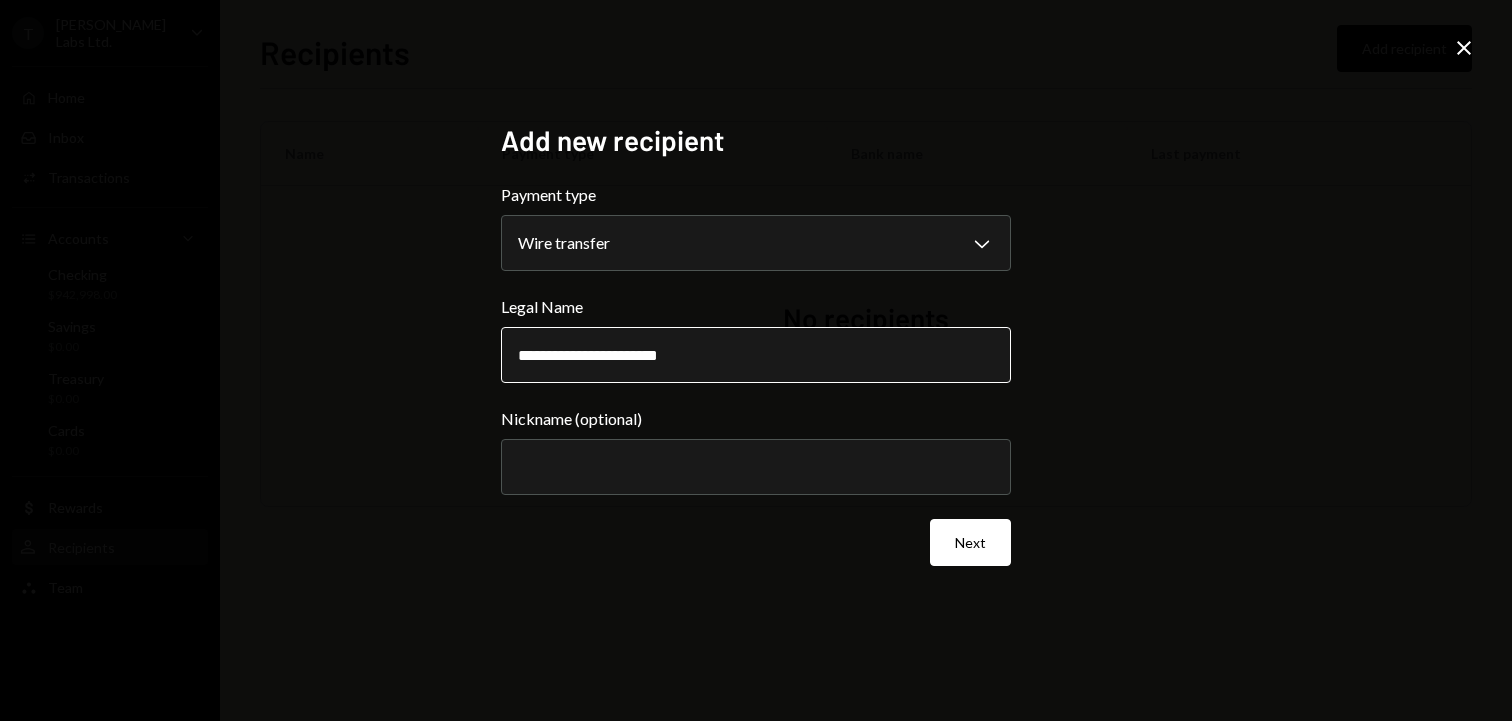 type on "**********" 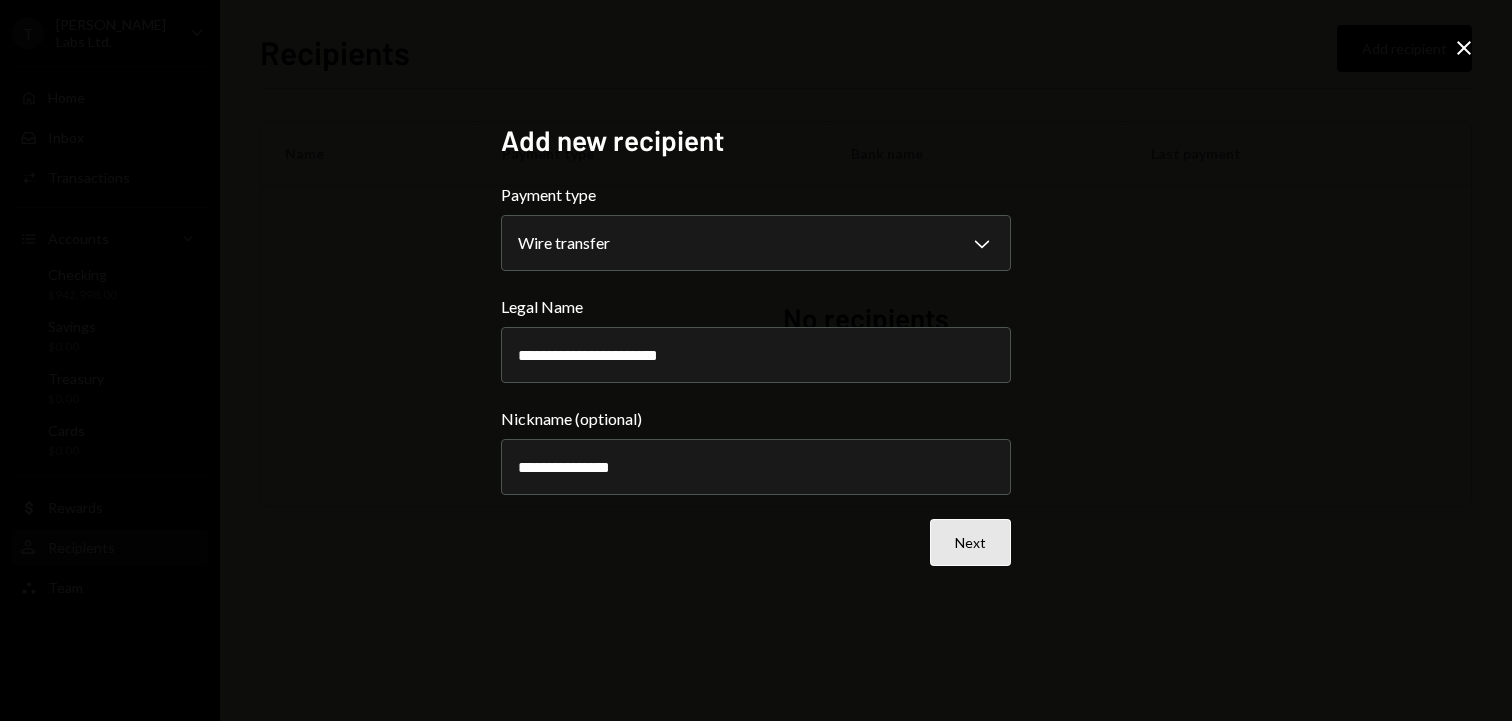 type on "**********" 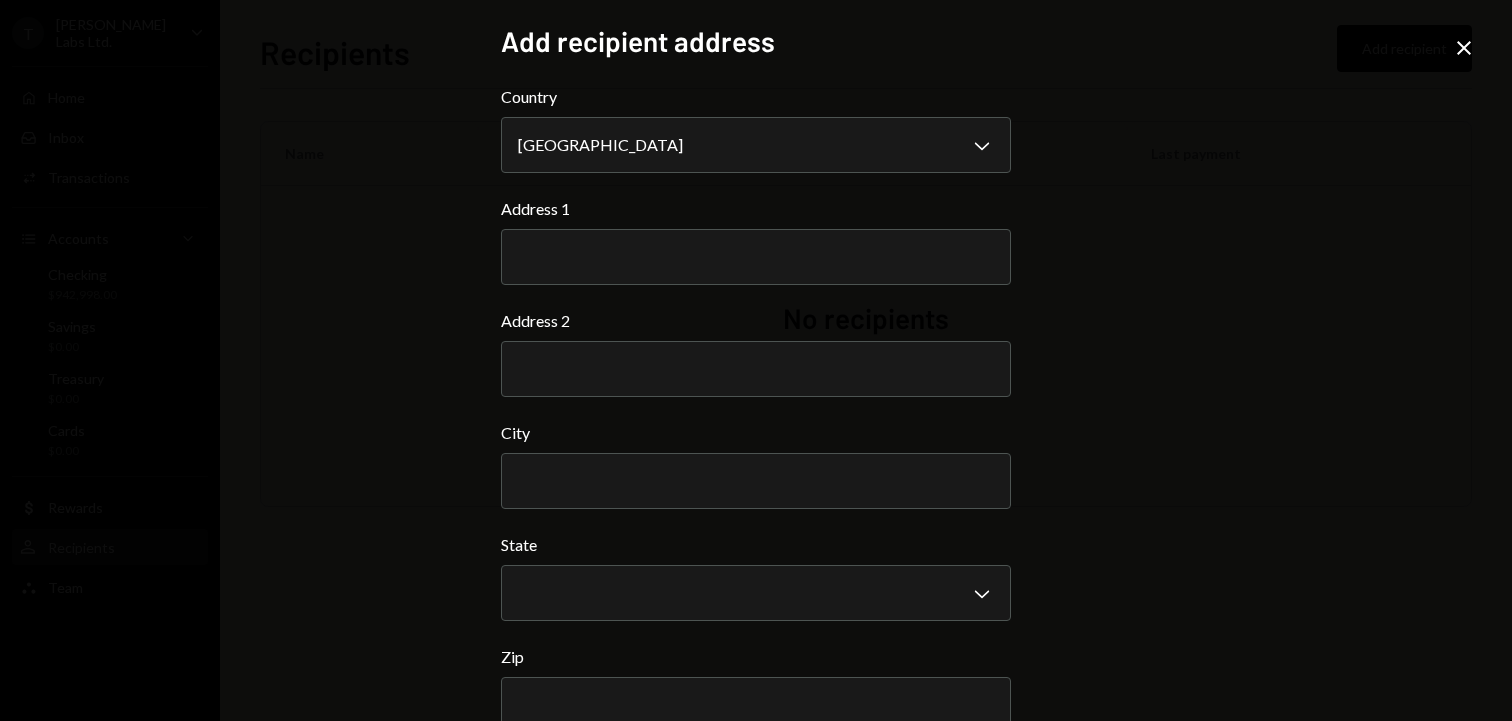 click on "Close" 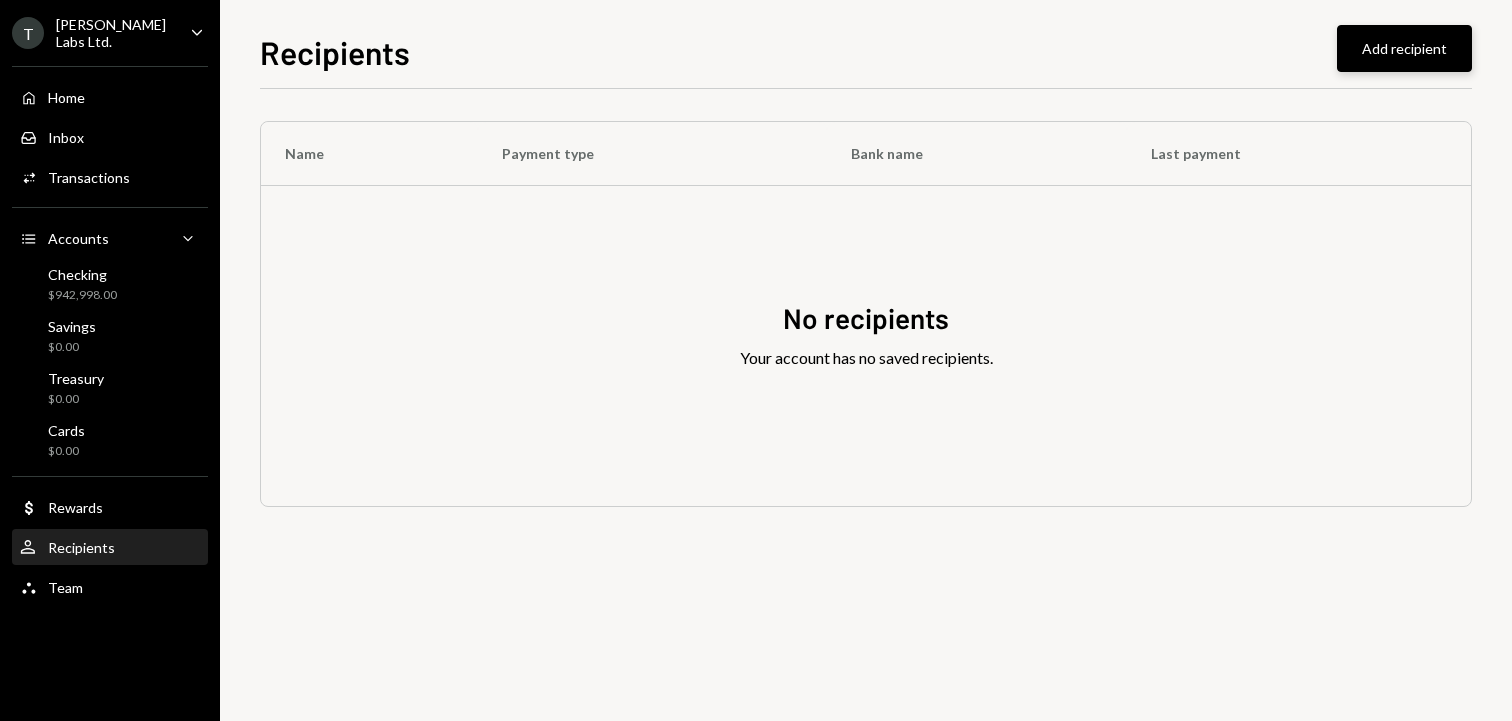 click on "Add recipient" at bounding box center [1404, 48] 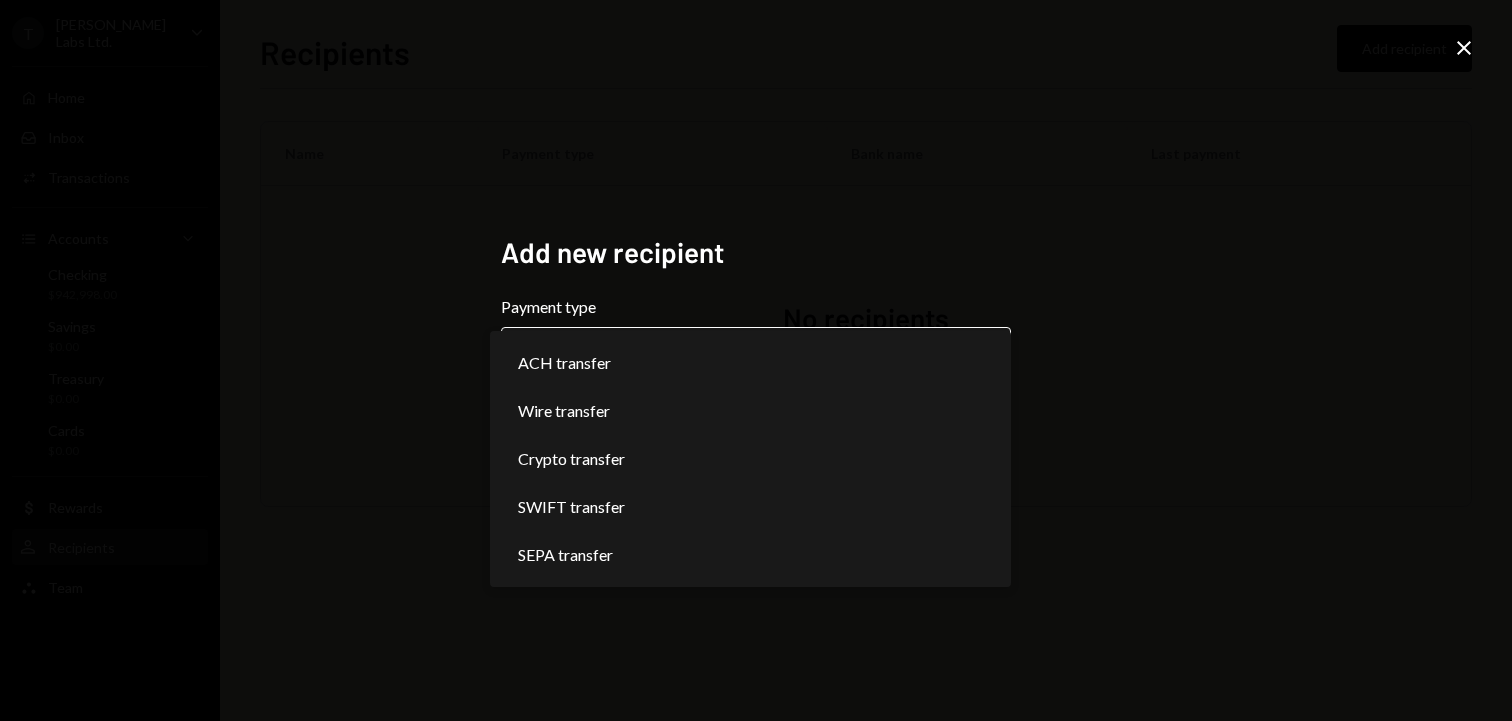 click on "Choose an payment type Chevron Down" at bounding box center [756, 355] 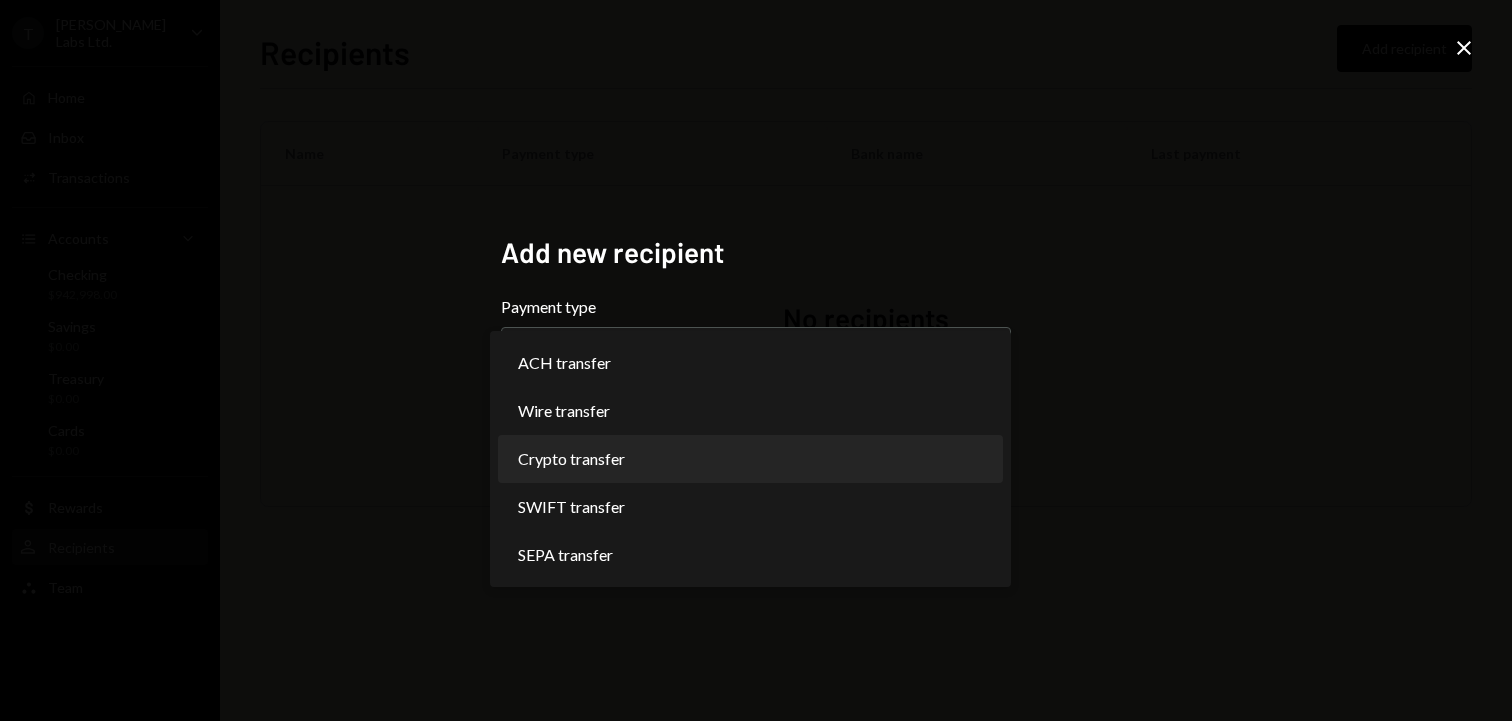 select on "******" 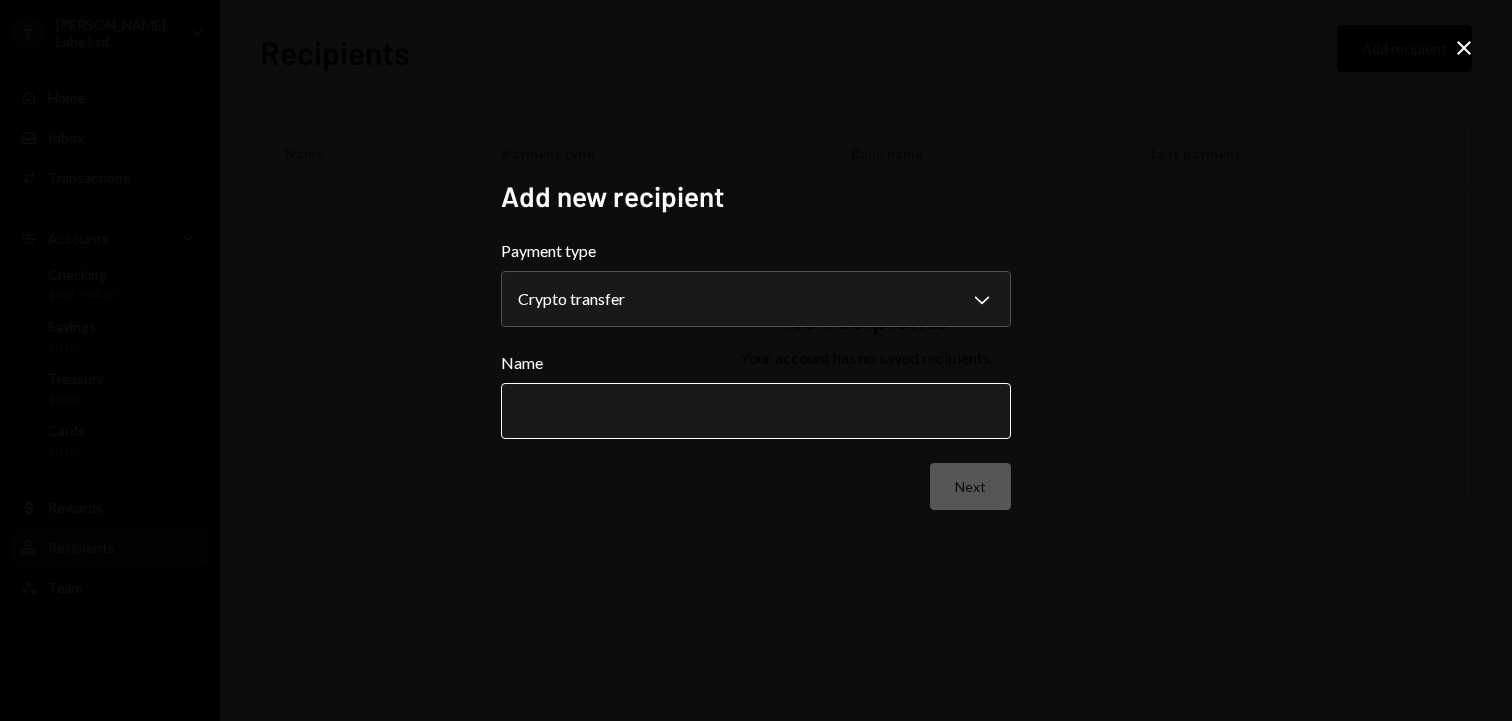 click on "Name" at bounding box center (756, 411) 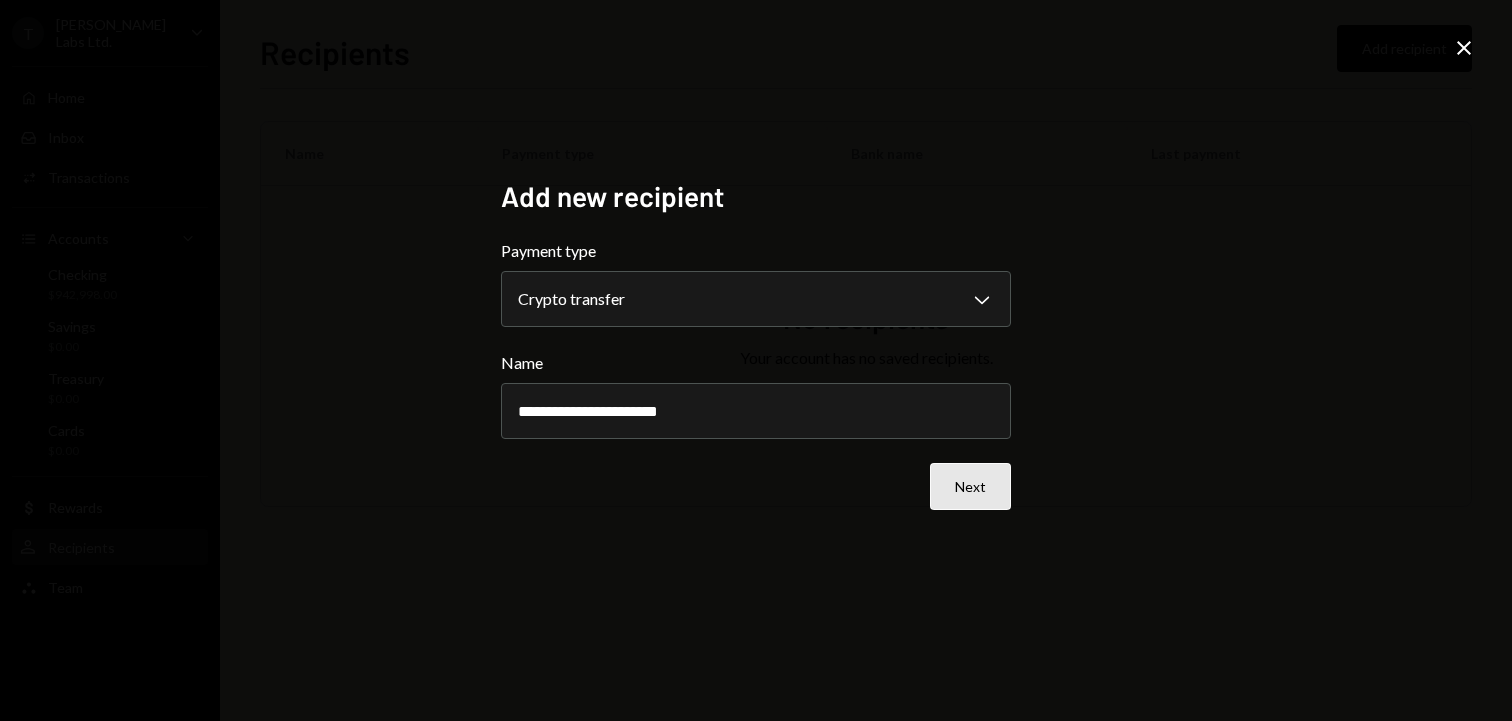 type on "**********" 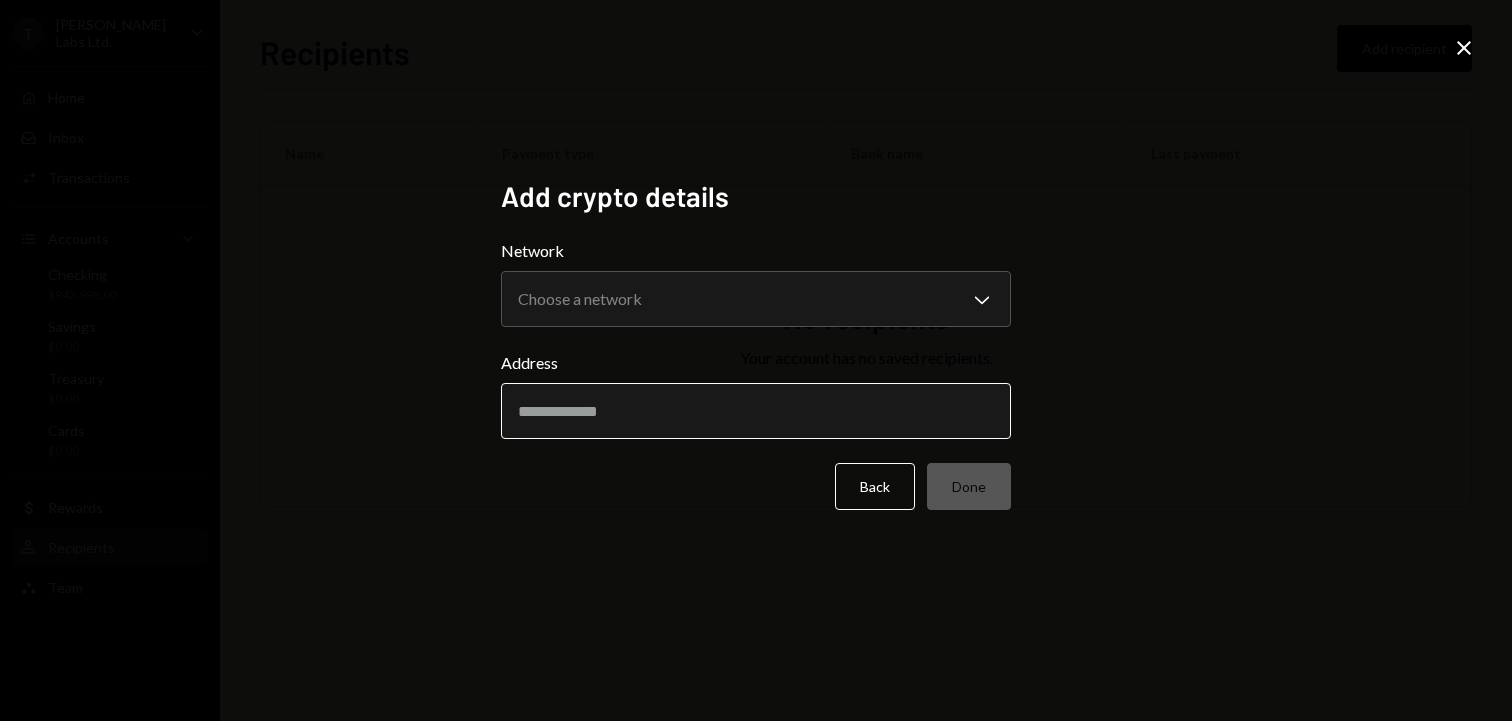 click on "Address" at bounding box center (756, 411) 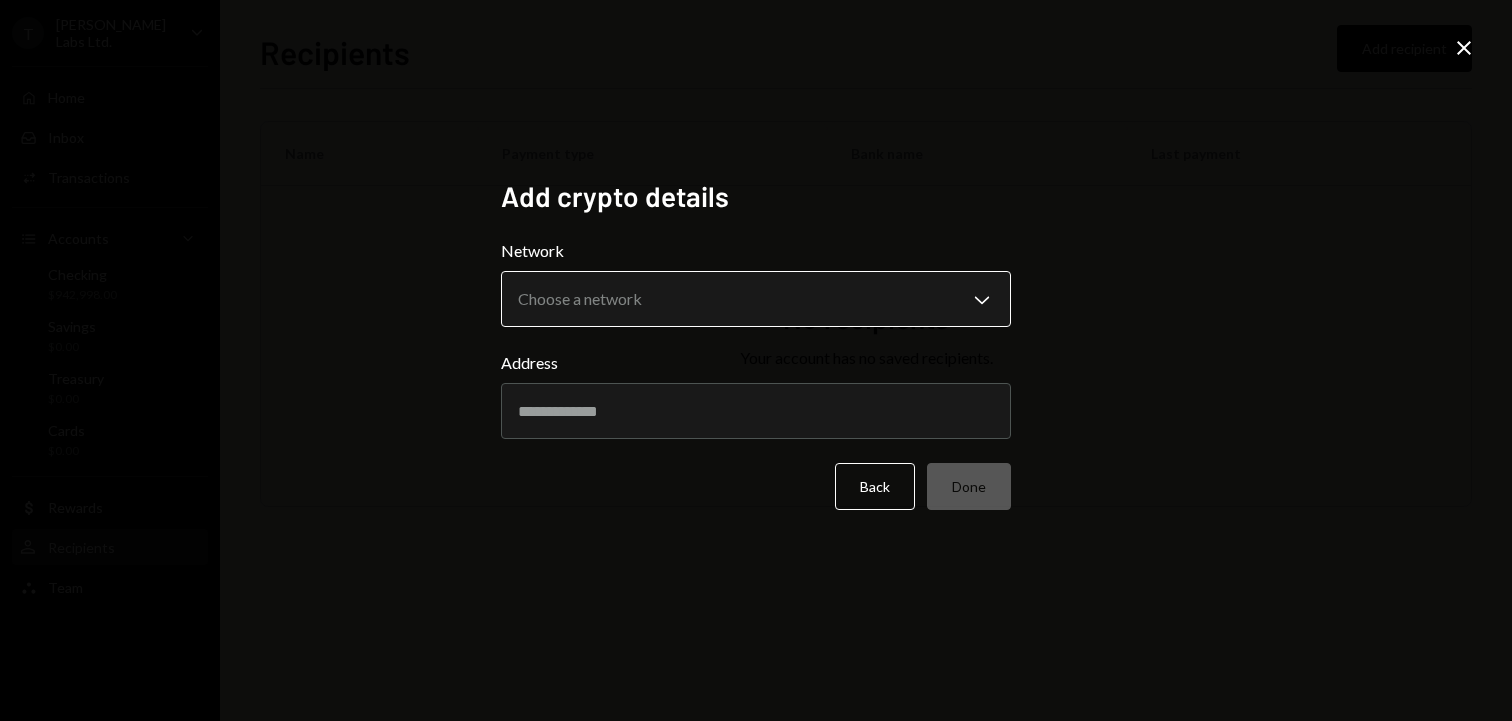 click on "T [PERSON_NAME] Labs Ltd. Caret Down Home Home Inbox Inbox Activities Transactions Accounts Accounts Caret Down Checking $942,998.00 Savings $0.00 Treasury $0.00 Cards $0.00 Dollar Rewards User Recipients Team Team Recipients Add recipient Name Payment type Bank name Last payment No recipients Your account has no saved recipients. Recipients - Dakota Create Post Save Idea Create Post Save Idea Create Post Save Idea Create Post Save Idea Create Post Save Idea Create Post Save Idea Create Post Save Idea Create Post Save Idea Create Post Save Idea Create Post Save Idea Create Post Save Idea Create Post Save Idea Create Post Save Idea Add crypto details Network Choose a network Chevron Down ******** ****** Address Back Done Close" at bounding box center (756, 360) 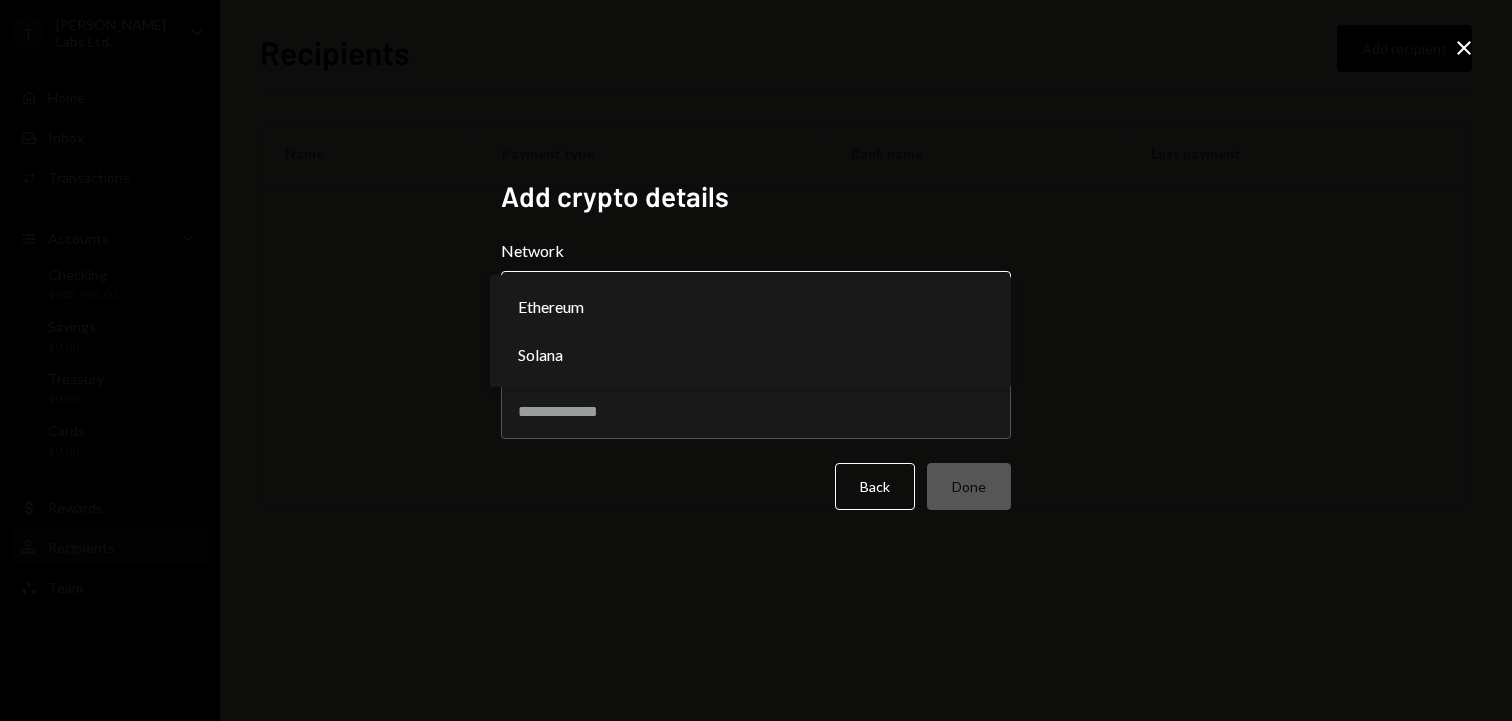 click on "T [PERSON_NAME] Labs Ltd. Caret Down Home Home Inbox Inbox Activities Transactions Accounts Accounts Caret Down Checking $942,998.00 Savings $0.00 Treasury $0.00 Cards $0.00 Dollar Rewards User Recipients Team Team Recipients Add recipient Name Payment type Bank name Last payment No recipients Your account has no saved recipients. Recipients - Dakota Create Post Save Idea Create Post Save Idea Create Post Save Idea Create Post Save Idea Create Post Save Idea Create Post Save Idea Create Post Save Idea Create Post Save Idea Create Post Save Idea Create Post Save Idea Create Post Save Idea Create Post Save Idea Create Post Save Idea Add crypto details Network Solana Chevron Down ******** ****** Address Back Done Close Ethereum Solana" at bounding box center [756, 360] 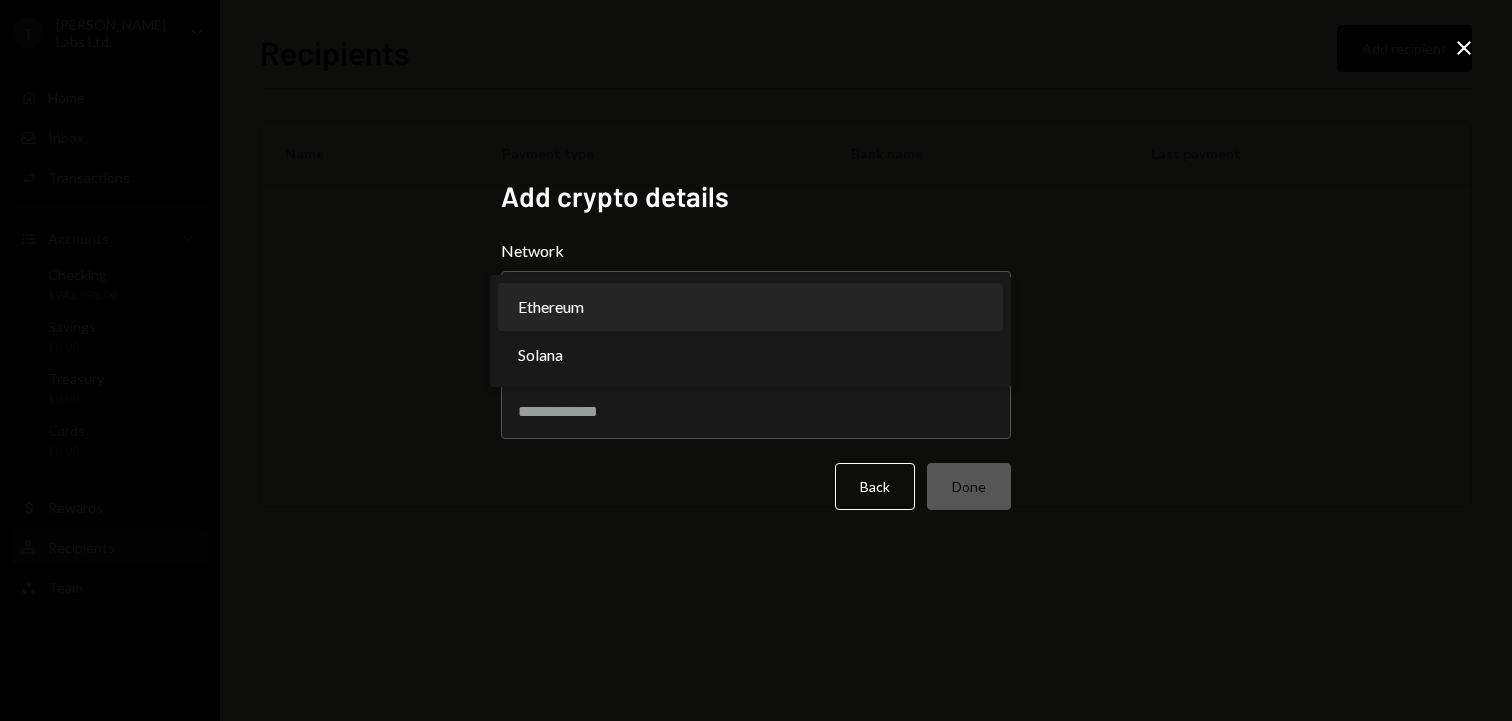 select on "**********" 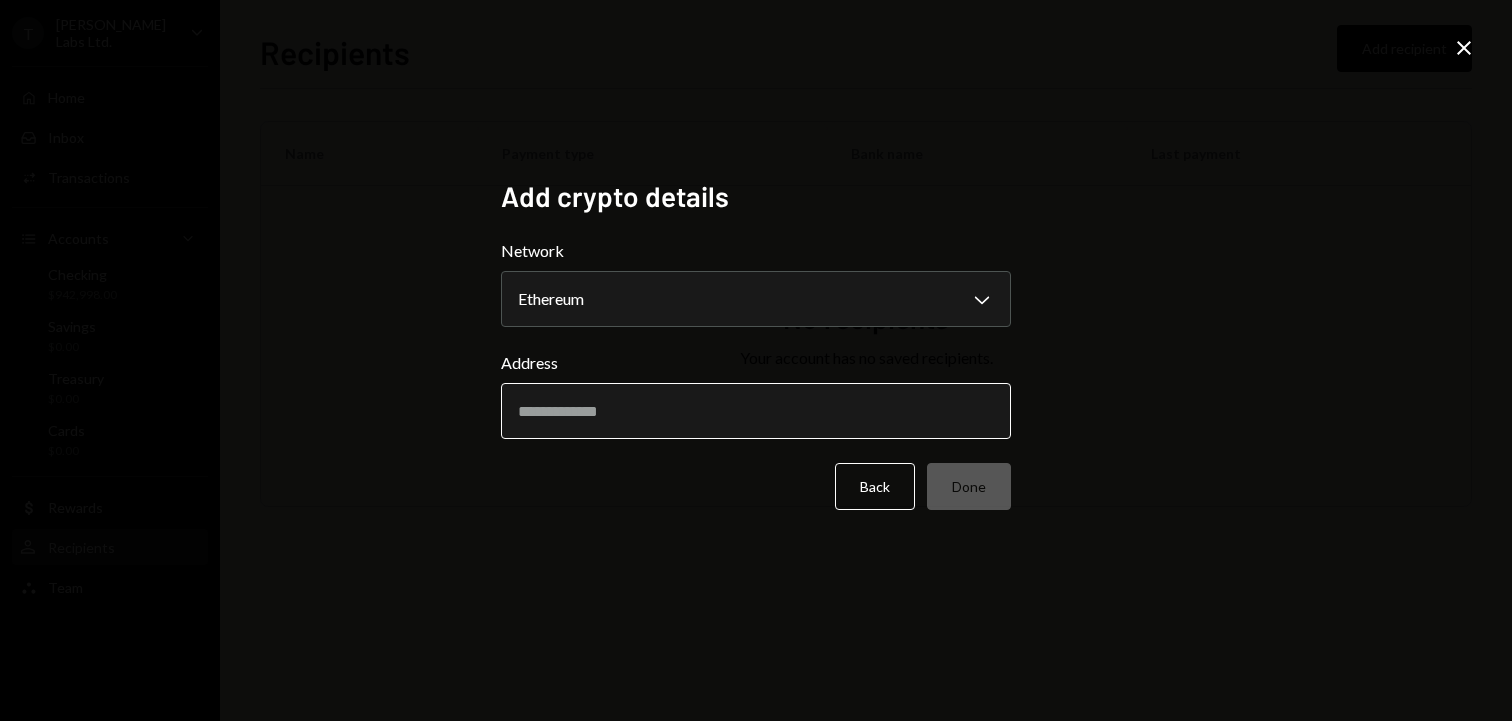 click on "Address" at bounding box center [756, 411] 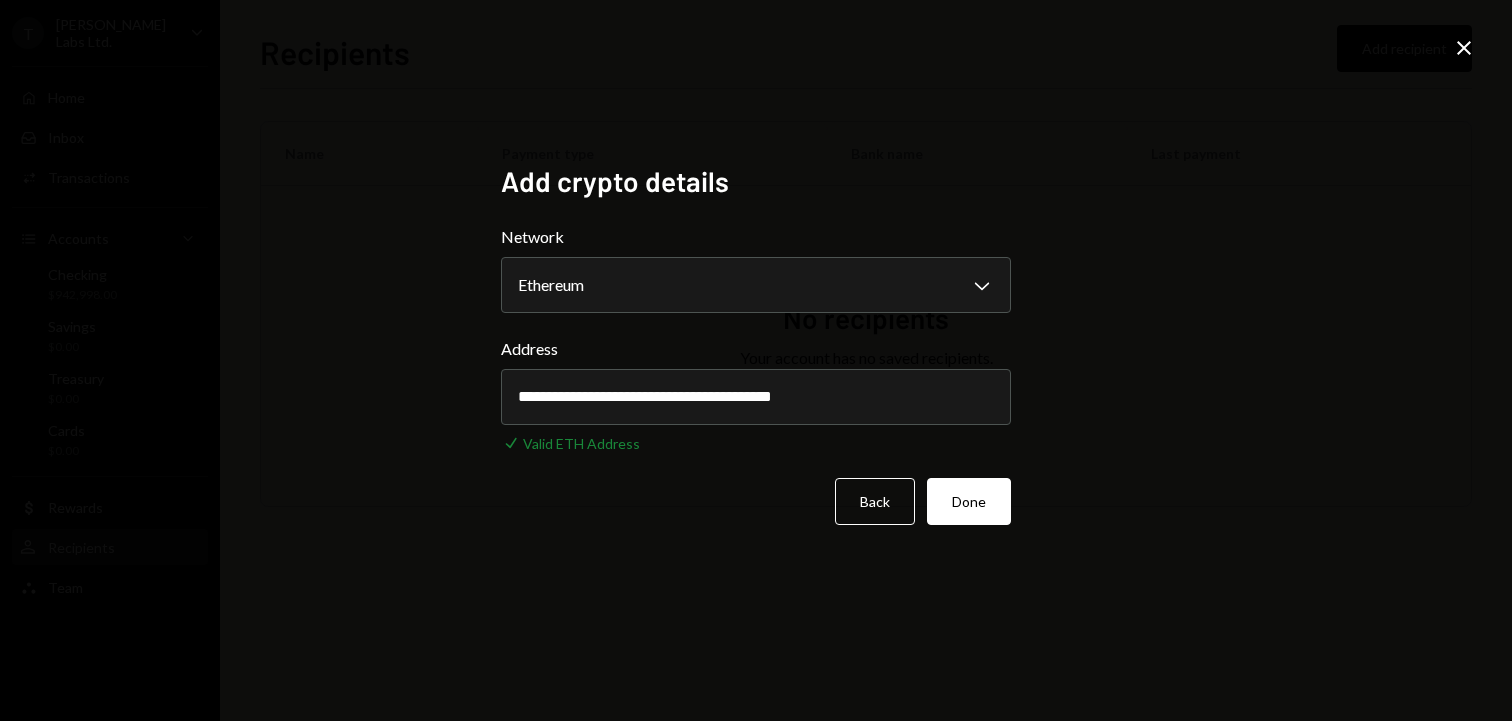 type on "**********" 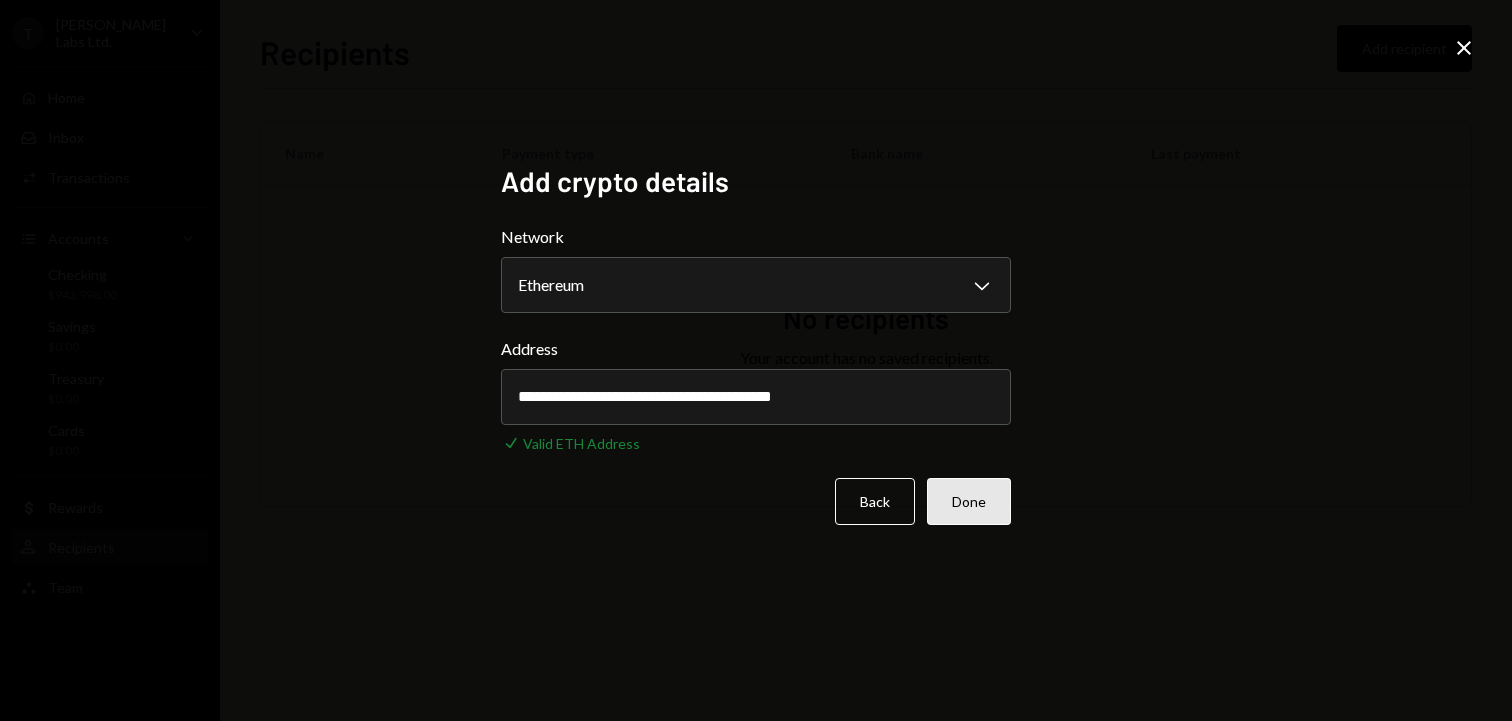 click on "Done" at bounding box center [969, 501] 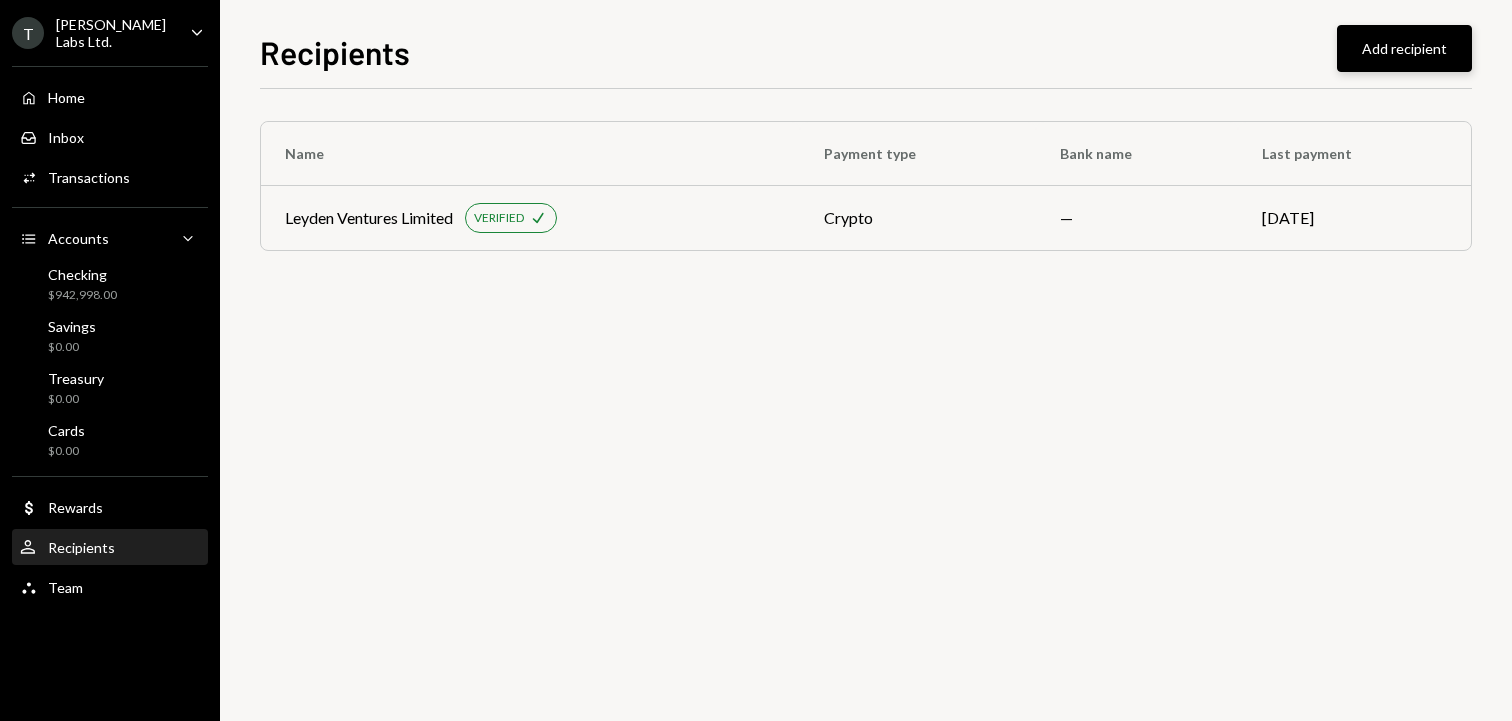 click on "Add recipient" at bounding box center (1404, 48) 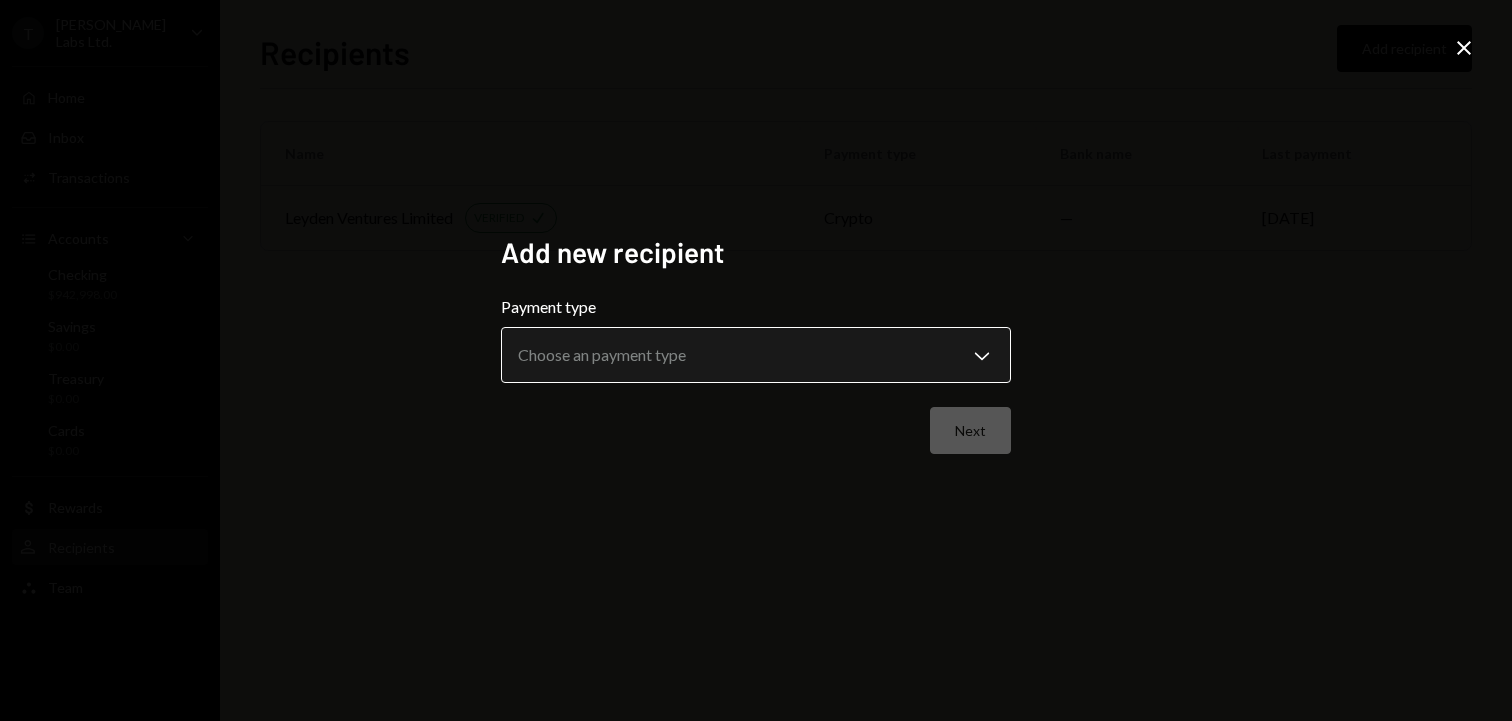 click on "**********" at bounding box center [756, 360] 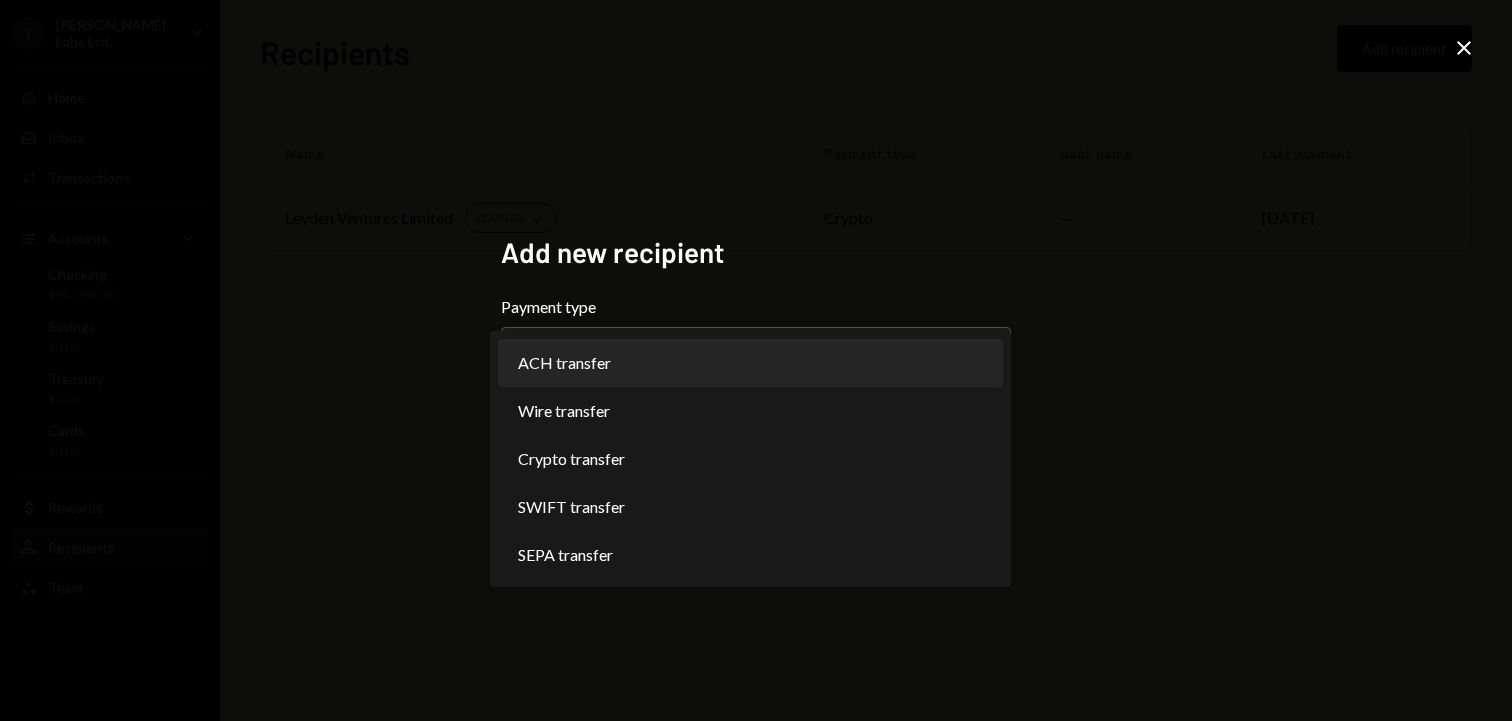 select on "***" 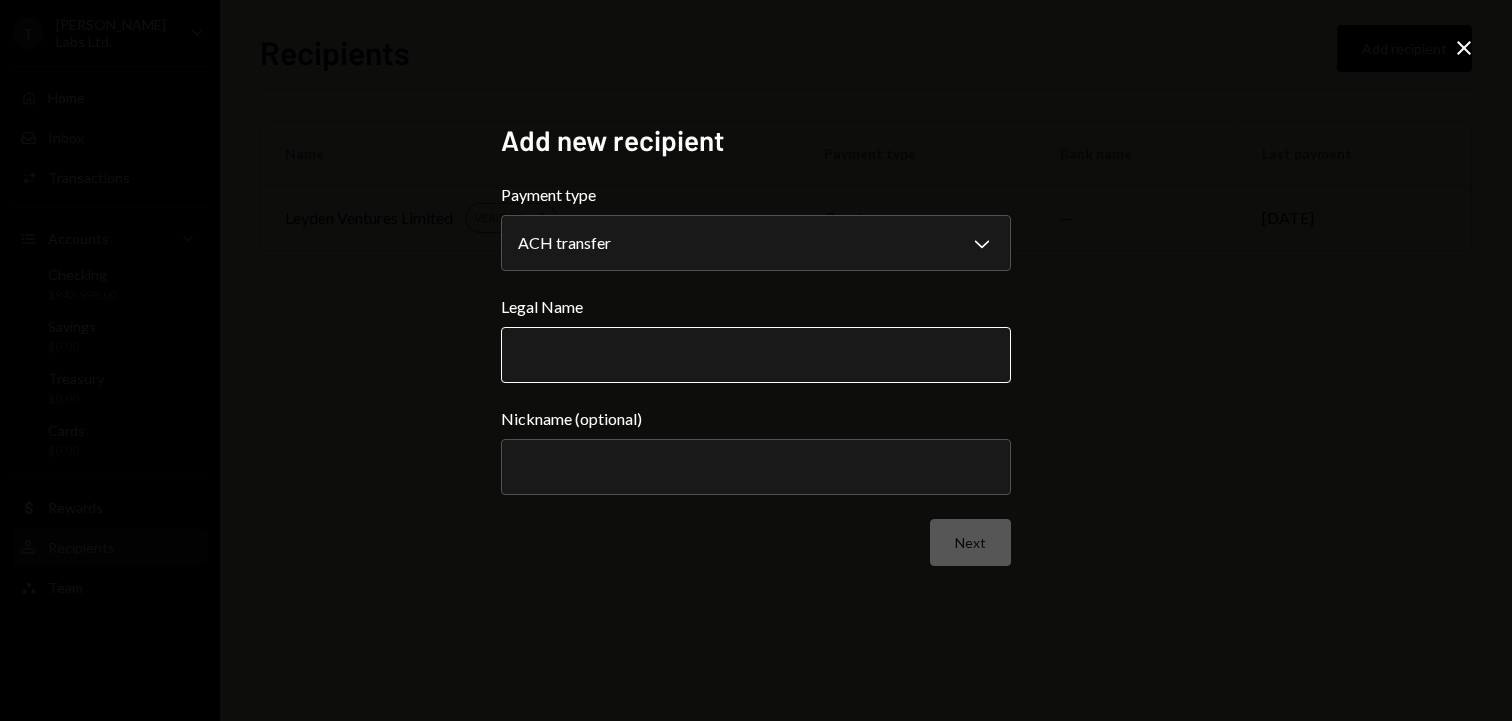 click on "Legal Name" at bounding box center (756, 355) 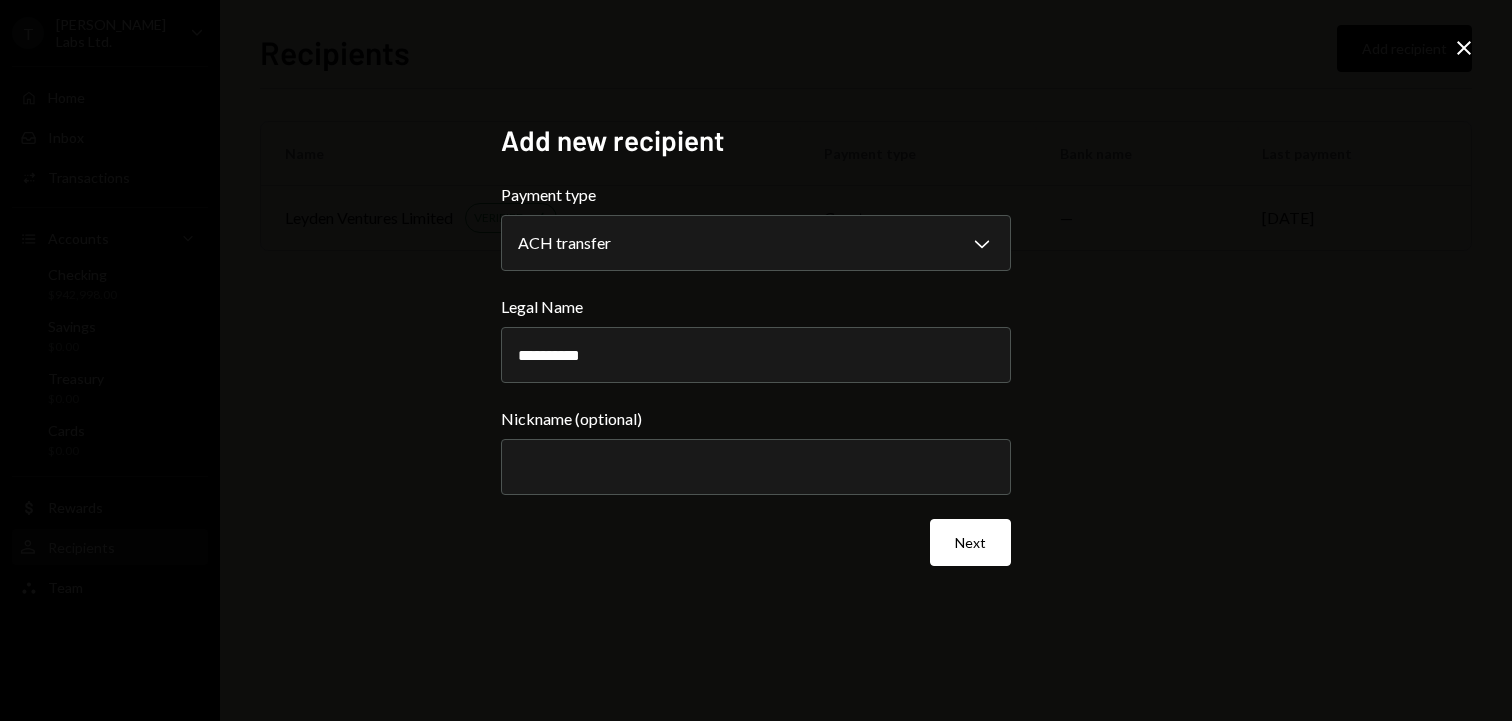 type on "**********" 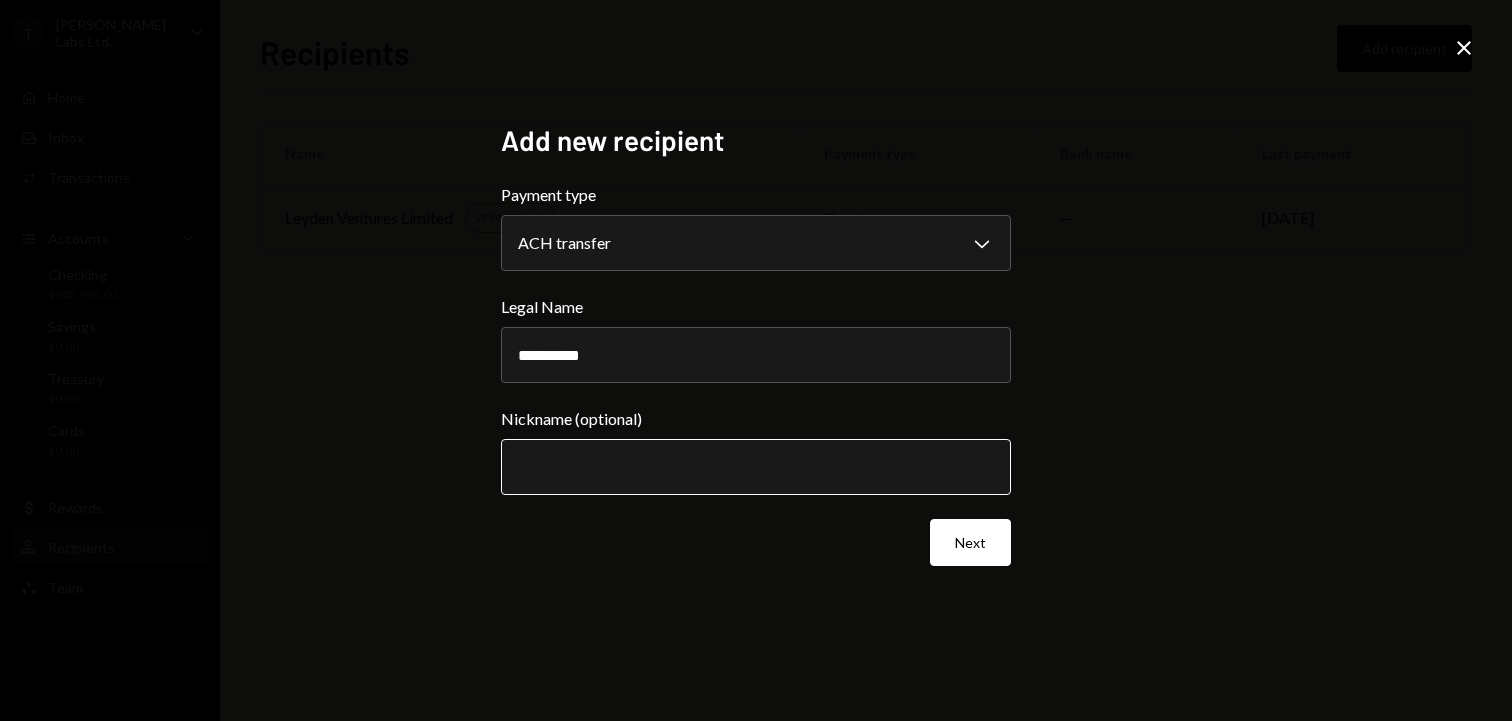 click on "Nickname (optional)" at bounding box center [756, 467] 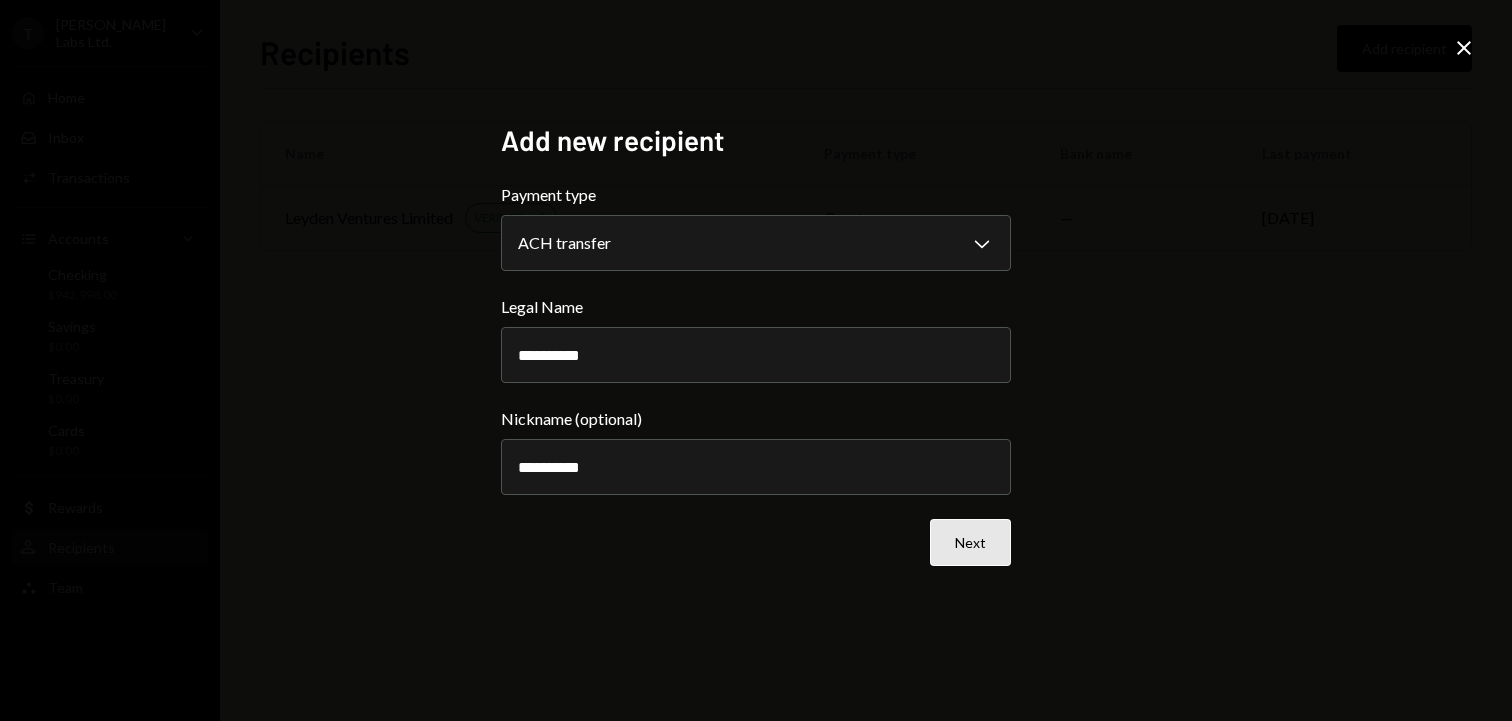 type on "**********" 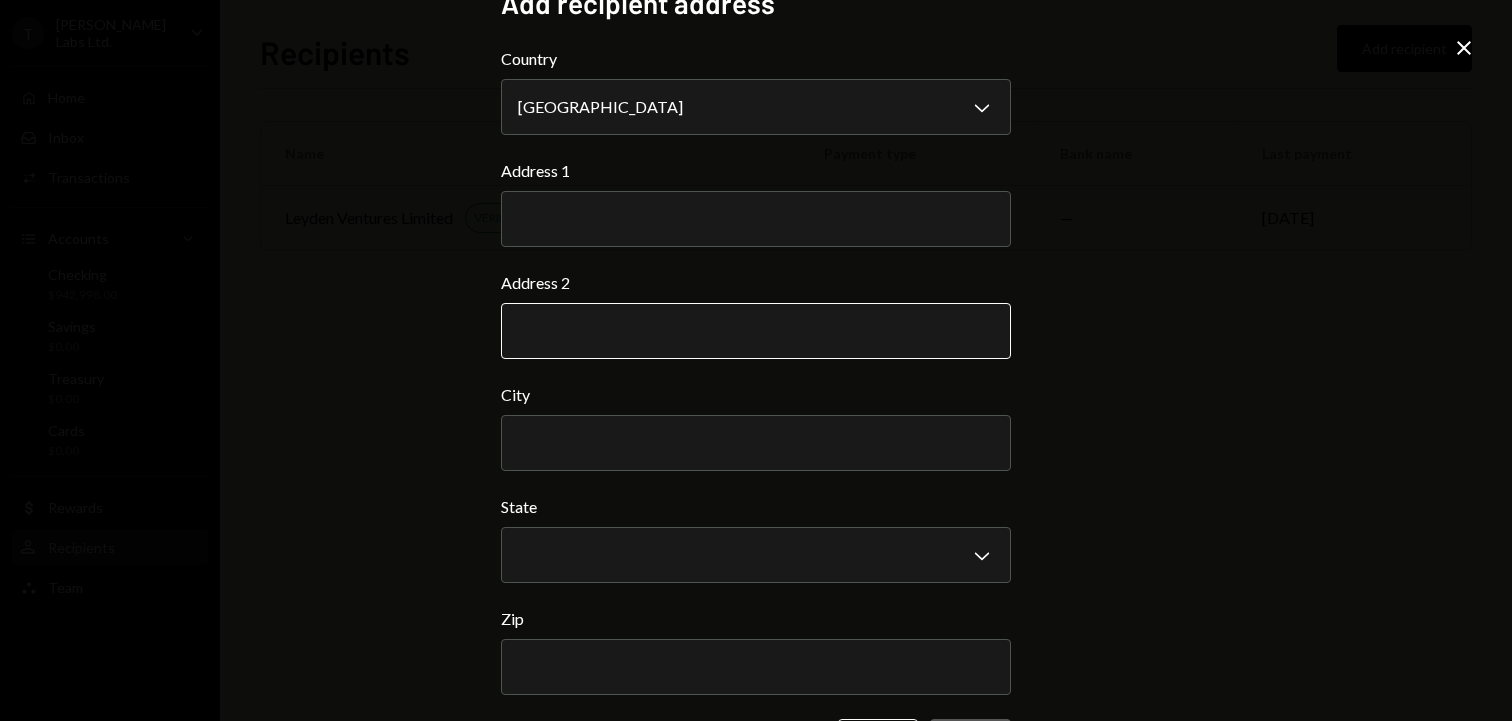 scroll, scrollTop: 85, scrollLeft: 0, axis: vertical 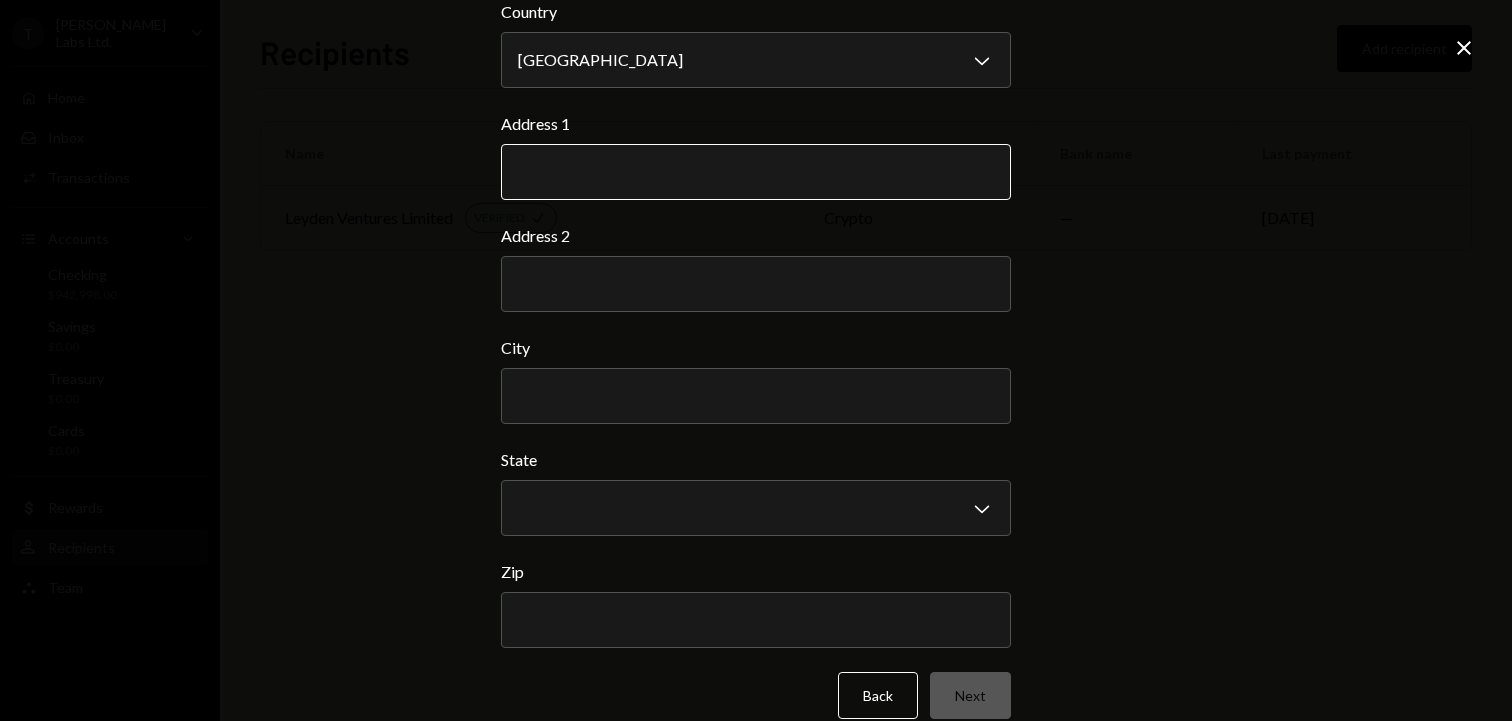 click on "Address 1" at bounding box center [756, 172] 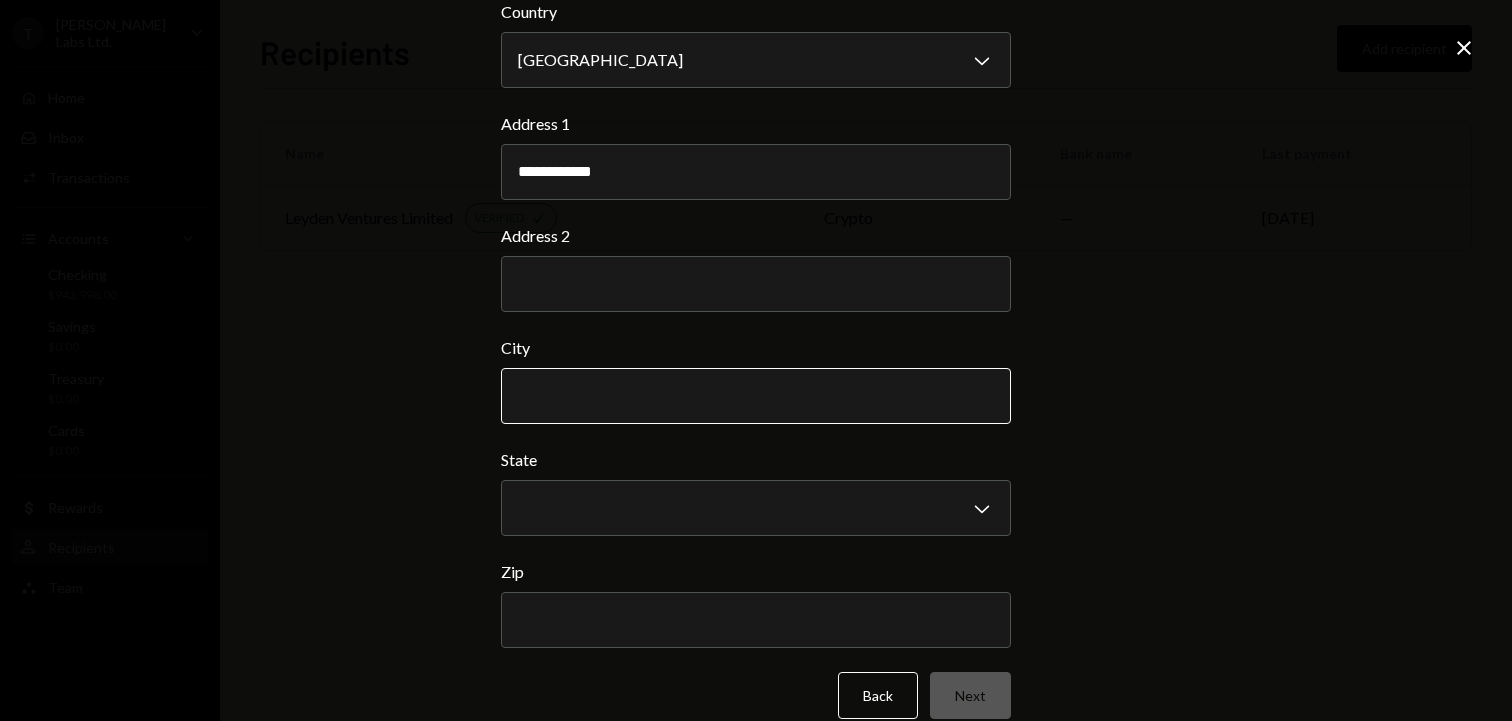 type on "**********" 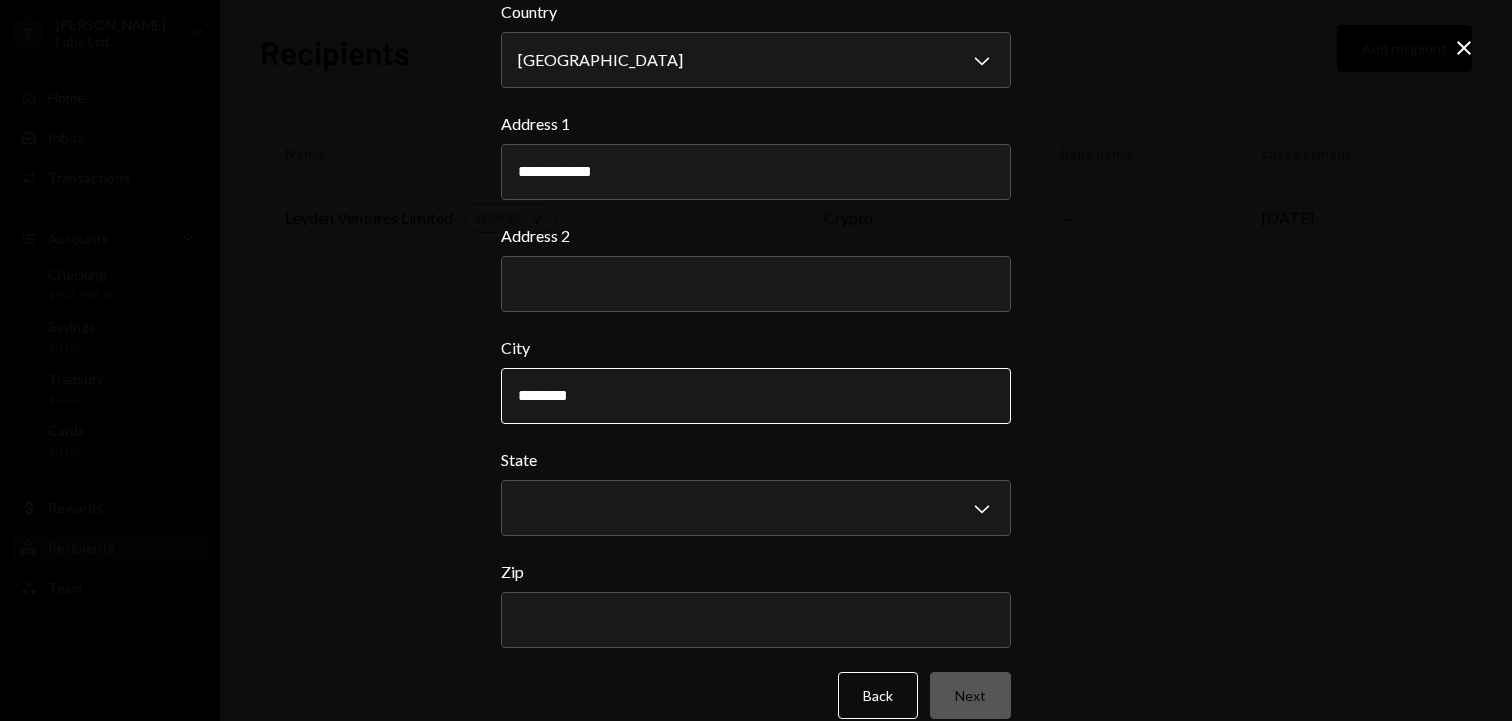 type on "********" 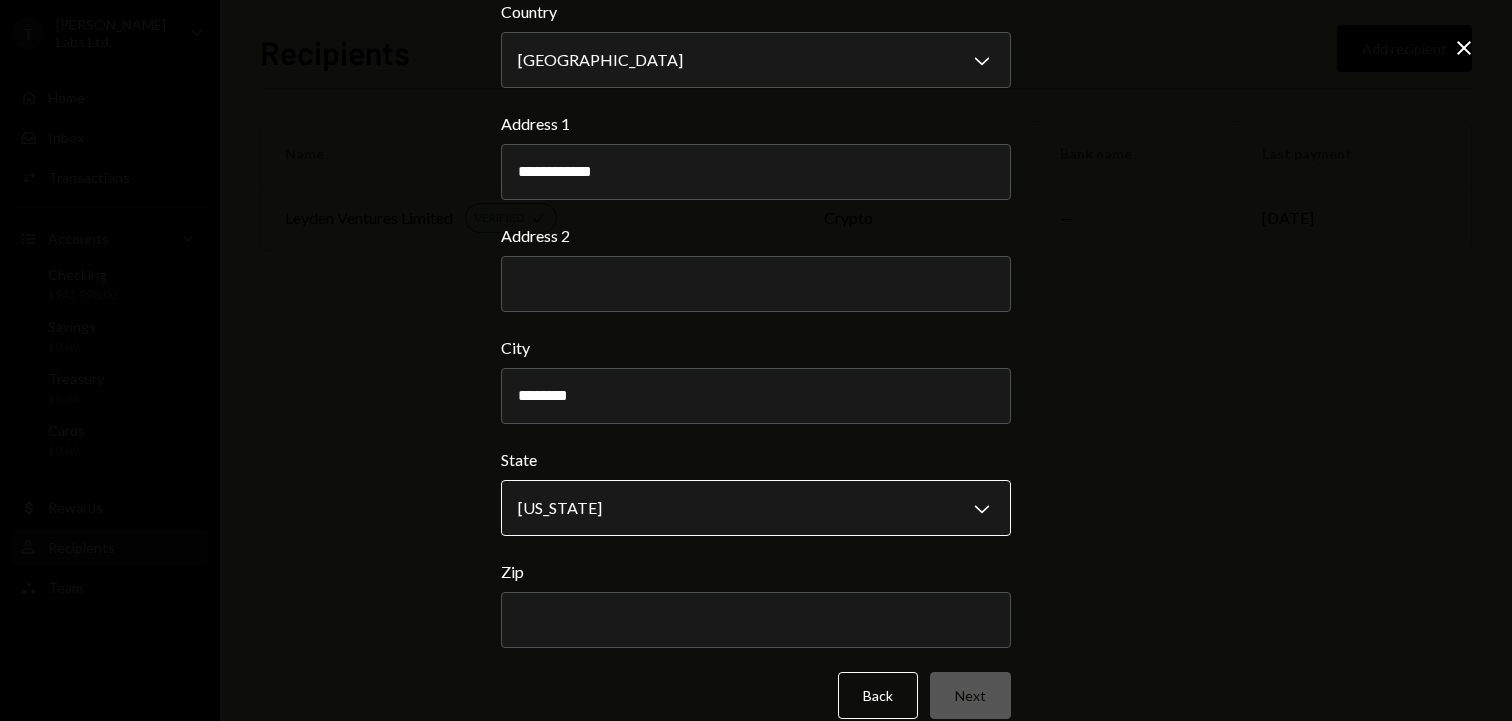 click on "**********" at bounding box center (756, 360) 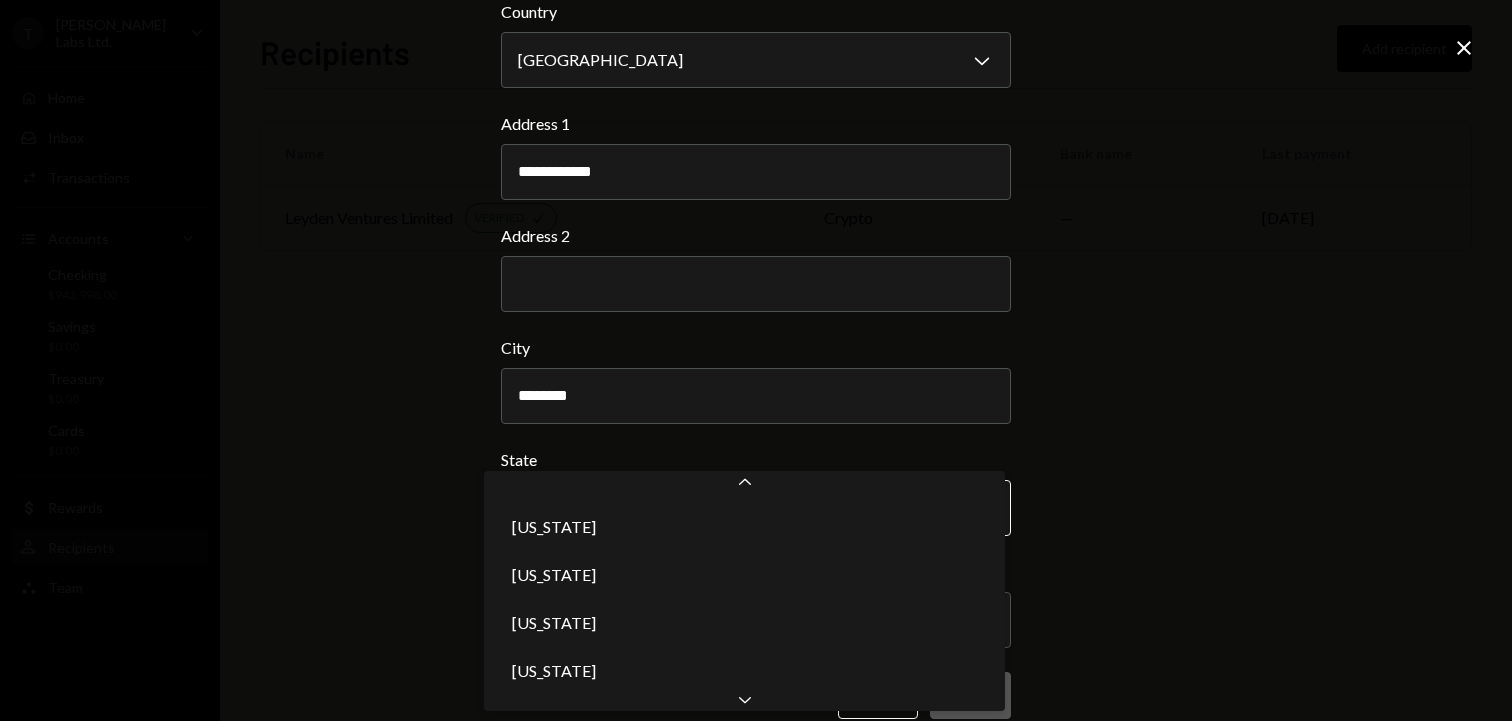 scroll, scrollTop: 1232, scrollLeft: 0, axis: vertical 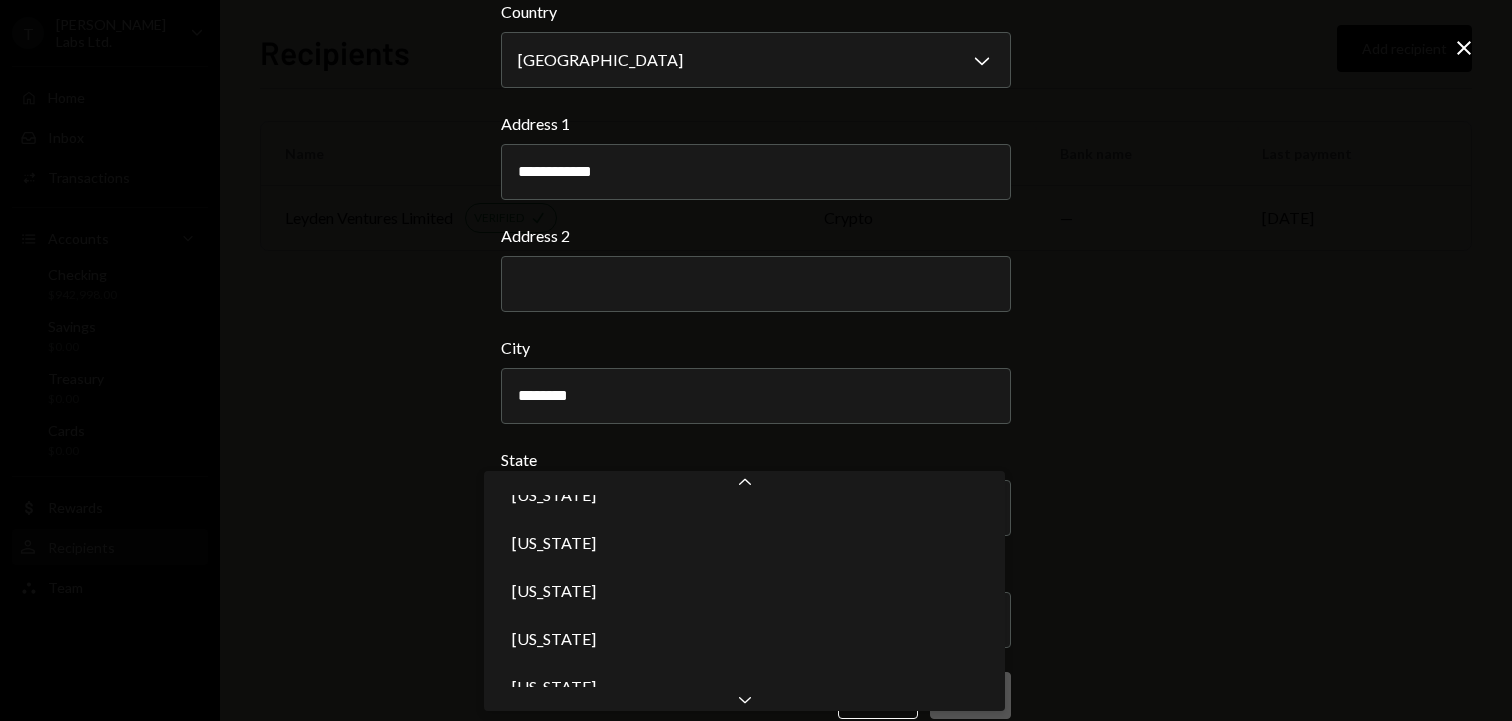 click on "**********" at bounding box center (756, 360) 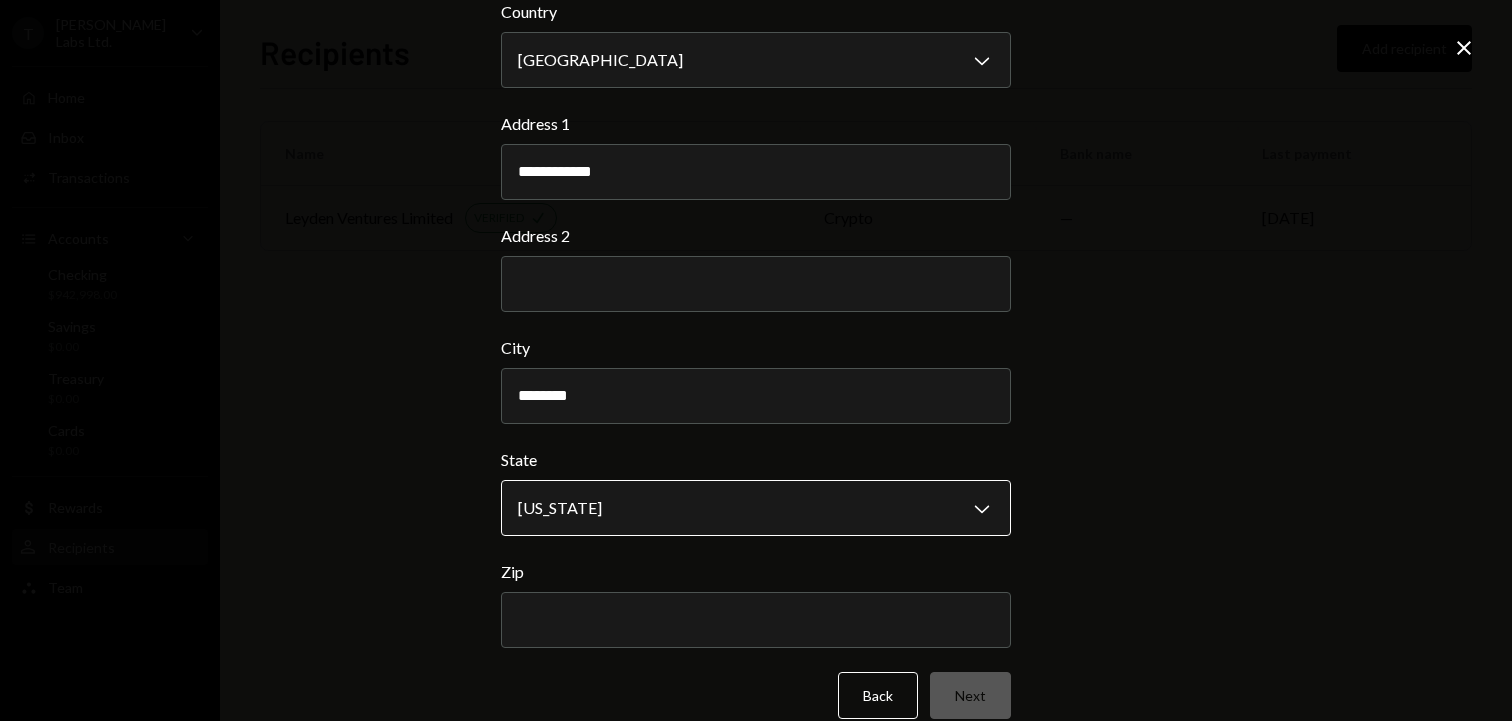 click on "**********" at bounding box center [756, 360] 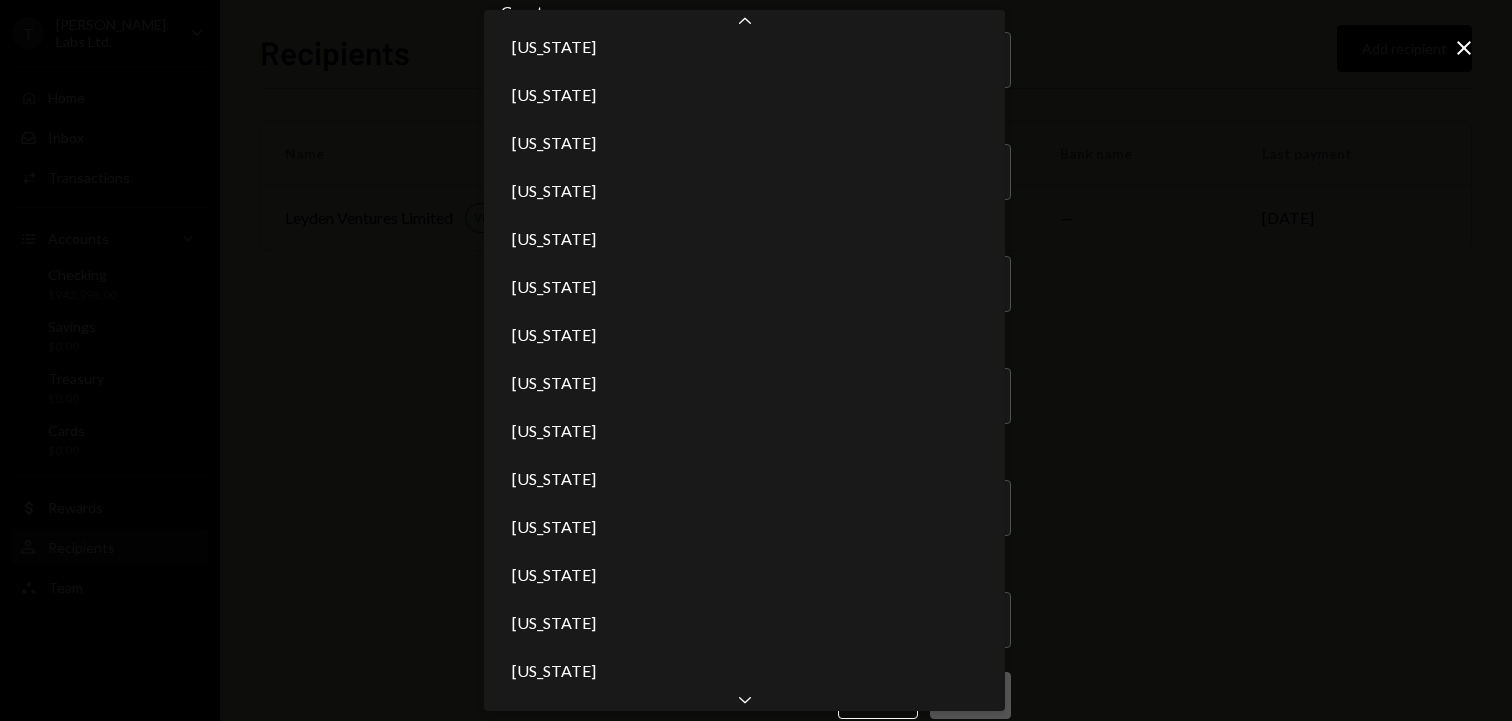 scroll, scrollTop: 1267, scrollLeft: 0, axis: vertical 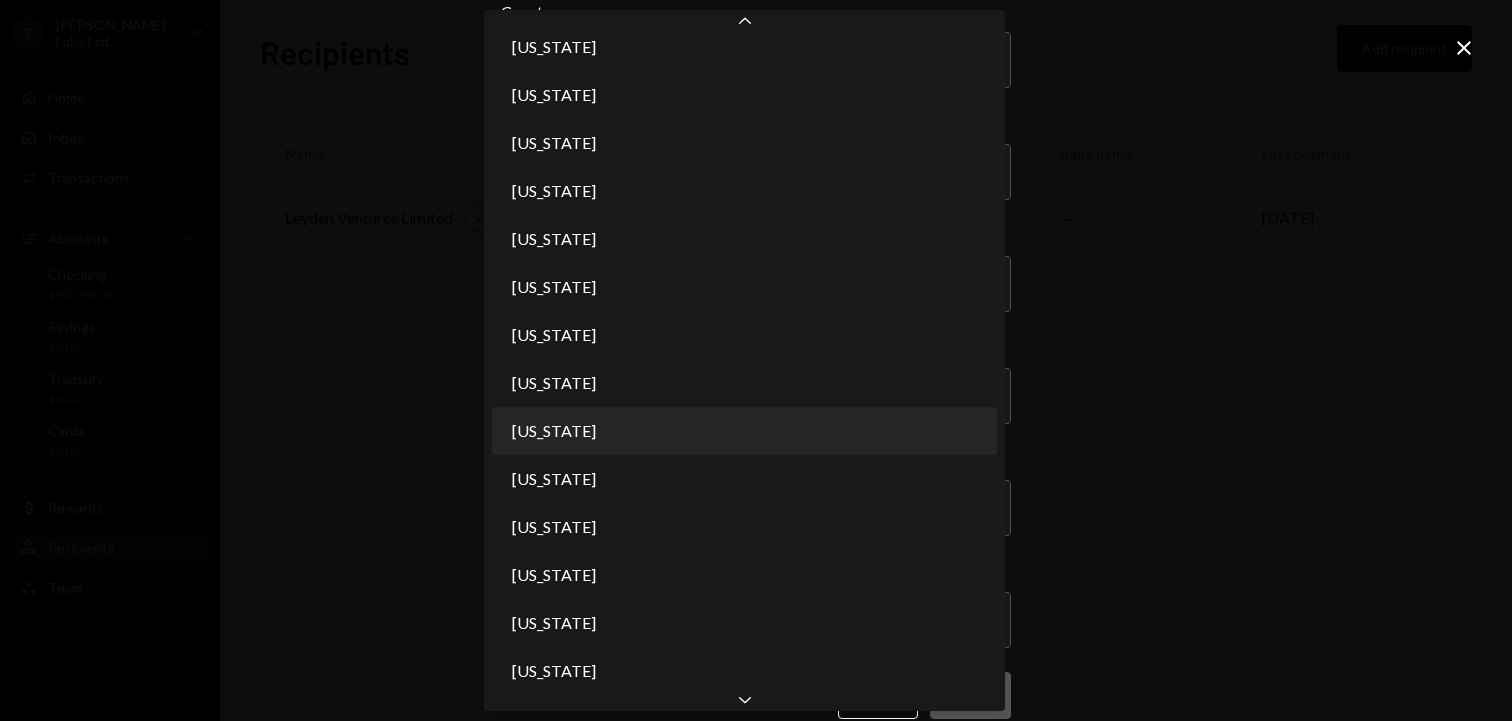 select on "**" 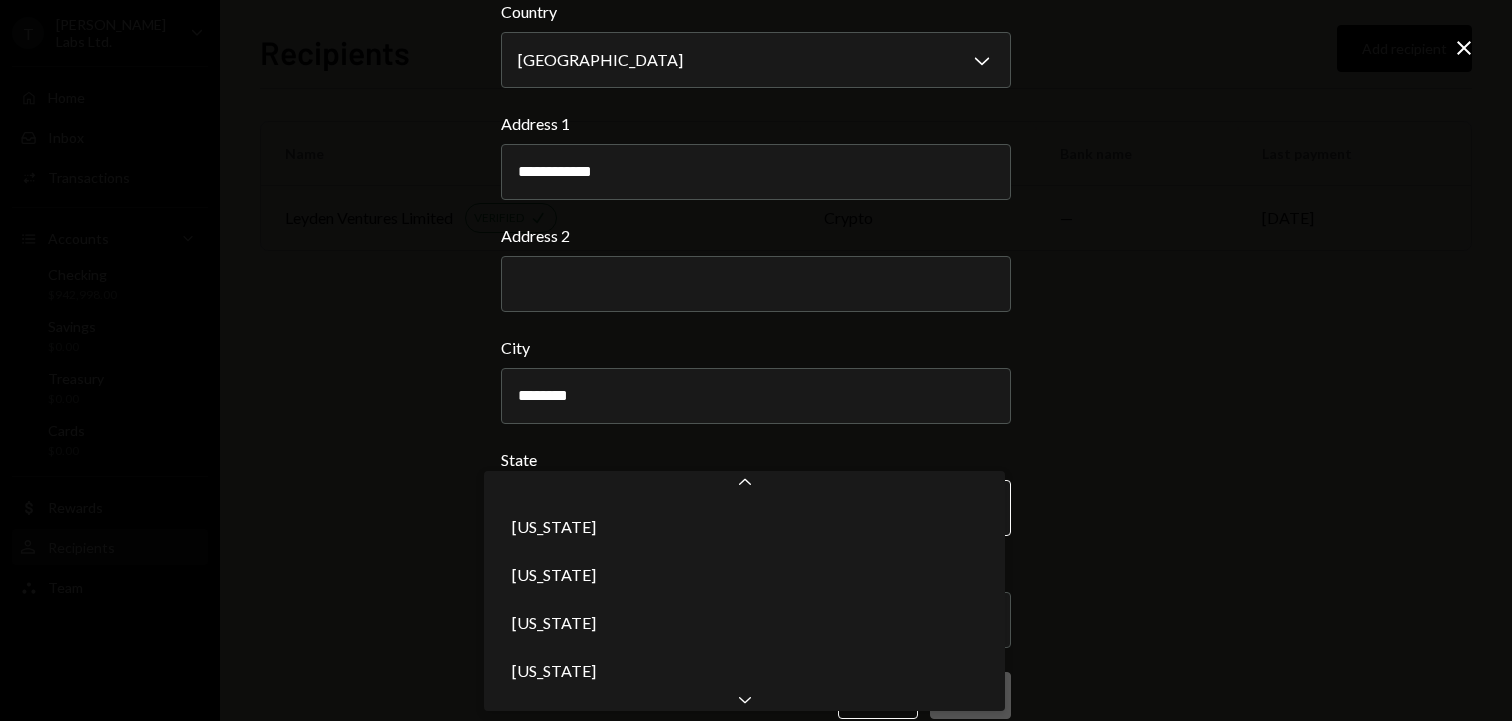 click on "**********" at bounding box center (756, 360) 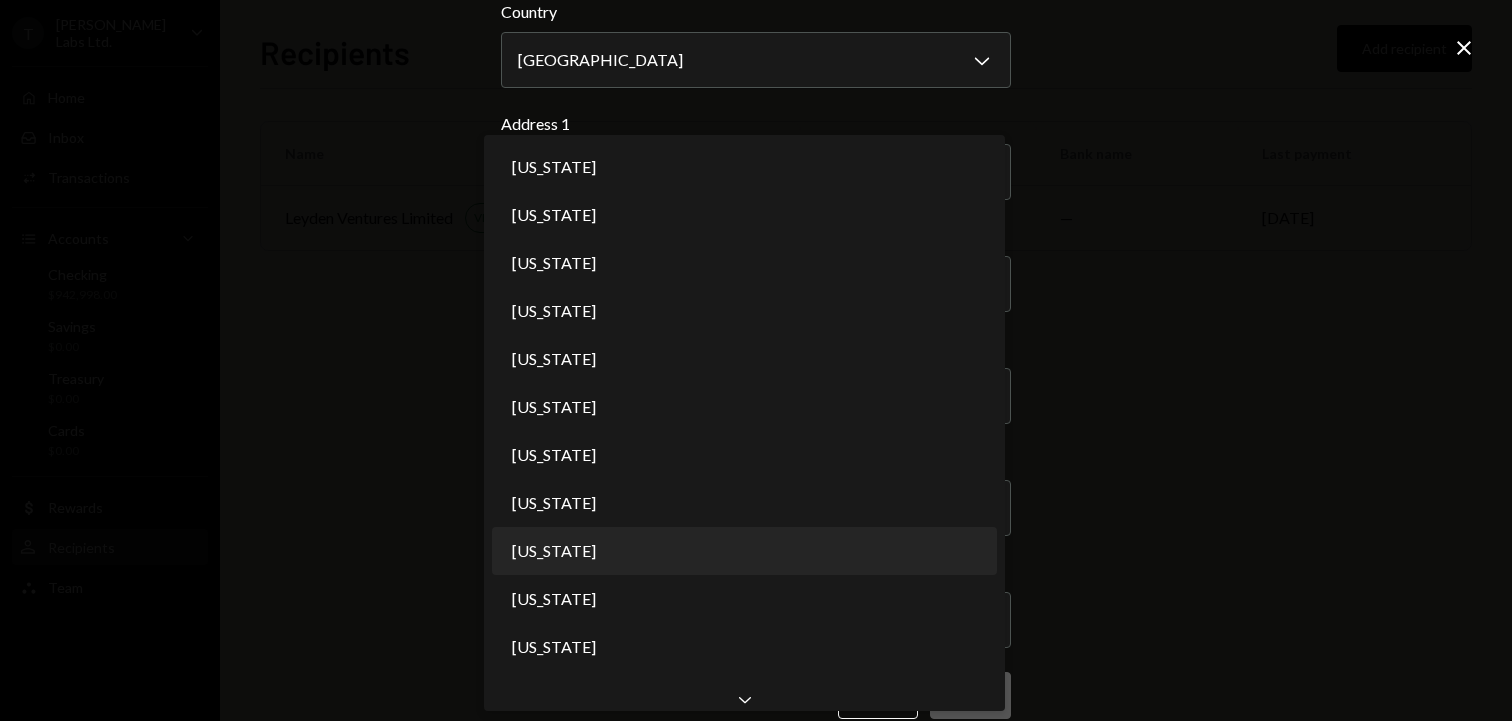 scroll, scrollTop: 0, scrollLeft: 0, axis: both 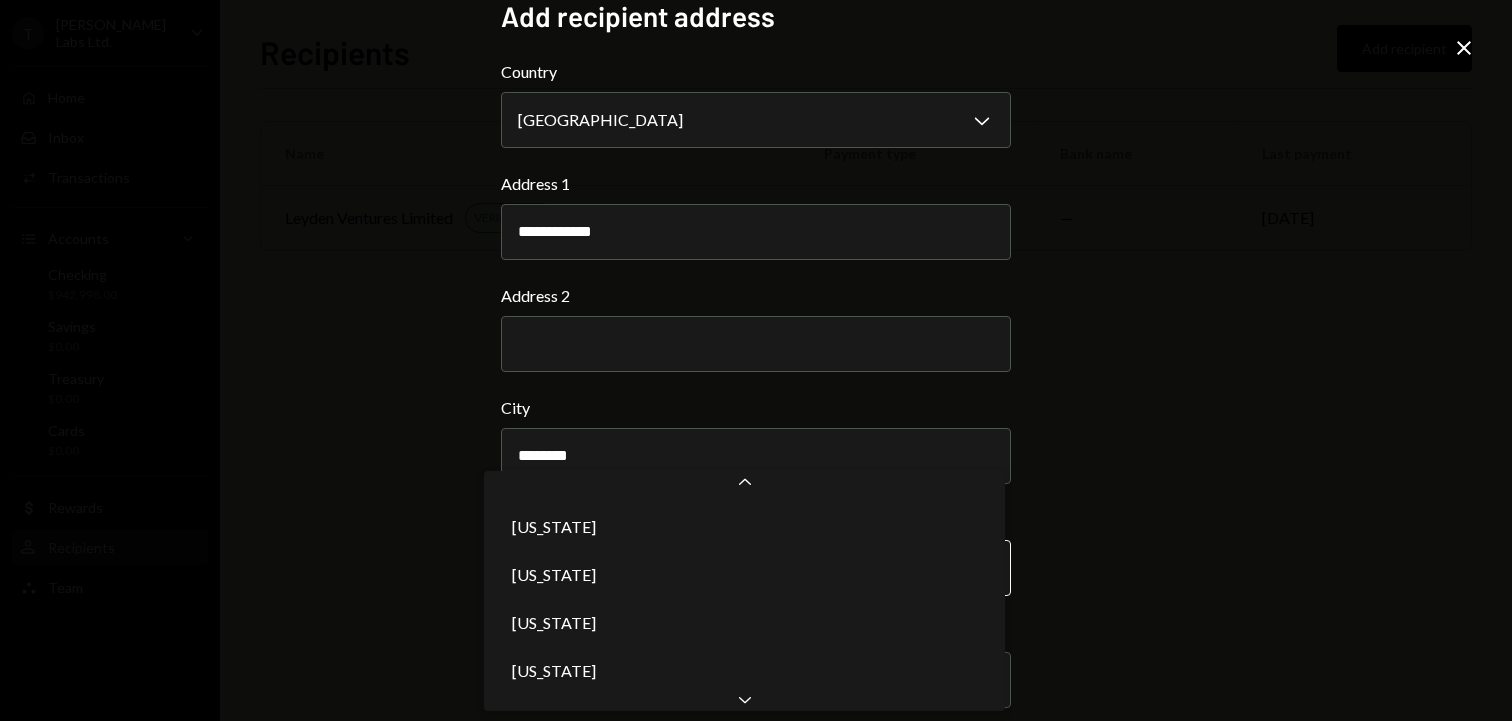 click on "**********" at bounding box center [756, 360] 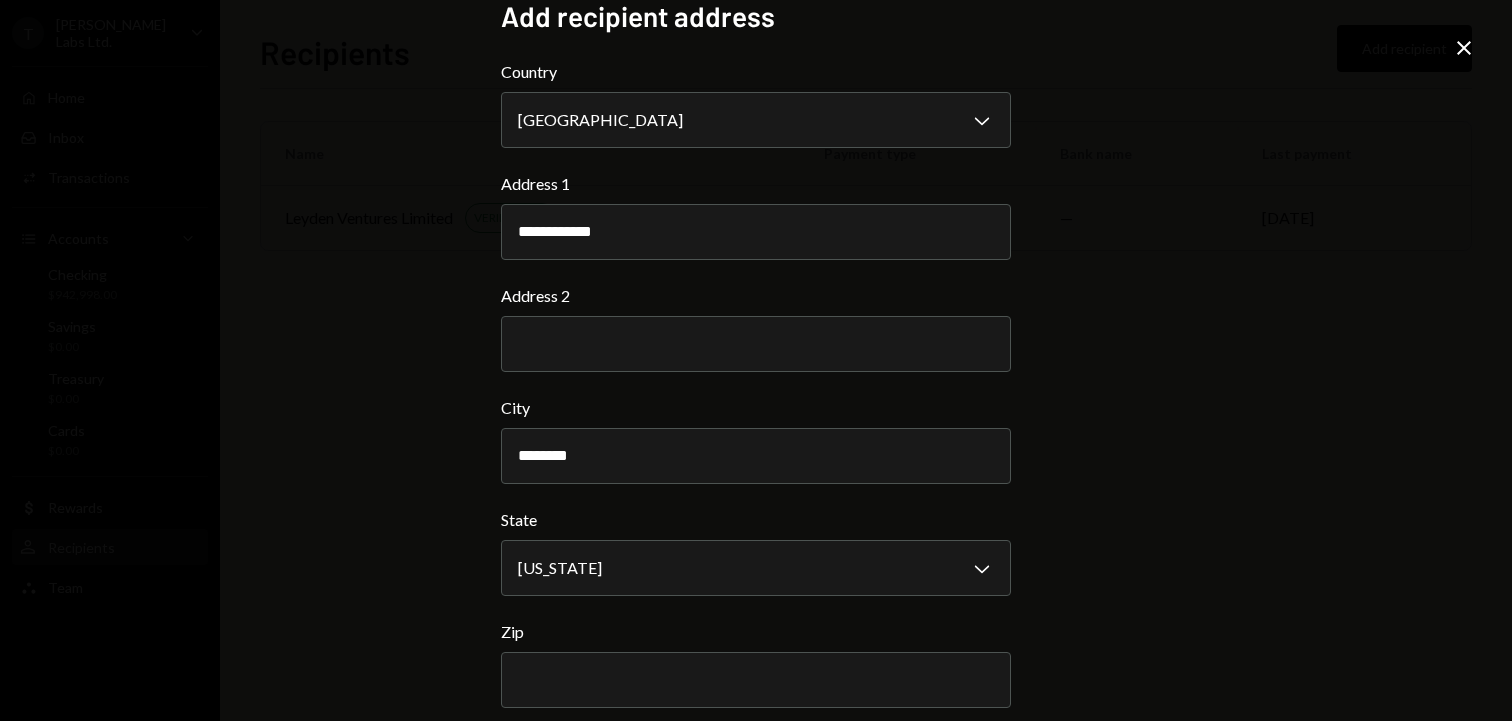 scroll, scrollTop: 114, scrollLeft: 0, axis: vertical 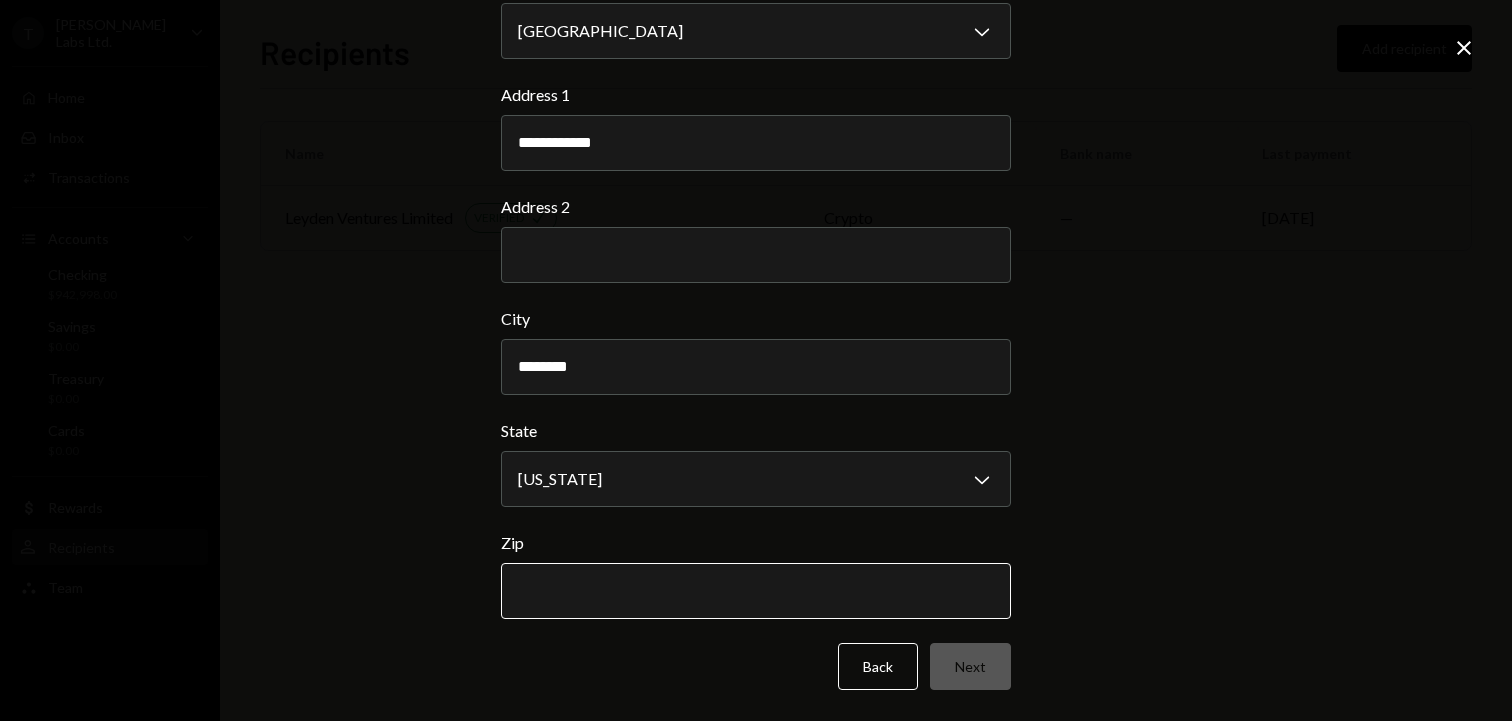 click on "Zip" at bounding box center (756, 591) 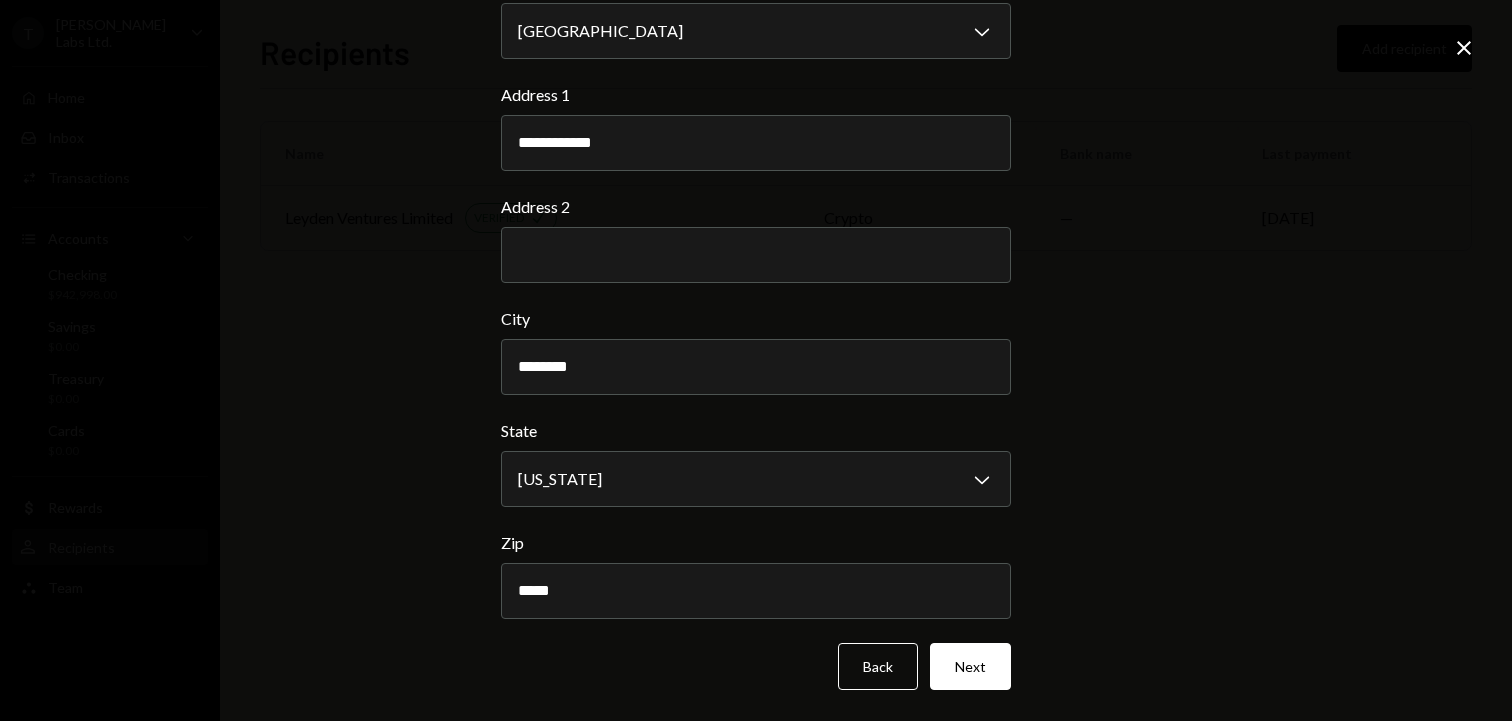 type on "*****" 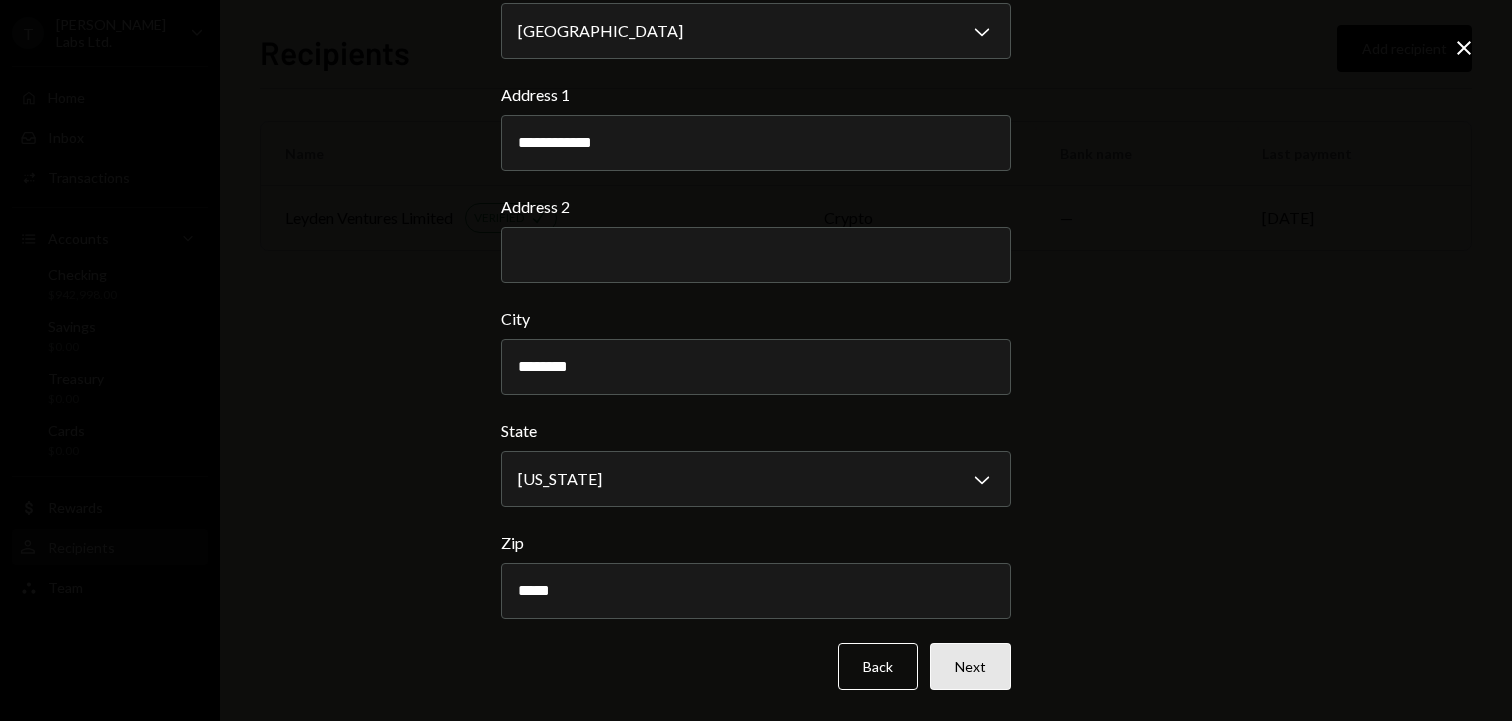 click on "Next" at bounding box center [970, 666] 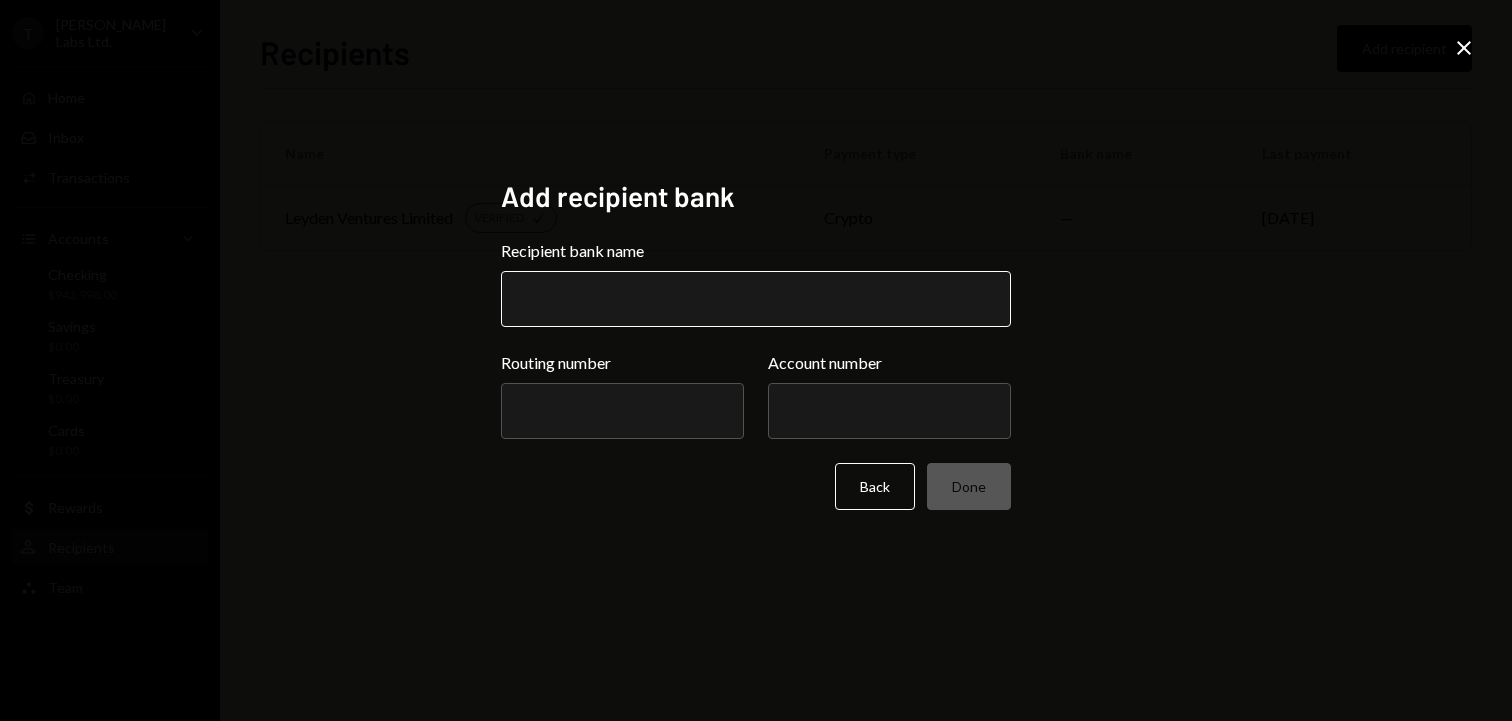 click on "Recipient bank name" at bounding box center (756, 299) 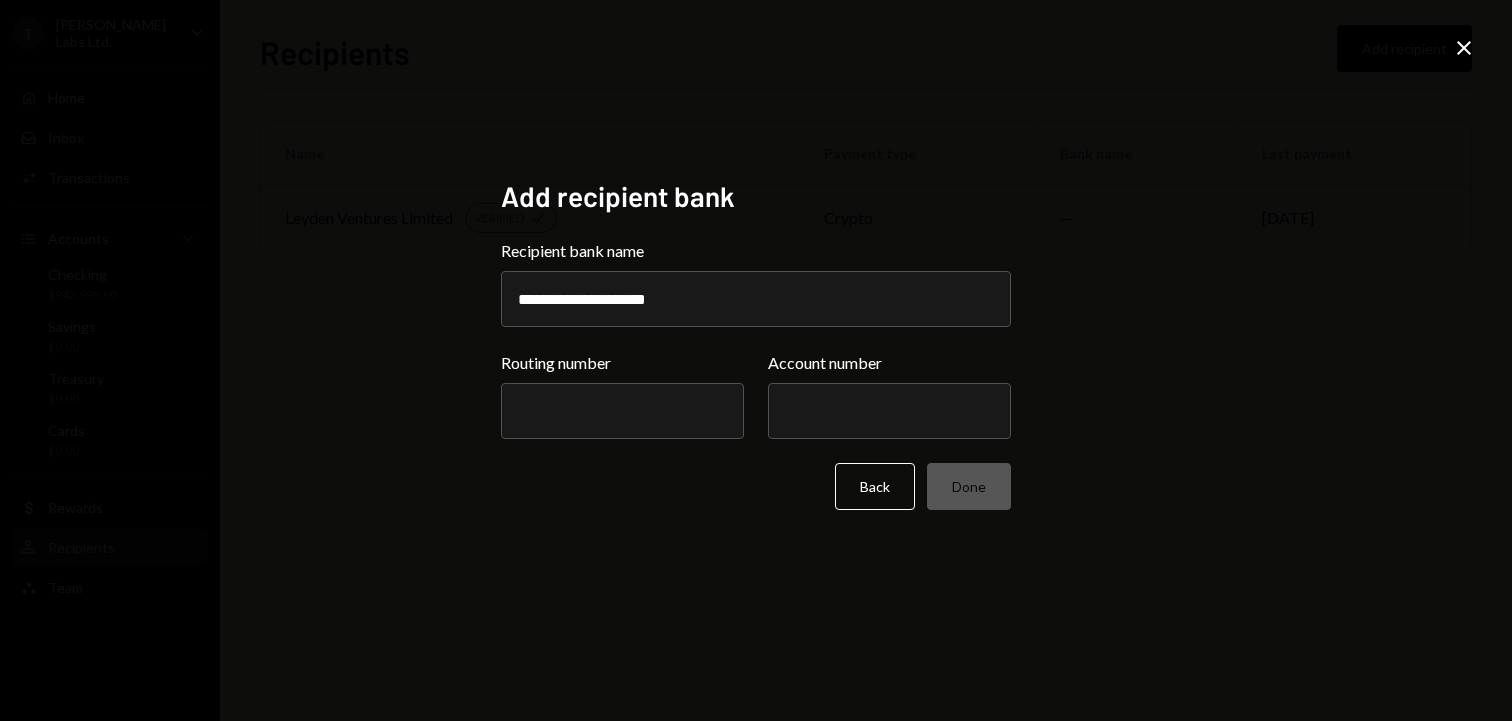 type on "**********" 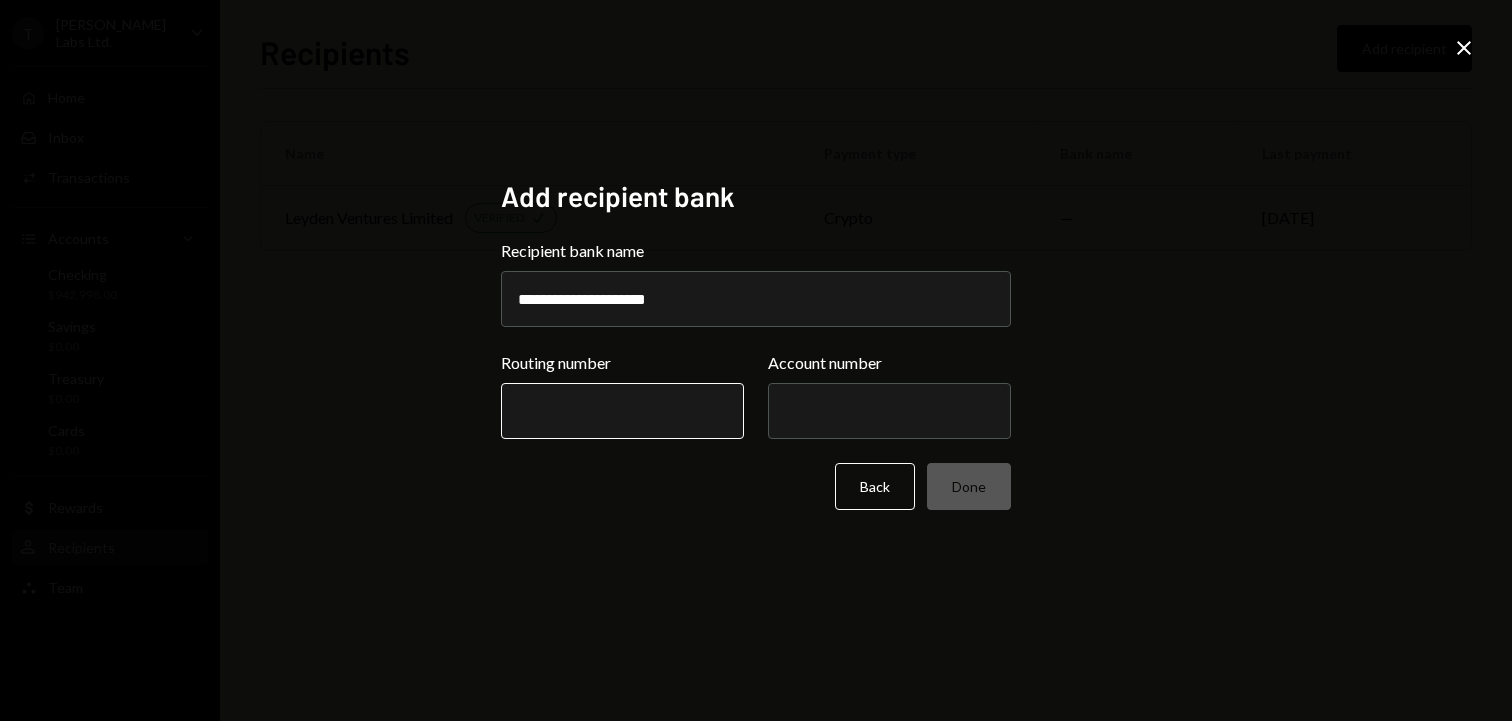 click on "Routing number" at bounding box center [622, 411] 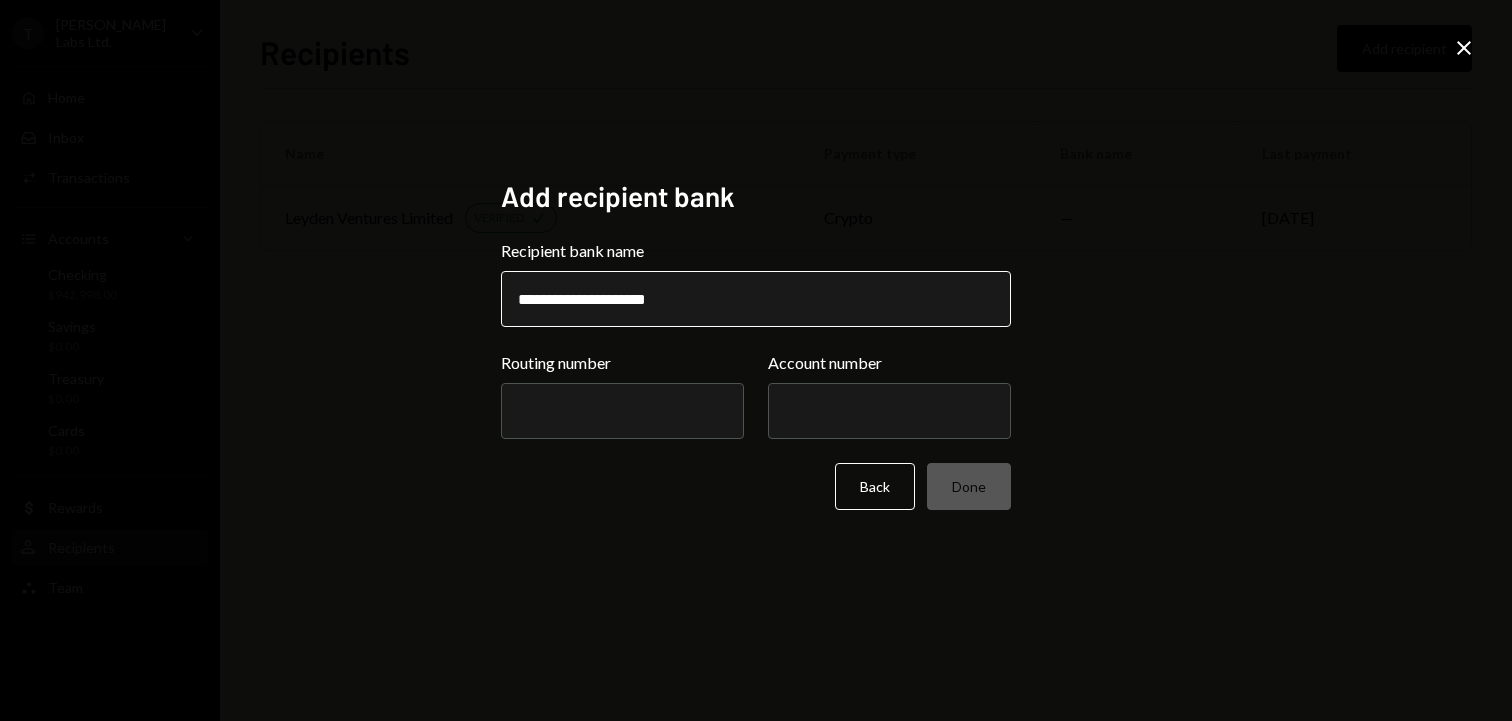 paste on "*********" 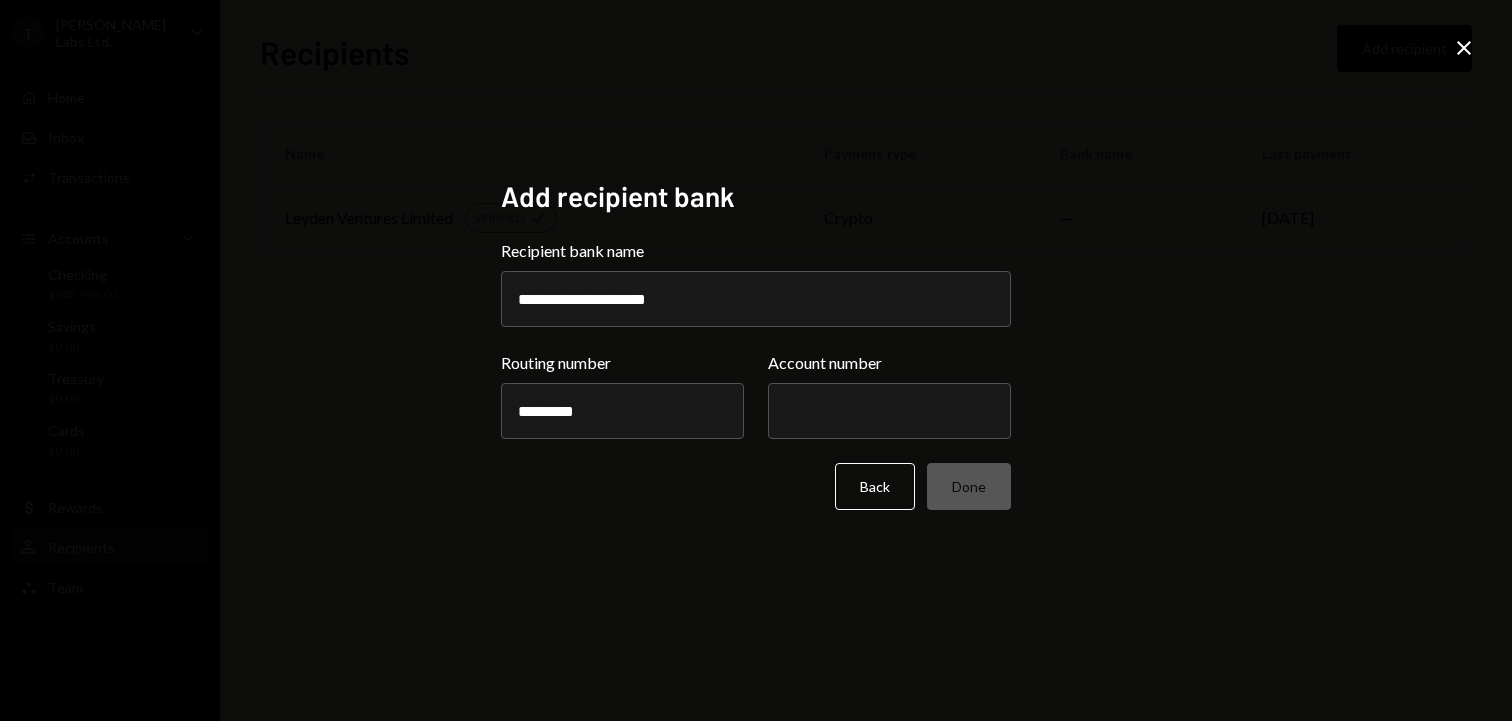 type on "*********" 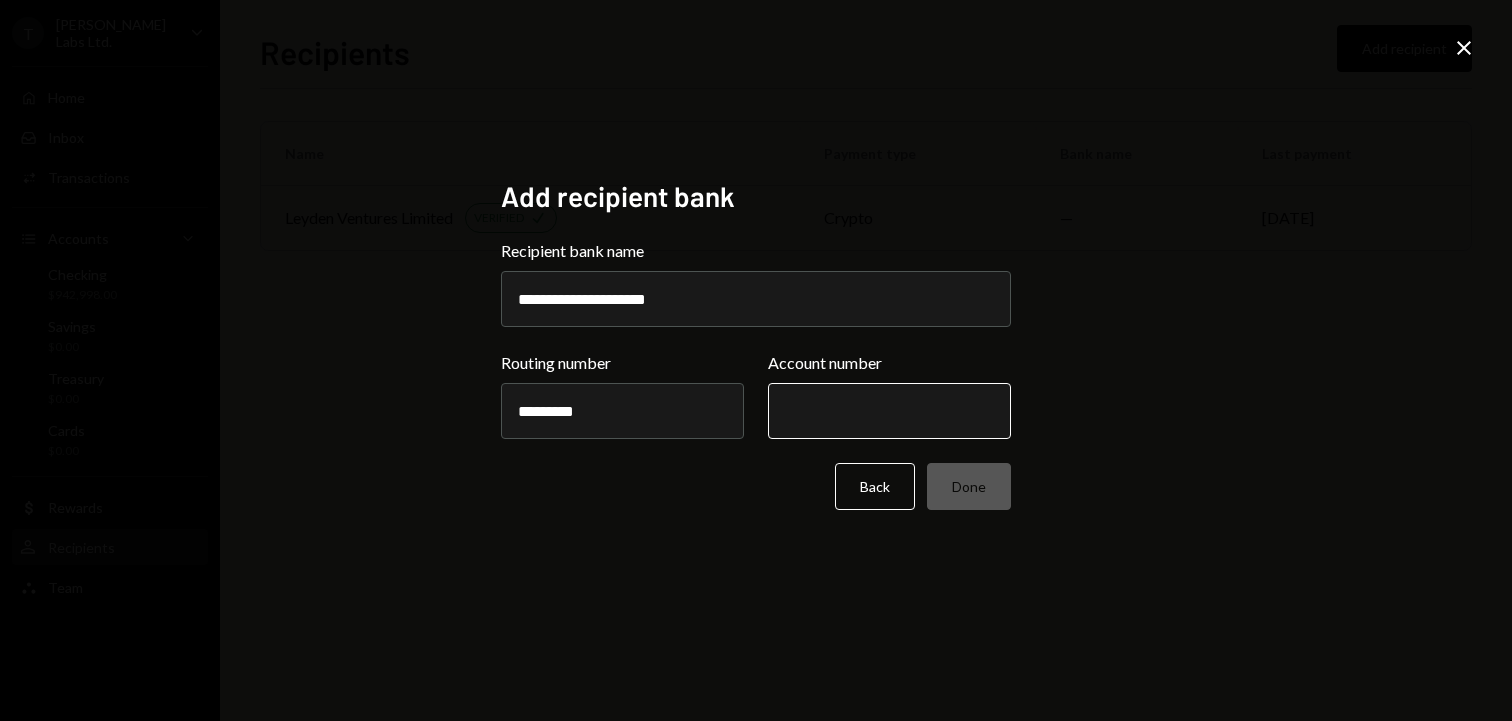click on "Account number" at bounding box center (889, 411) 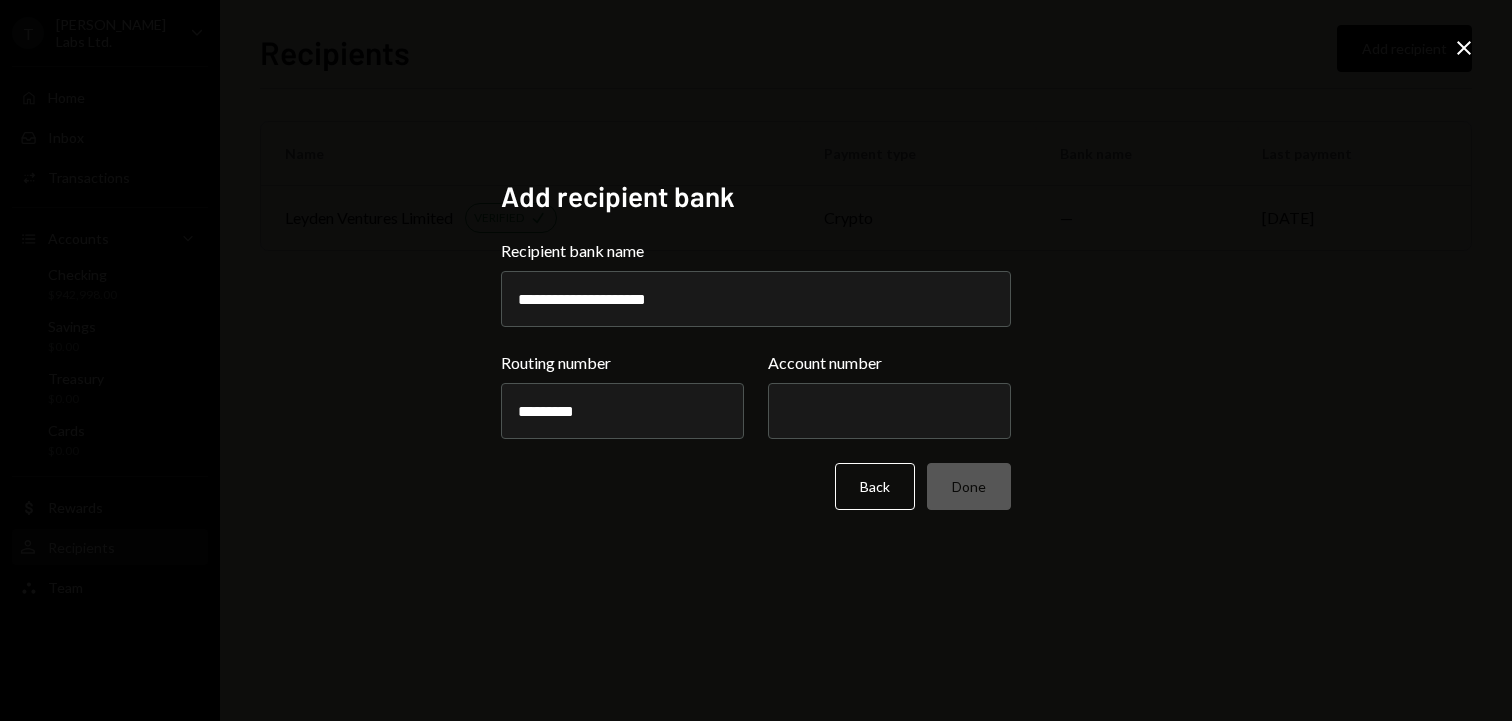paste on "**********" 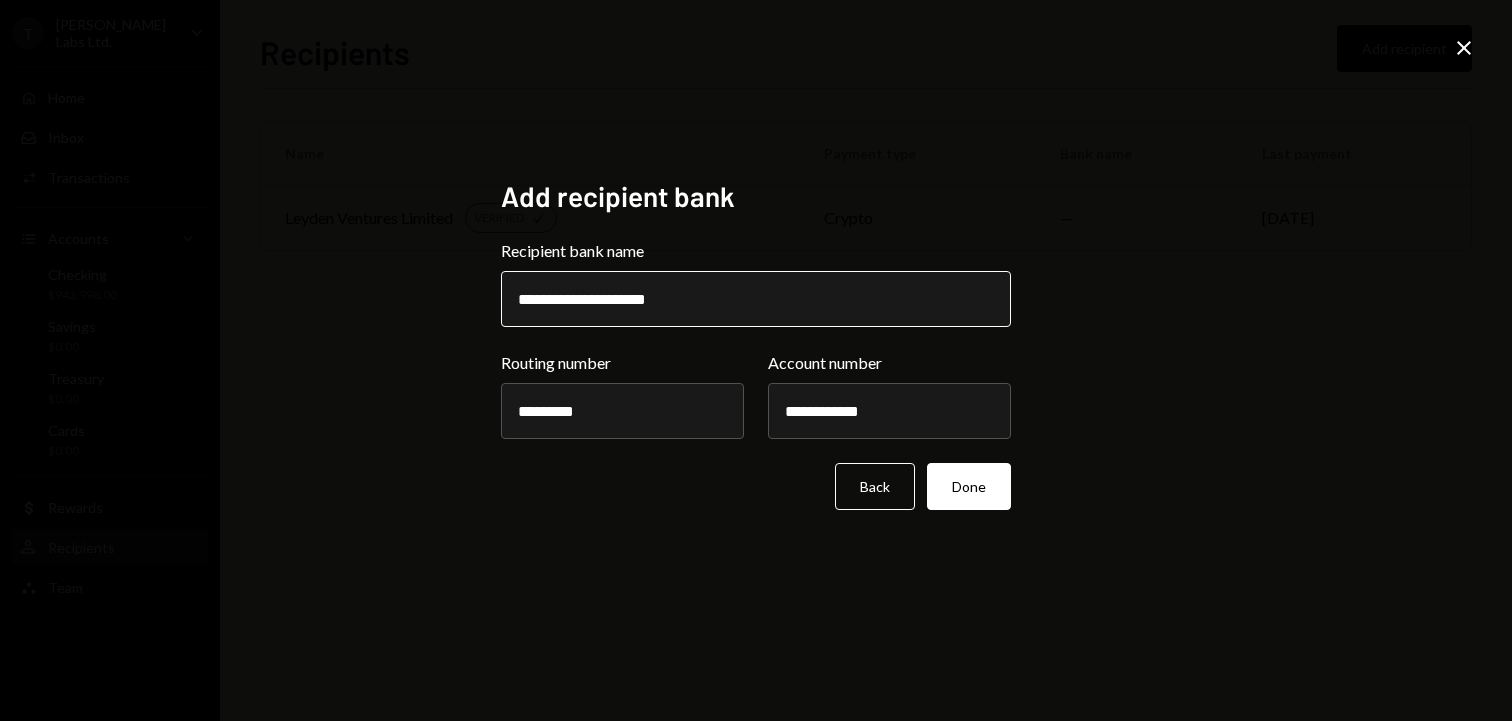 type on "**********" 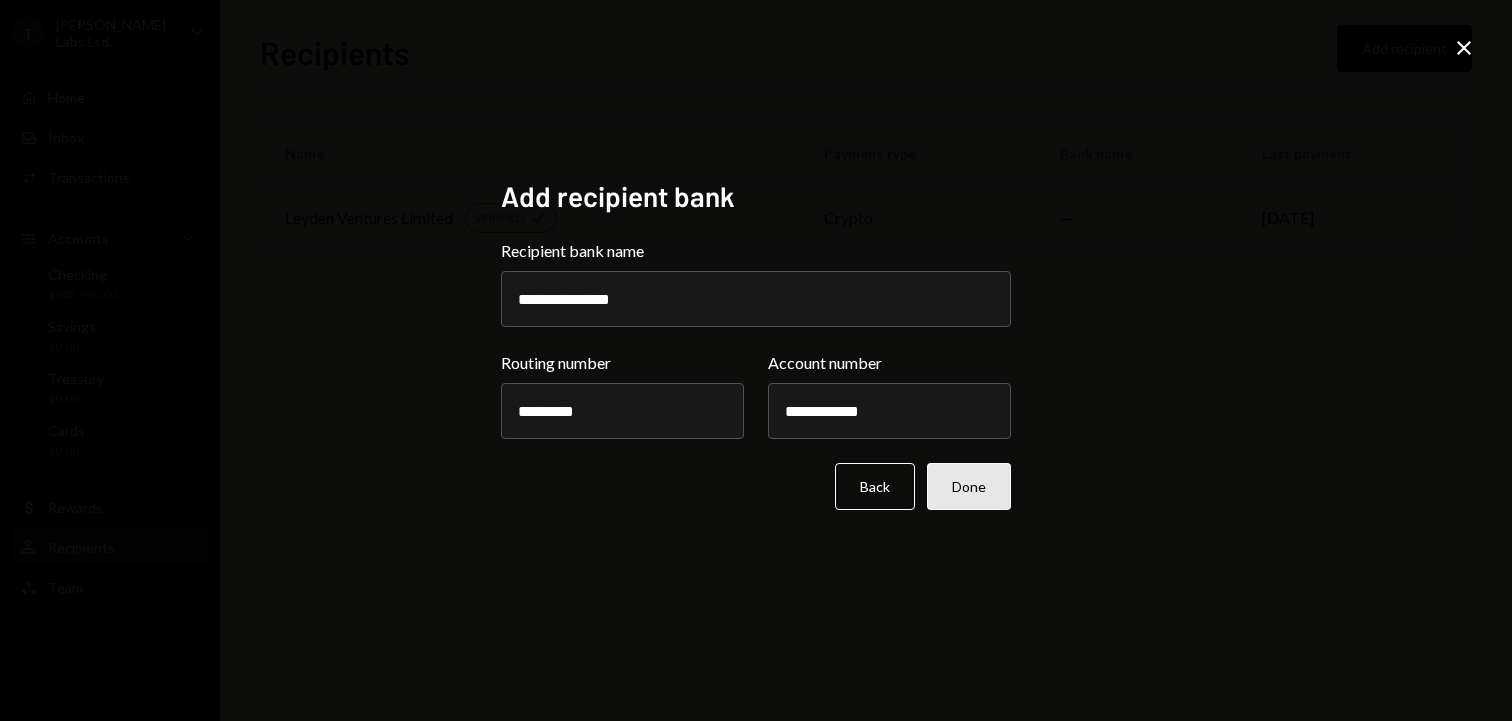 type on "**********" 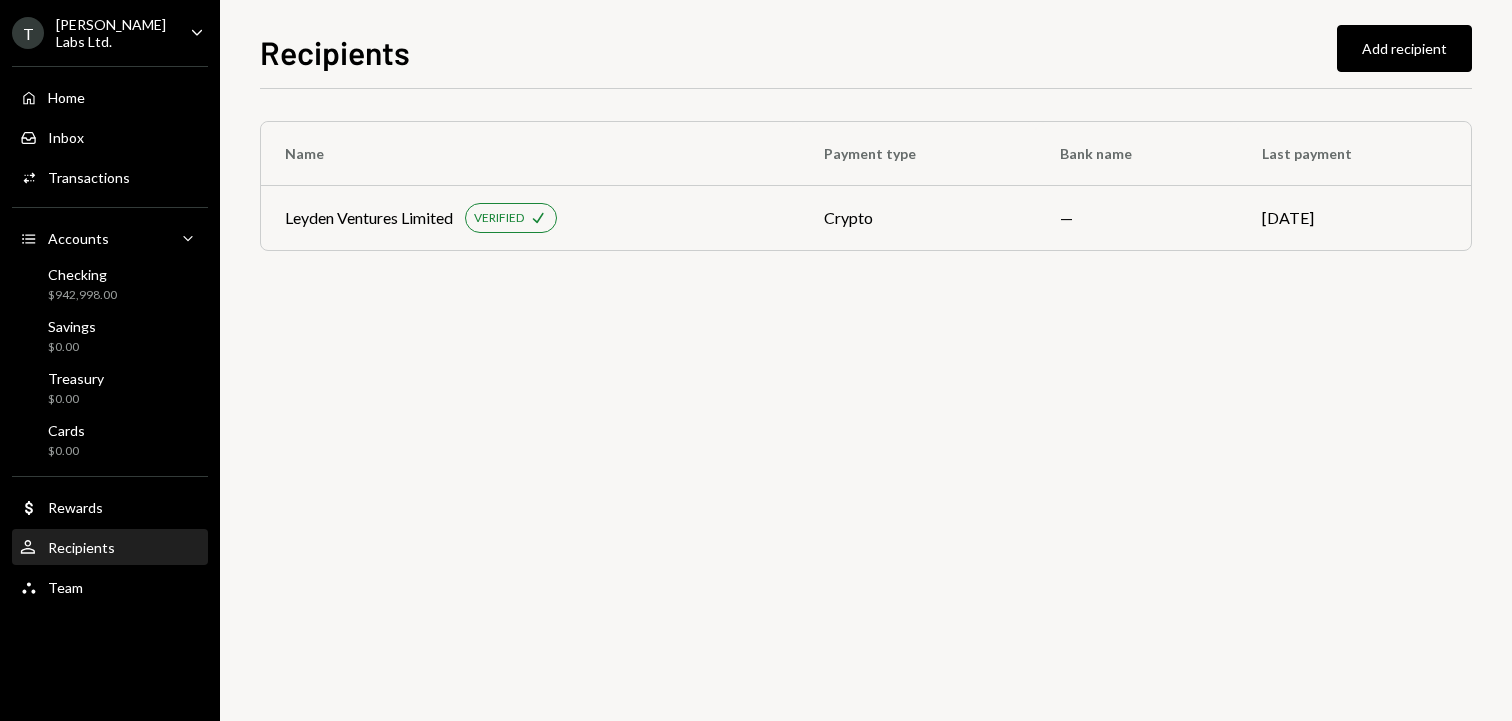 click on "Name Payment type Bank name Last payment Leyden Ventures Limited VERIFIED Check crypto — [DATE]" at bounding box center (866, 405) 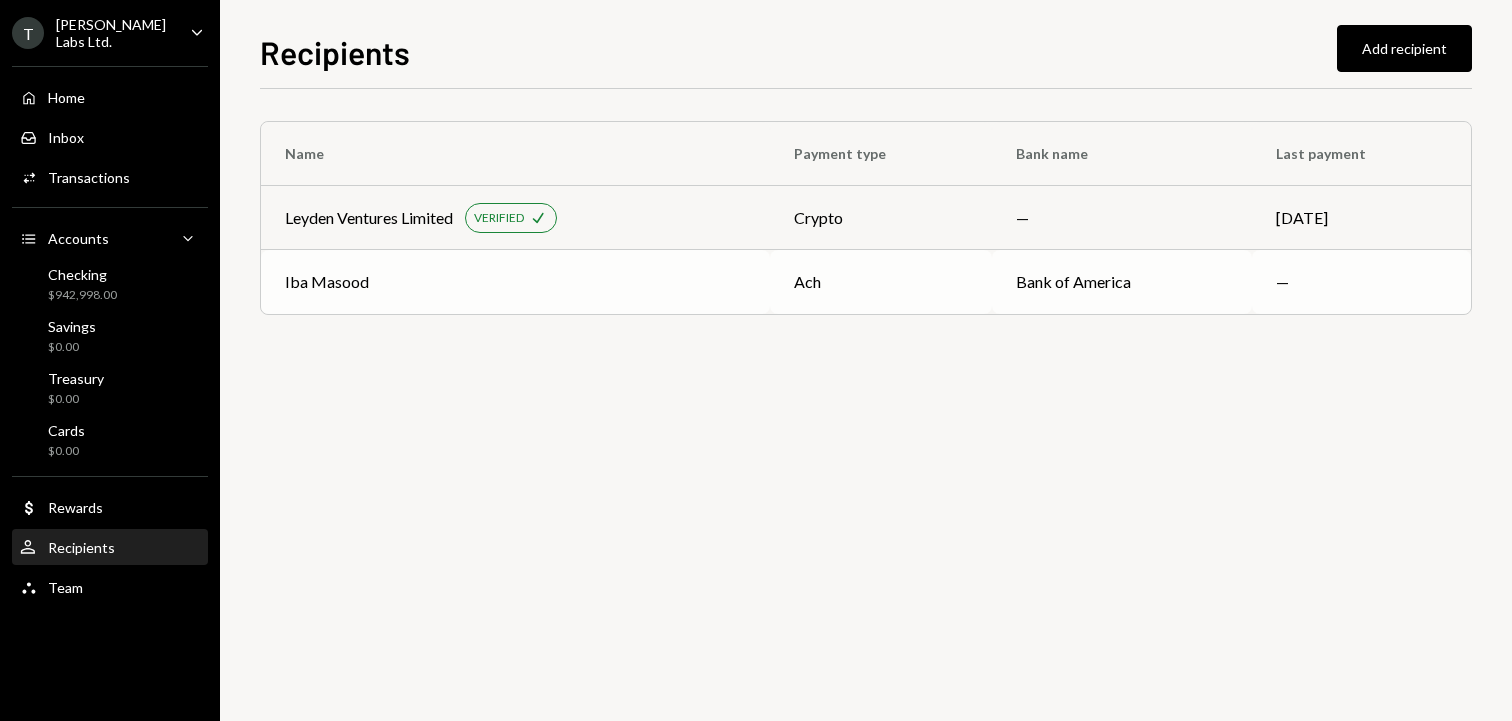 click on "Iba Masood" at bounding box center [515, 282] 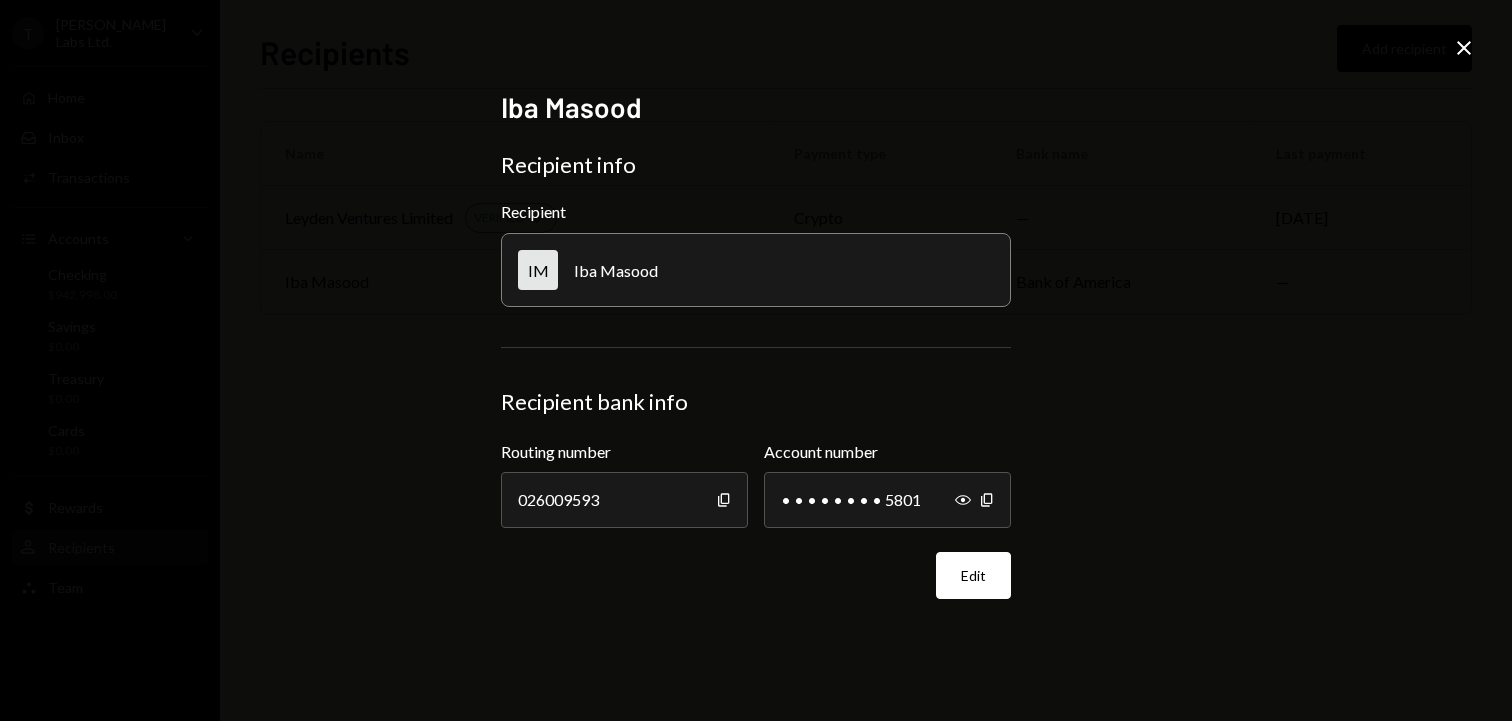 click on "Close" 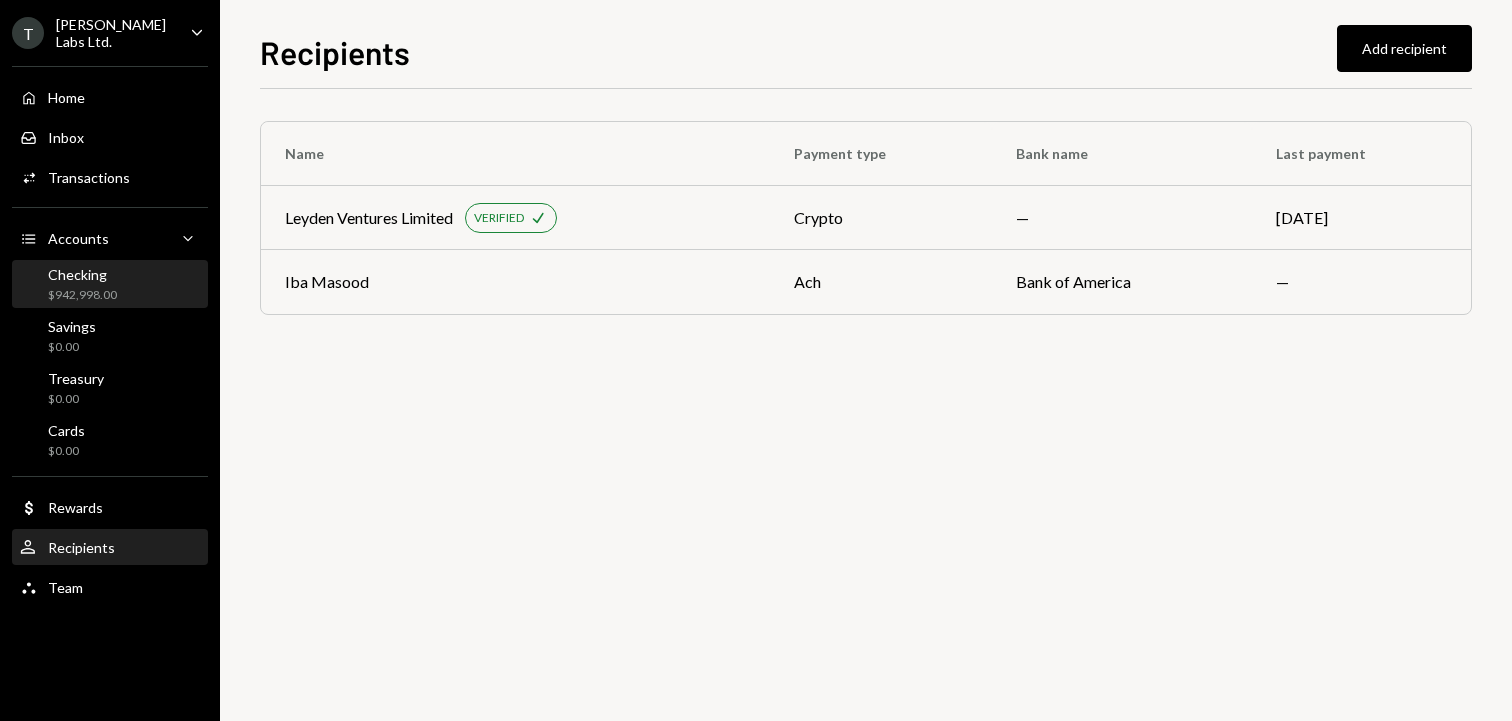 click on "Checking $942,998.00" at bounding box center (110, 285) 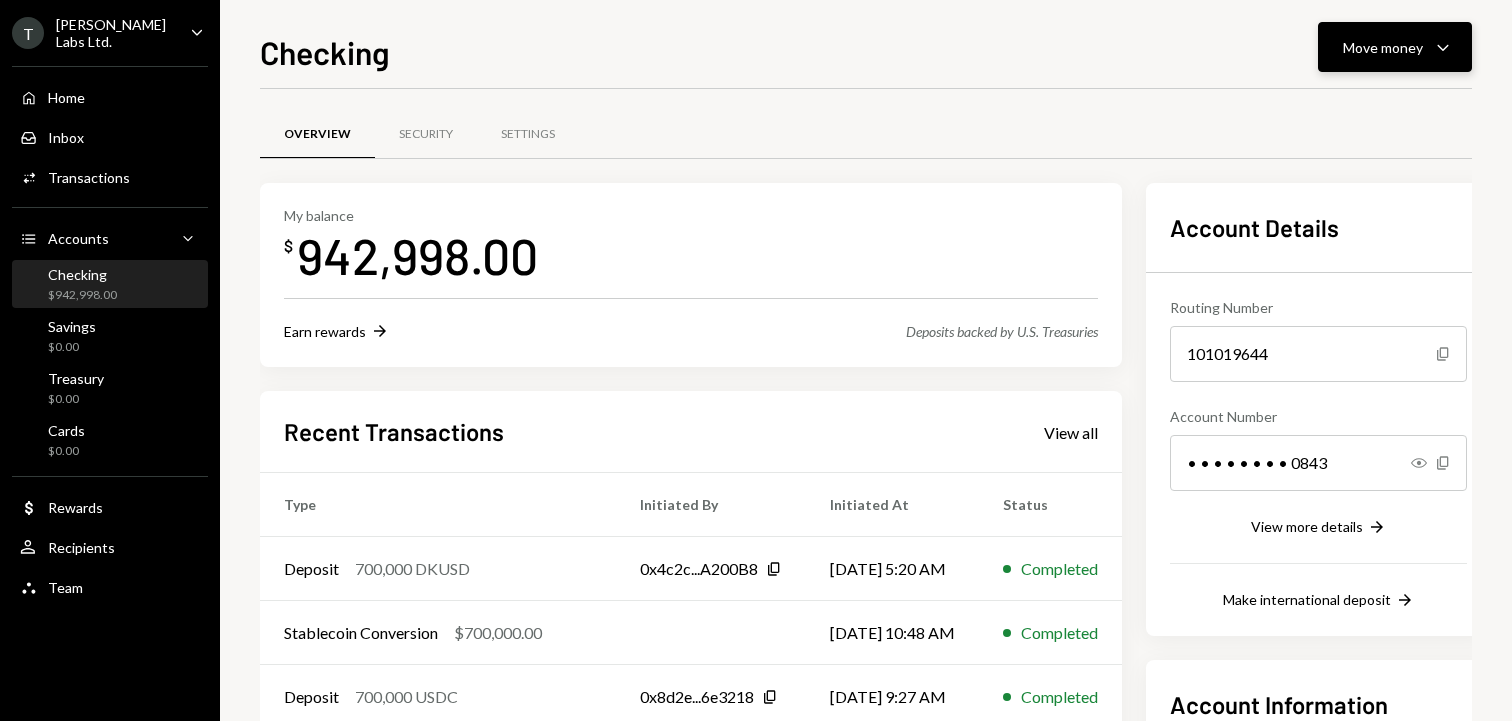 click on "Move money Caret Down" at bounding box center (1395, 47) 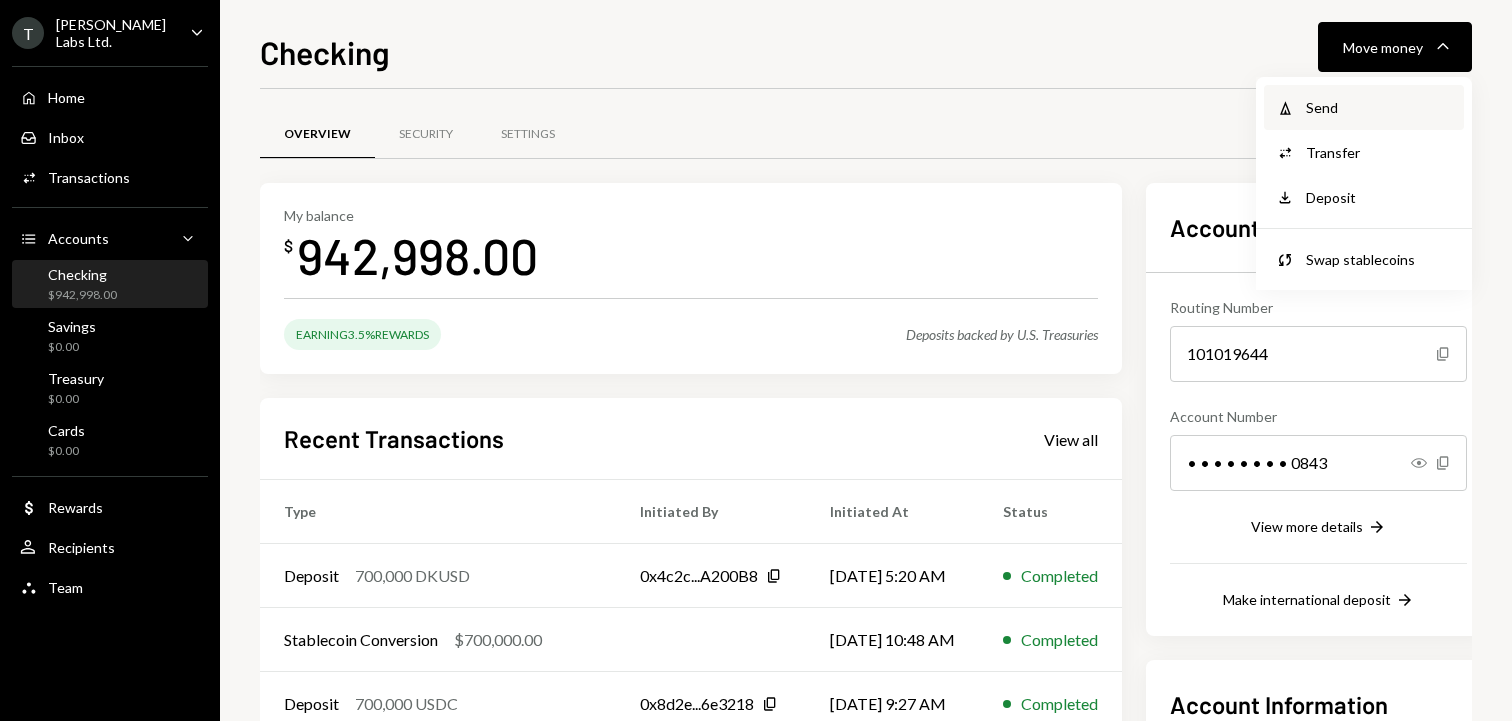 click on "Withdraw Send" at bounding box center [1364, 107] 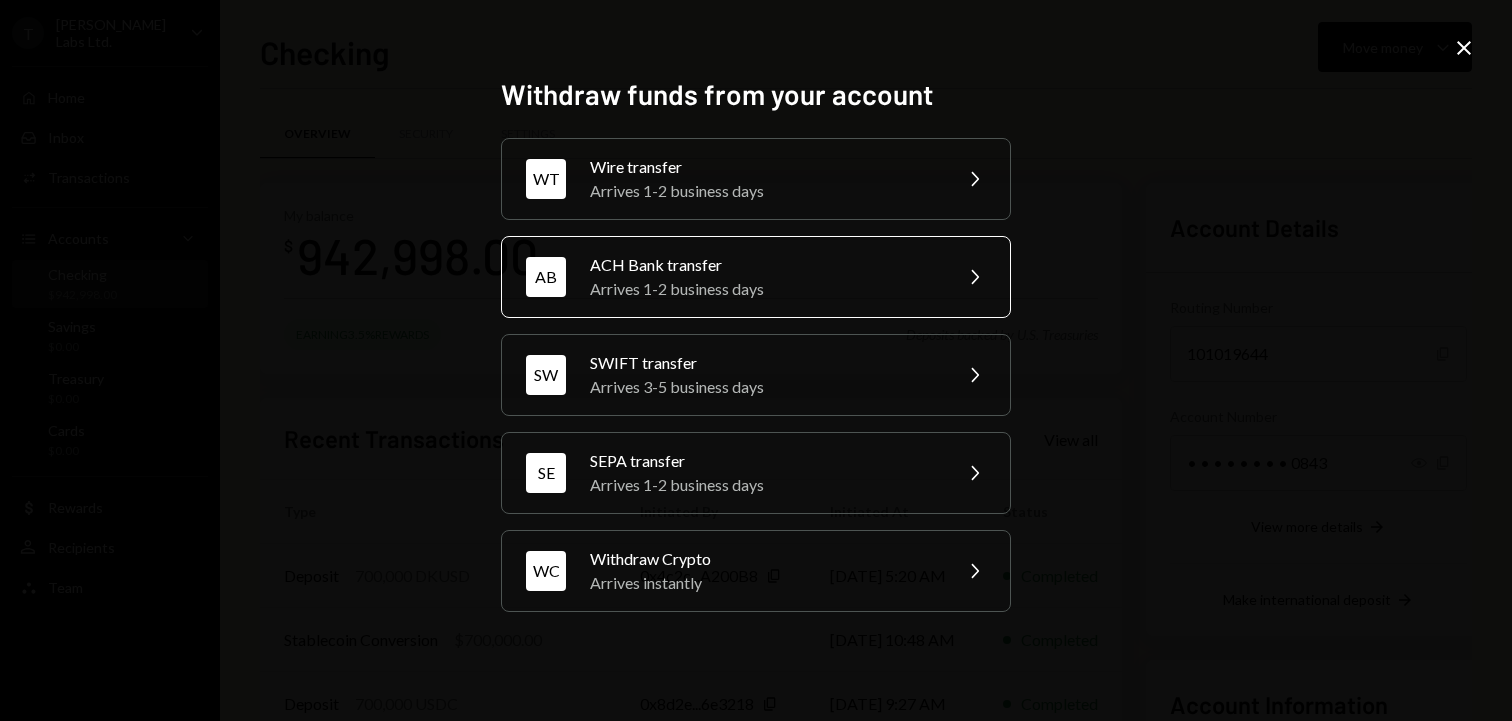 click on "ACH Bank transfer" at bounding box center (764, 265) 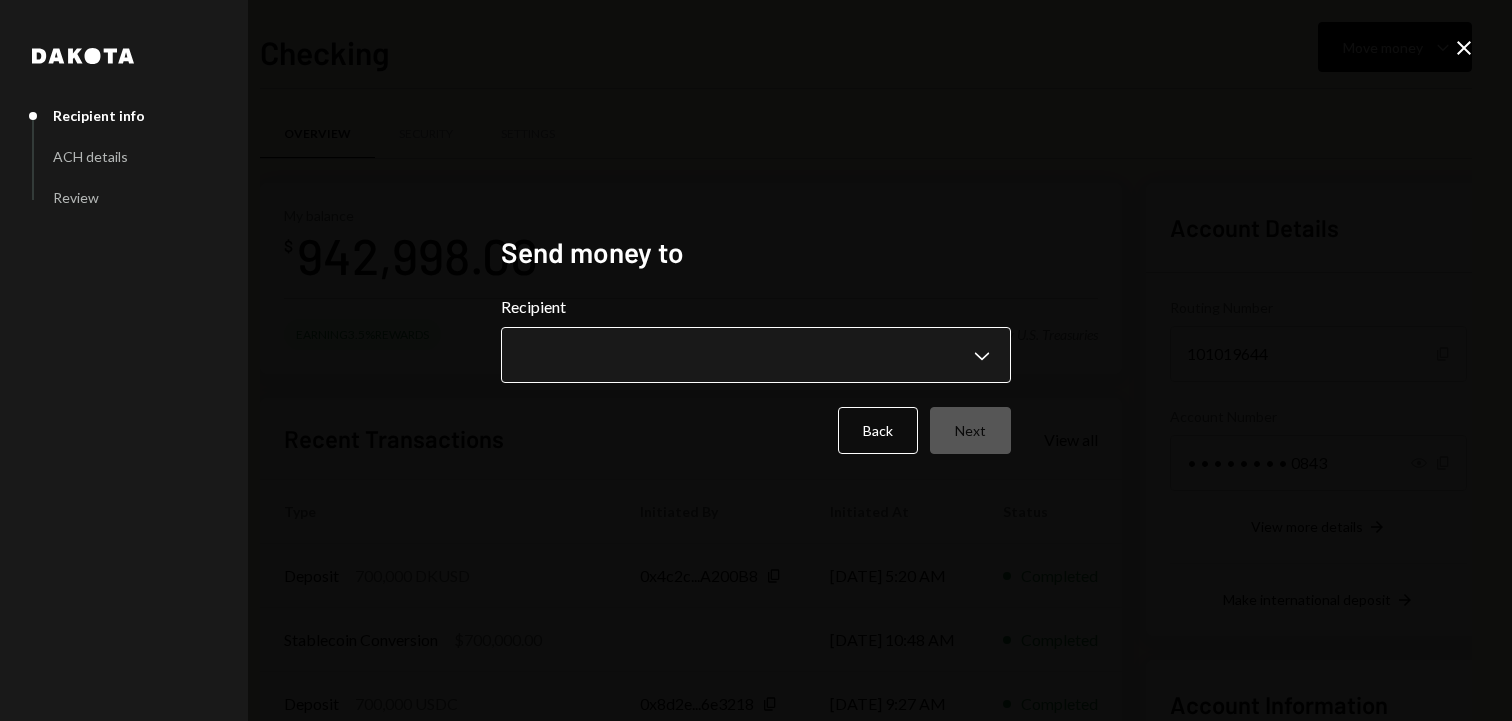 click on "T [PERSON_NAME] Labs Ltd. Caret Down Home Home Inbox Inbox Activities Transactions Accounts Accounts Caret Down Checking $942,998.00 Savings $0.00 Treasury $0.00 Cards $0.00 Dollar Rewards User Recipients Team Team Checking Move money Caret Down Overview Security Settings My balance $ 942,998.00 Earning  3.5%  Rewards Deposits backed by U.S. Treasuries Recent Transactions View all Type Initiated By Initiated At Status Deposit 700,000  DKUSD 0x4c2c...A200B8 Copy [DATE] 5:20 AM Completed Stablecoin Conversion $700,000.00 [DATE] 10:48 AM Completed Deposit 700,000  USDC 0x8d2e...6e3218 Copy [DATE] 9:27 AM Completed Billing Drawdown Withdrawal 250  DKUSD Dakota System [DATE] 9:19 AM Completed Deposit 243,248  DKUSD 0x4c2c...A200B8 Copy [DATE] 9:15 AM Completed Account Details Routing Number [FINANCIAL_ID] Copy Account Number • • • • • • • •  0843 Show Copy View more details Right Arrow Make international deposit Right Arrow Account Information Money in (last 30 days) Up Right Arrow $1,944,248.00 Dakota" at bounding box center (756, 360) 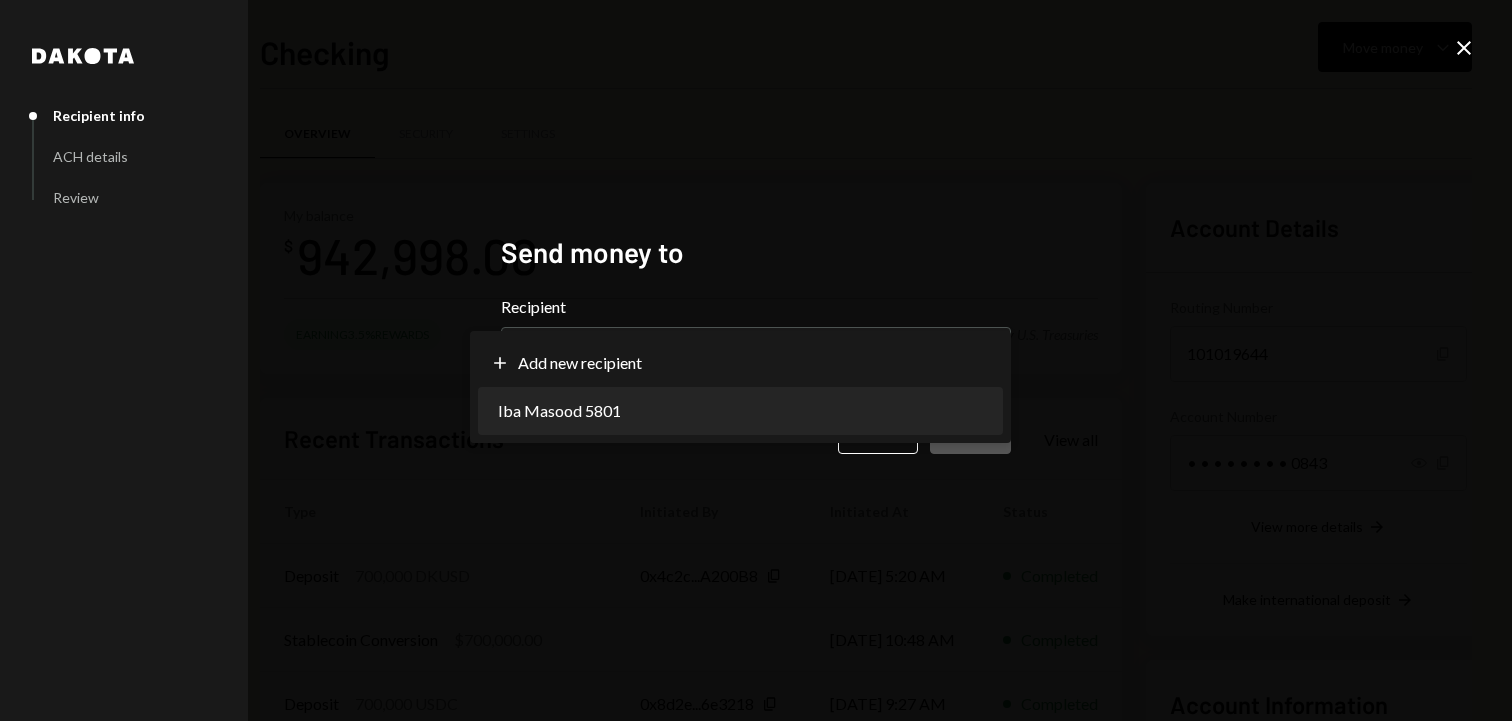 select on "**********" 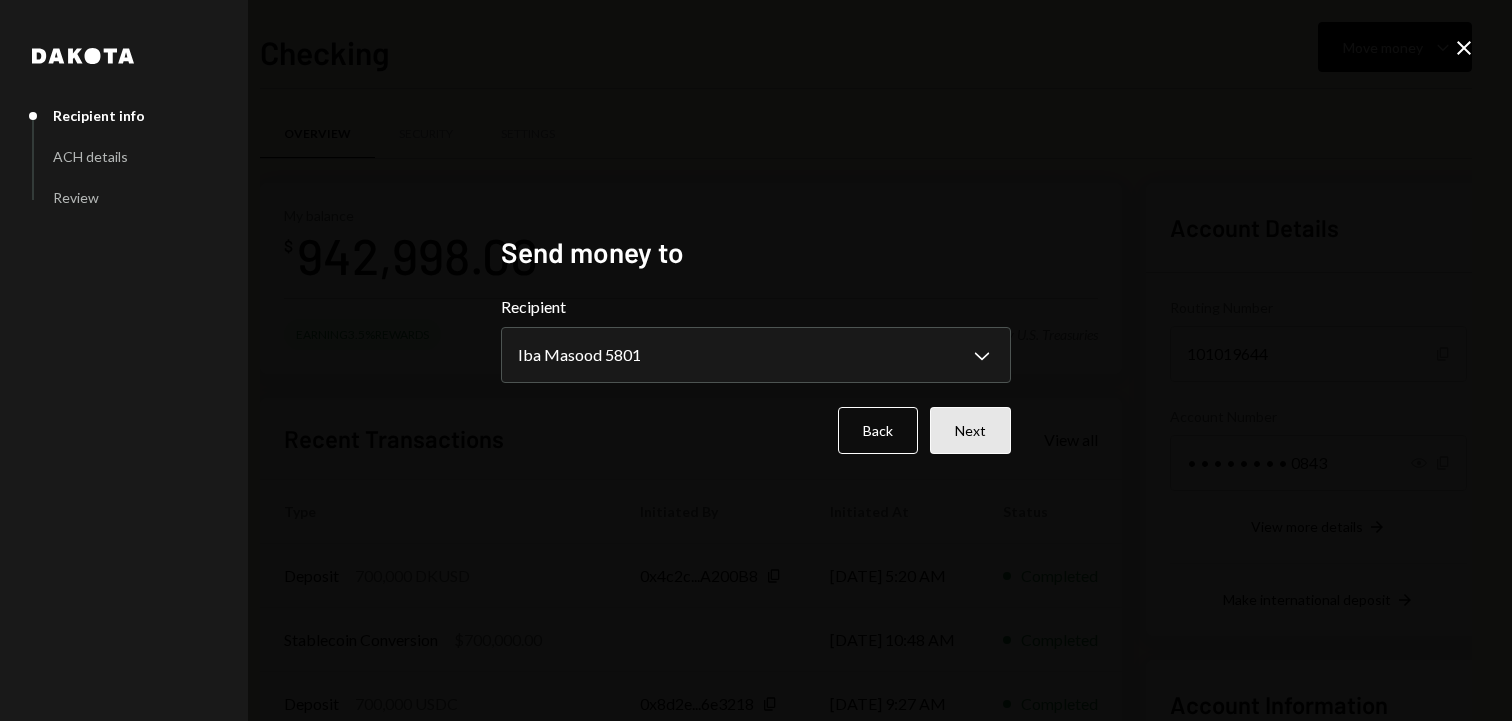 click on "Next" at bounding box center [970, 430] 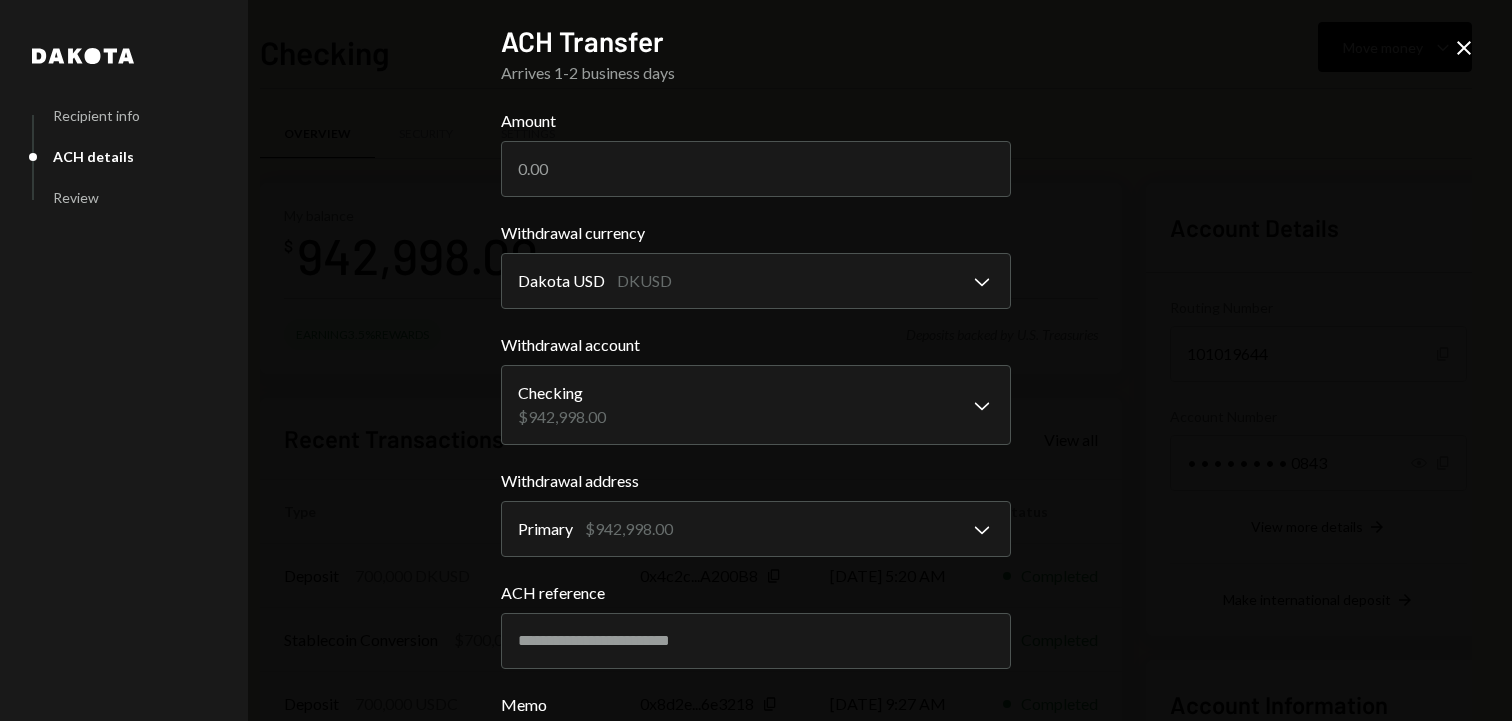 click on "T [PERSON_NAME] Labs Ltd. Caret Down Home Home Inbox Inbox Activities Transactions Accounts Accounts Caret Down Checking $942,998.00 Savings $0.00 Treasury $0.00 Cards $0.00 Dollar Rewards User Recipients Team Team Checking Move money Caret Down Overview Security Settings My balance $ 942,998.00 Earning  3.5%  Rewards Deposits backed by U.S. Treasuries Recent Transactions View all Type Initiated By Initiated At Status Deposit 700,000  DKUSD 0x4c2c...A200B8 Copy [DATE] 5:20 AM Completed Stablecoin Conversion $700,000.00 [DATE] 10:48 AM Completed Deposit 700,000  USDC 0x8d2e...6e3218 Copy [DATE] 9:27 AM Completed Billing Drawdown Withdrawal 250  DKUSD Dakota System [DATE] 9:19 AM Completed Deposit 243,248  DKUSD 0x4c2c...A200B8 Copy [DATE] 9:15 AM Completed Account Details Routing Number [FINANCIAL_ID] Copy Account Number • • • • • • • •  0843 Show Copy View more details Right Arrow Make international deposit Right Arrow Account Information Money in (last 30 days) Up Right Arrow $1,944,248.00 Dakota" at bounding box center [756, 360] 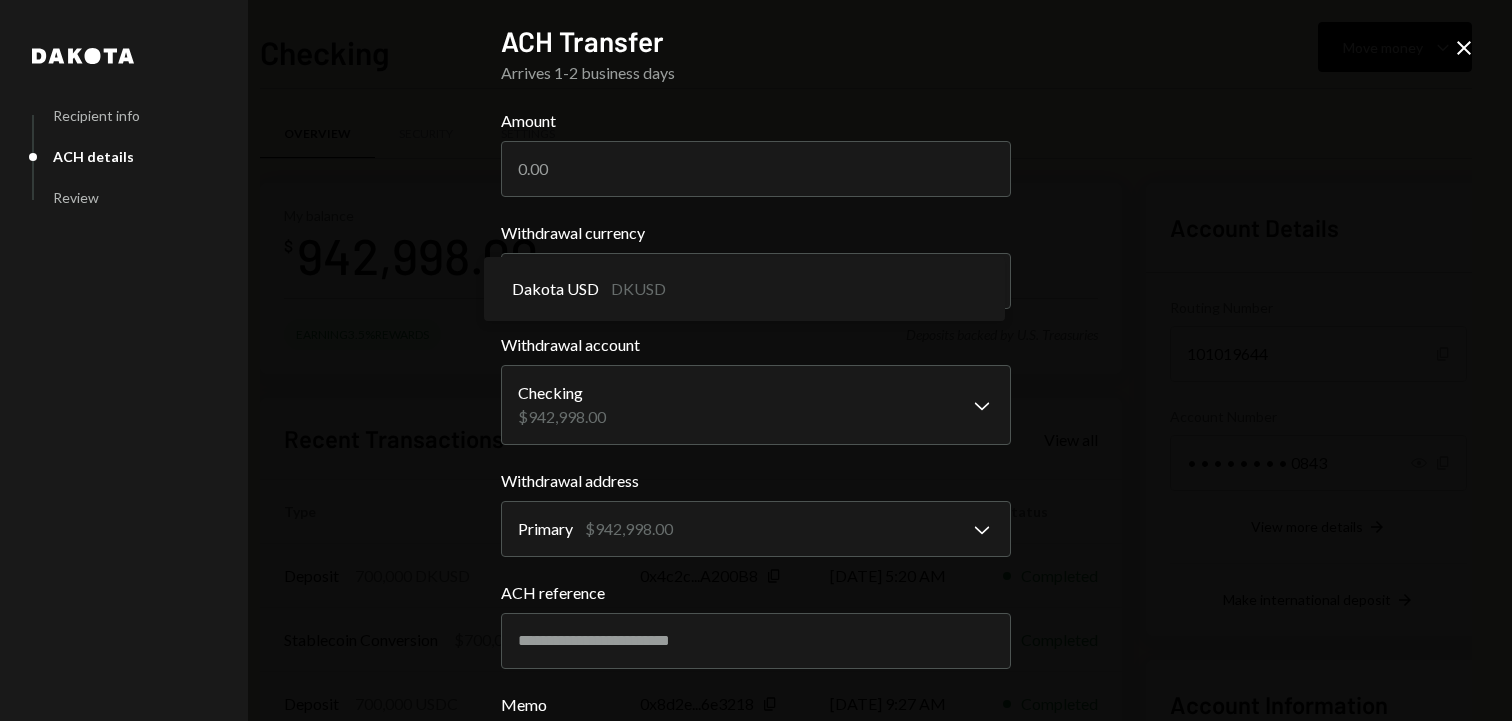click on "**********" at bounding box center (756, 360) 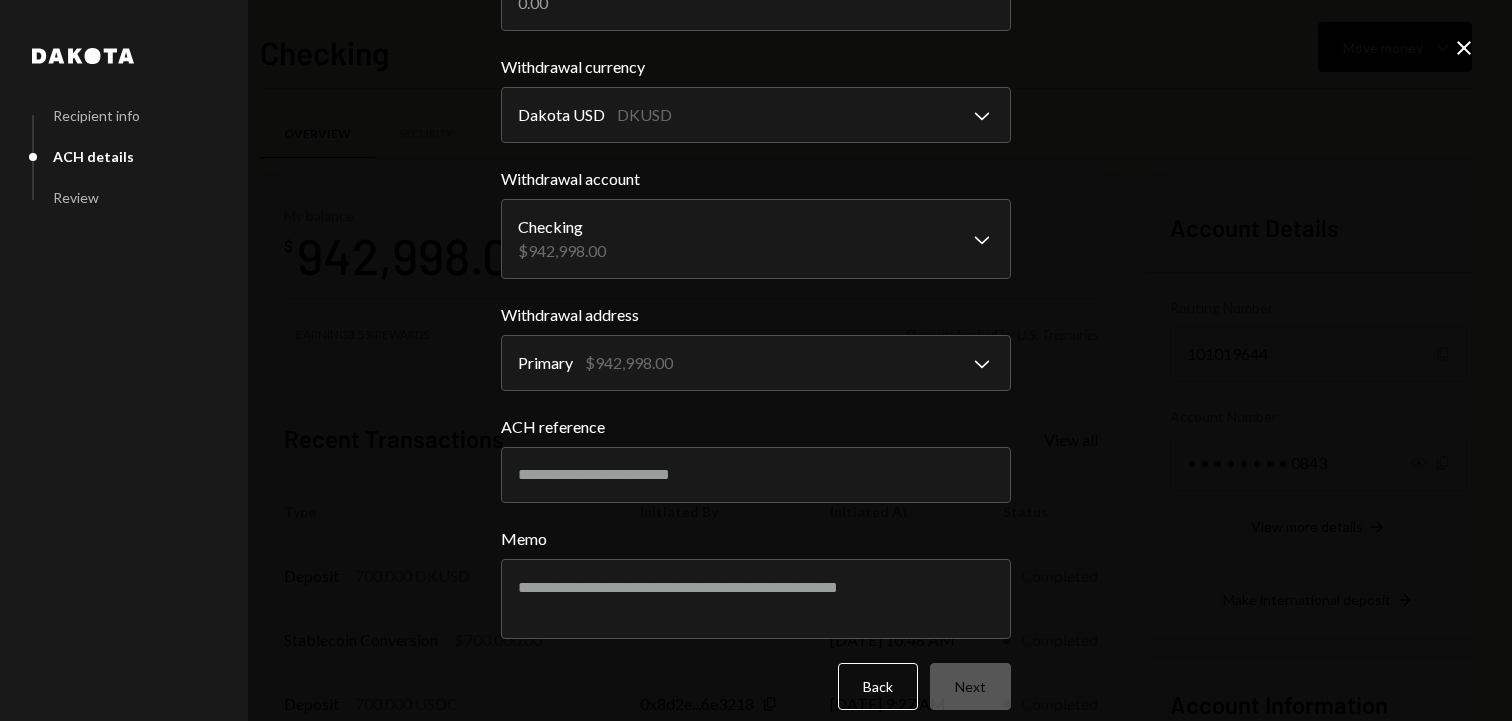 scroll, scrollTop: 186, scrollLeft: 0, axis: vertical 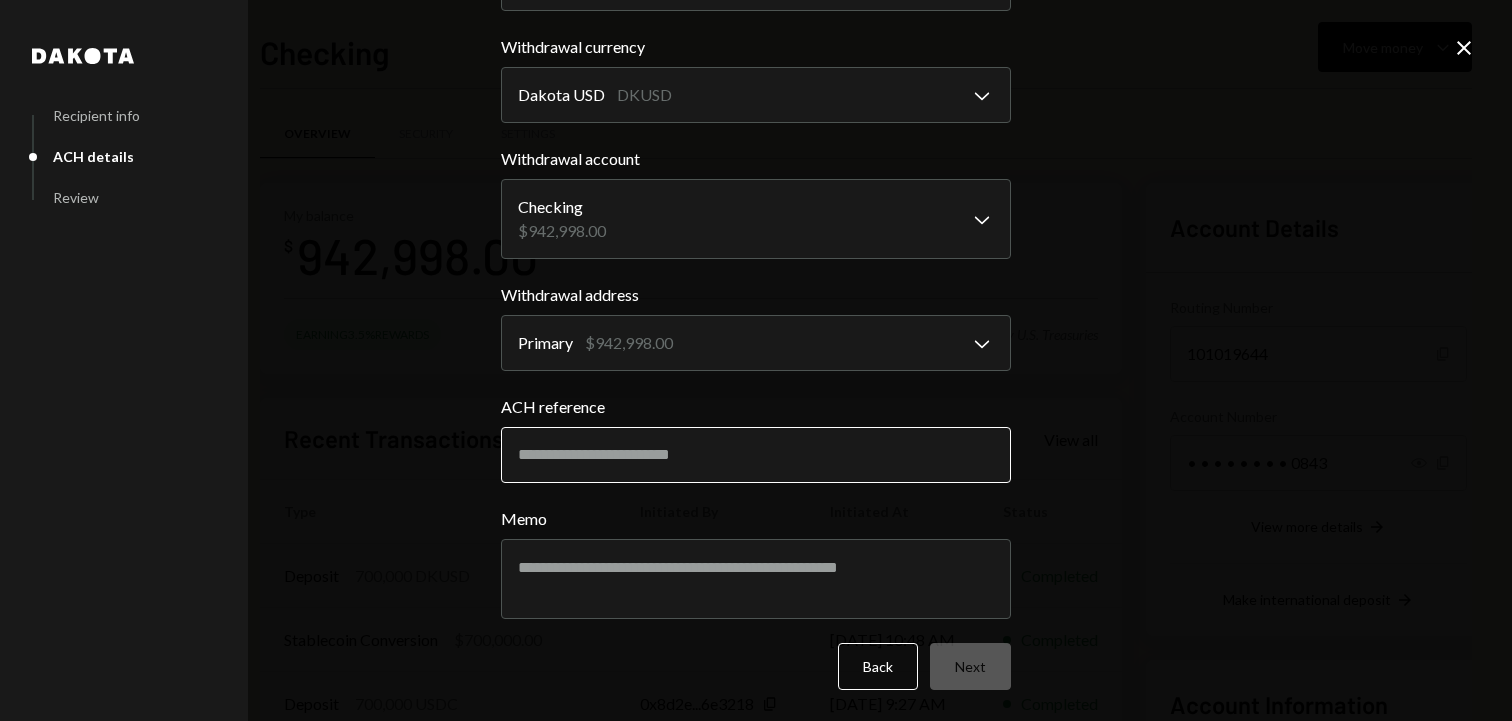 click on "ACH reference" at bounding box center [756, 455] 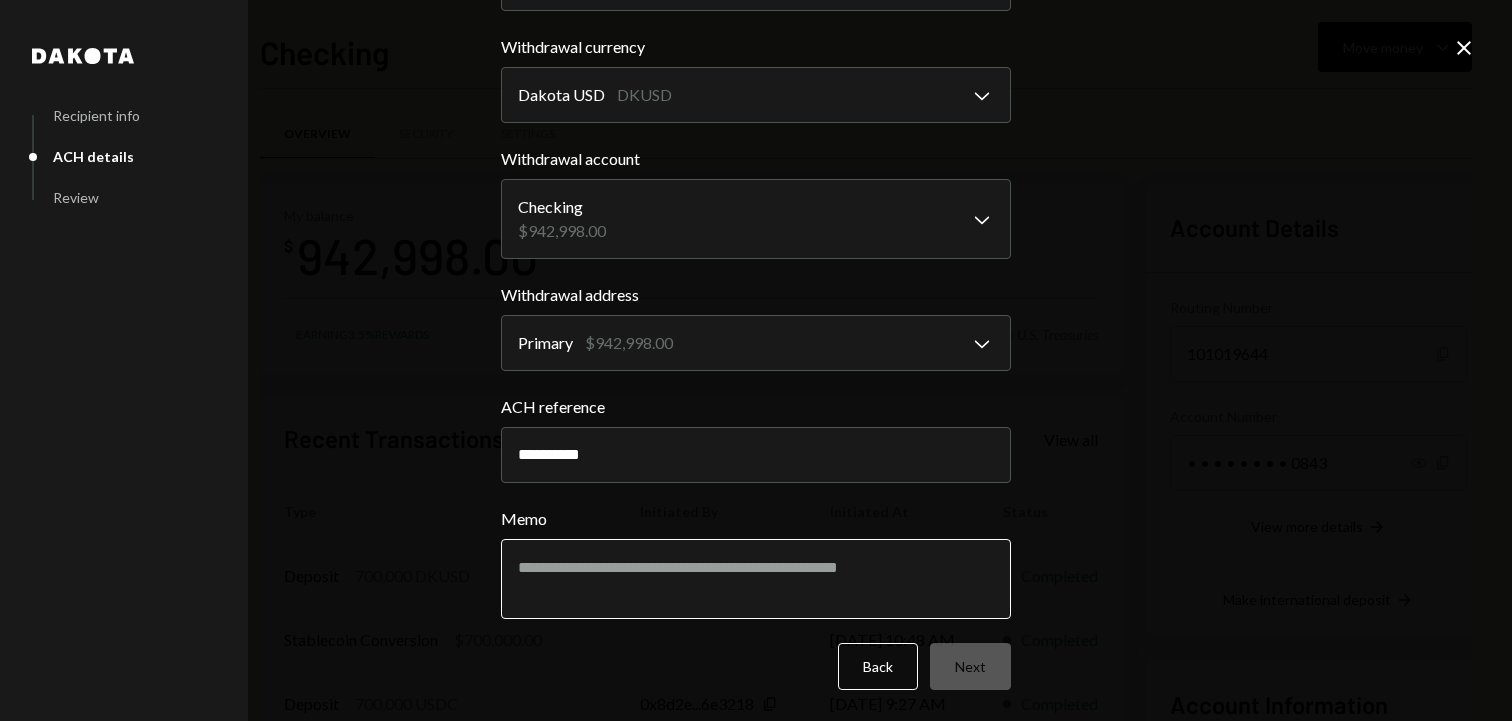 type on "**********" 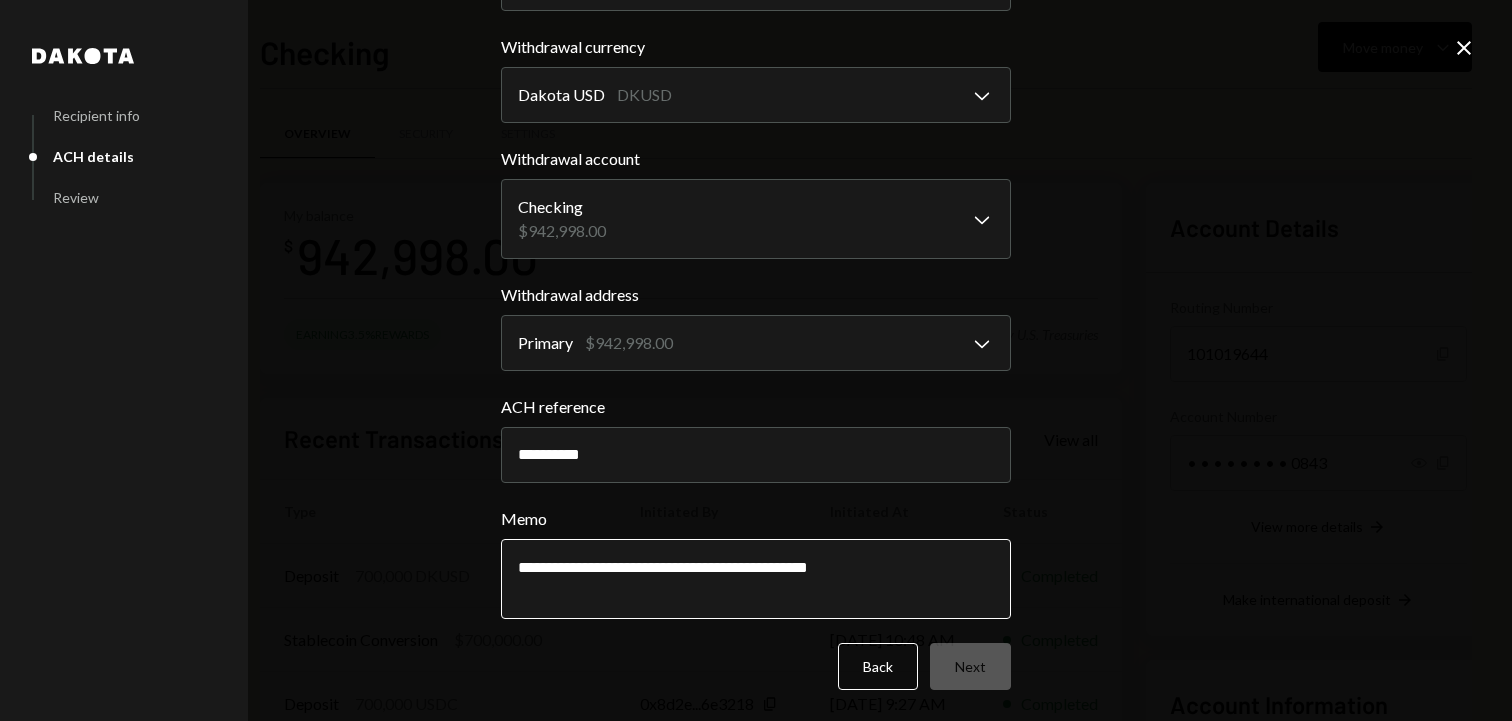 click on "**********" at bounding box center (756, 579) 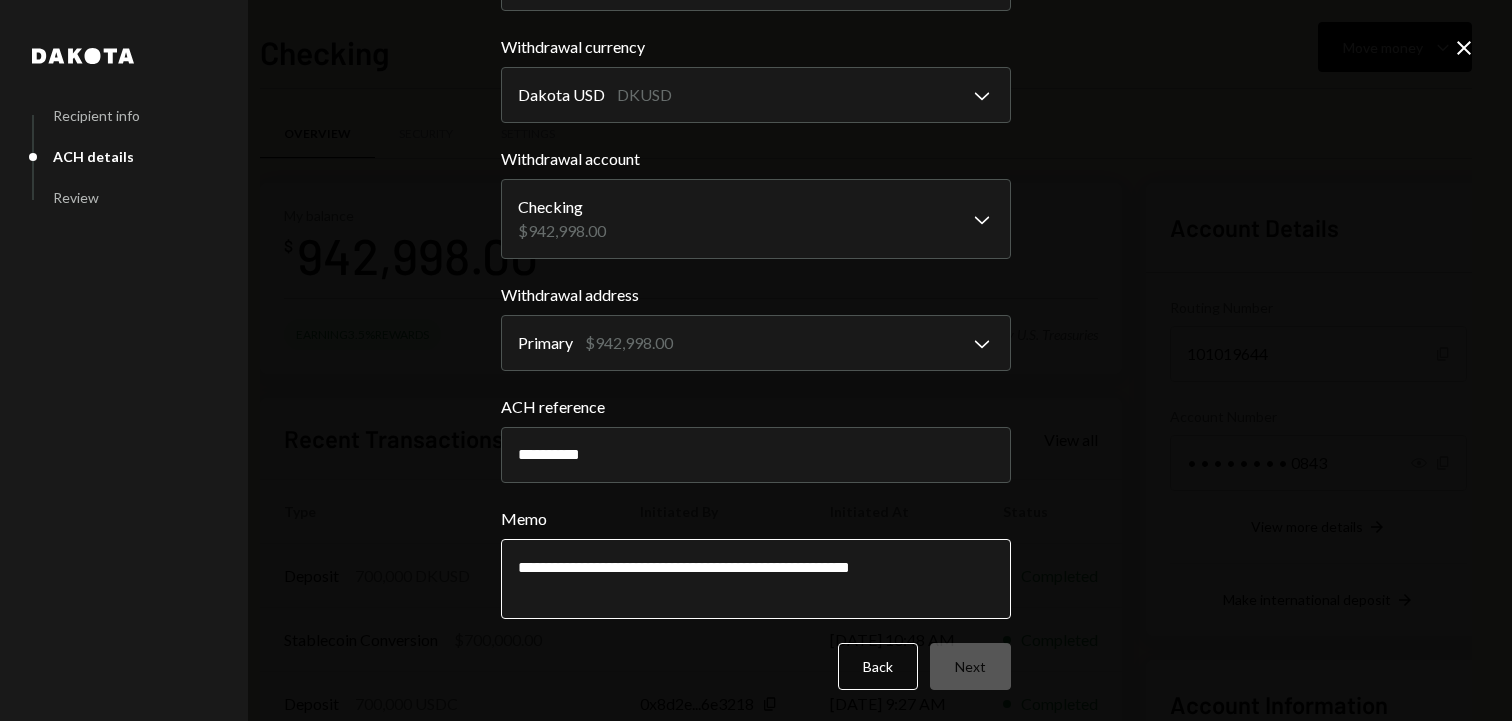 scroll, scrollTop: 0, scrollLeft: 0, axis: both 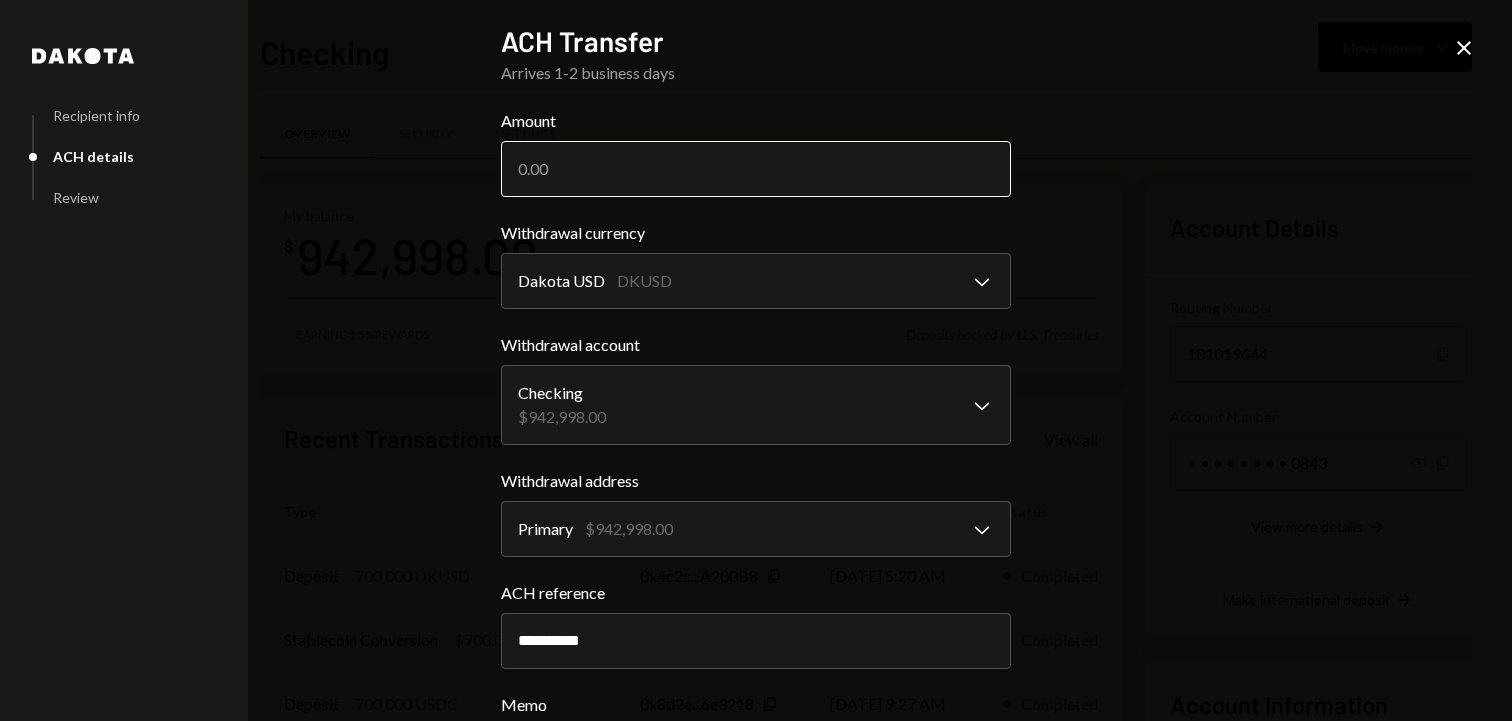 type on "**********" 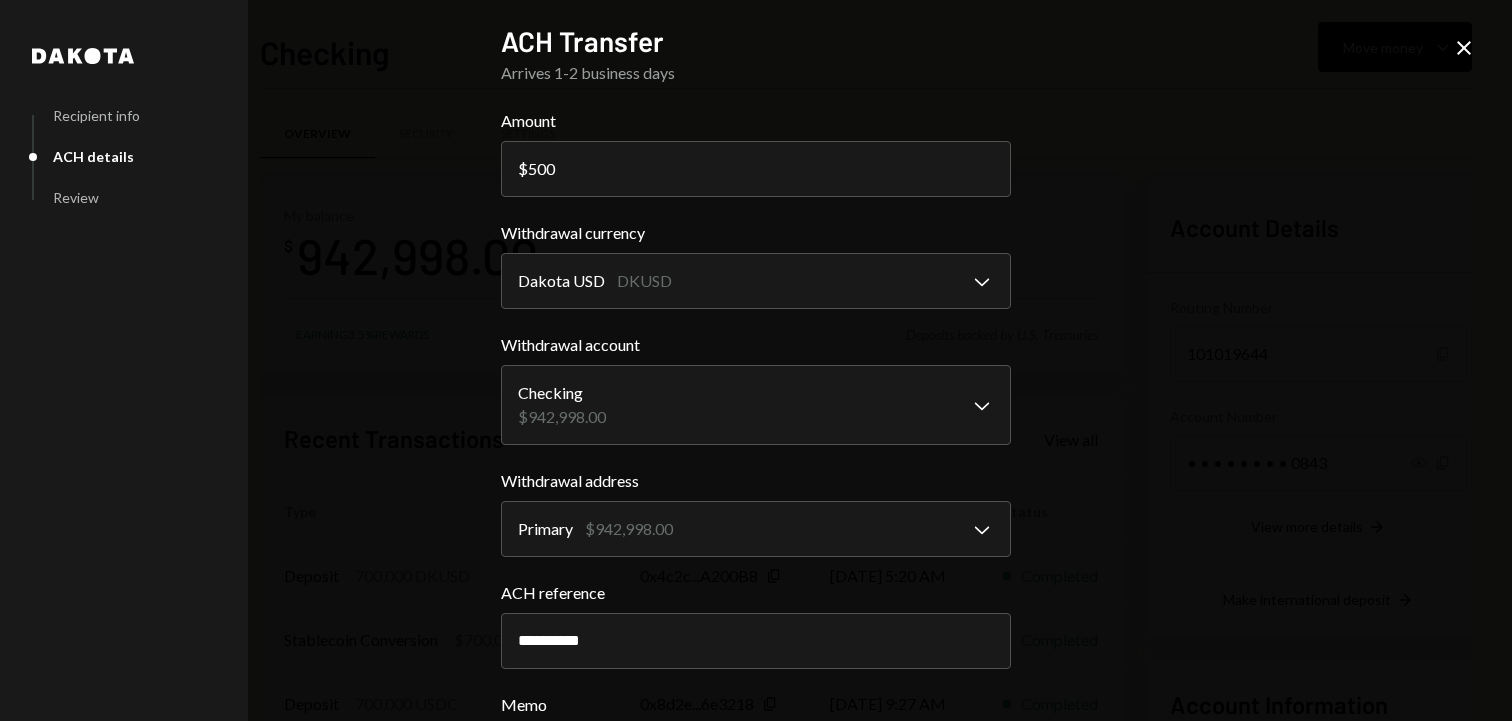 type on "500" 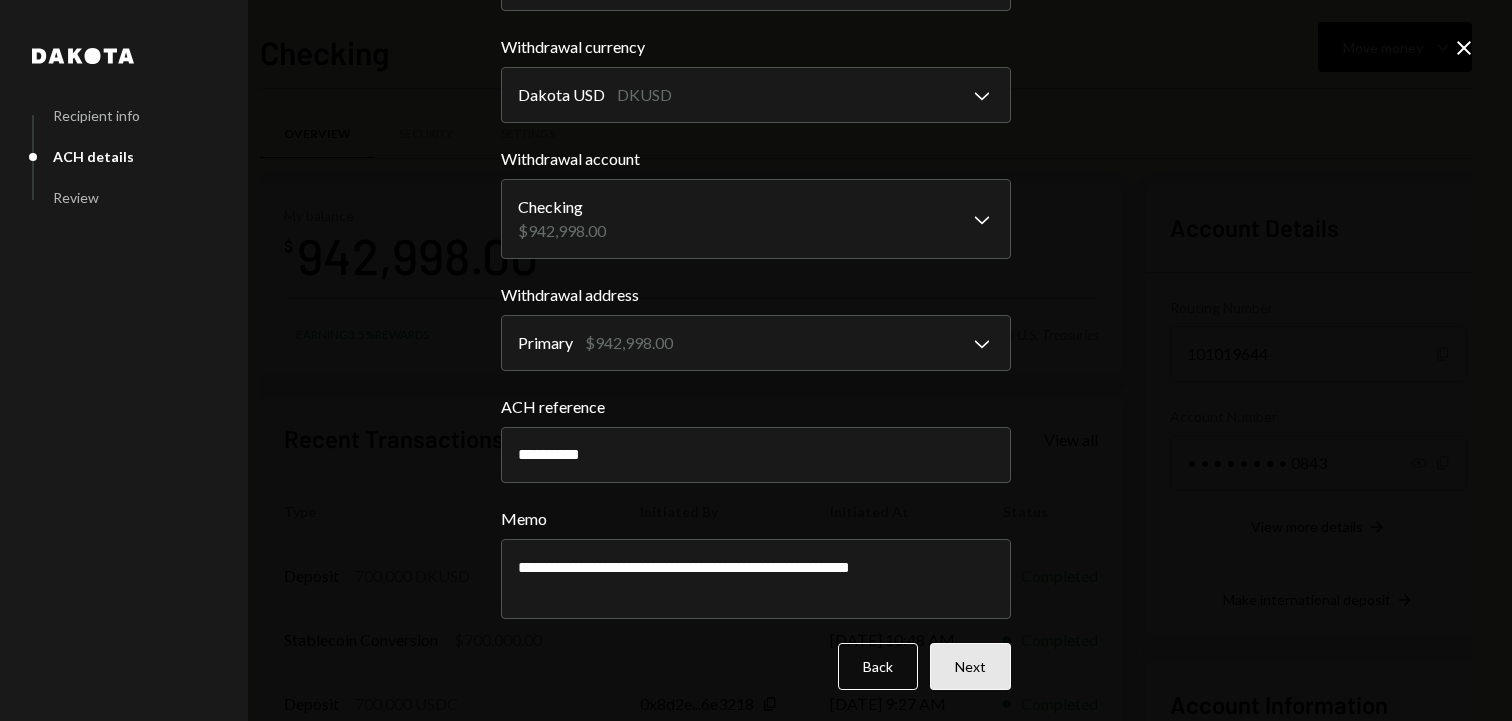 click on "Next" at bounding box center (970, 666) 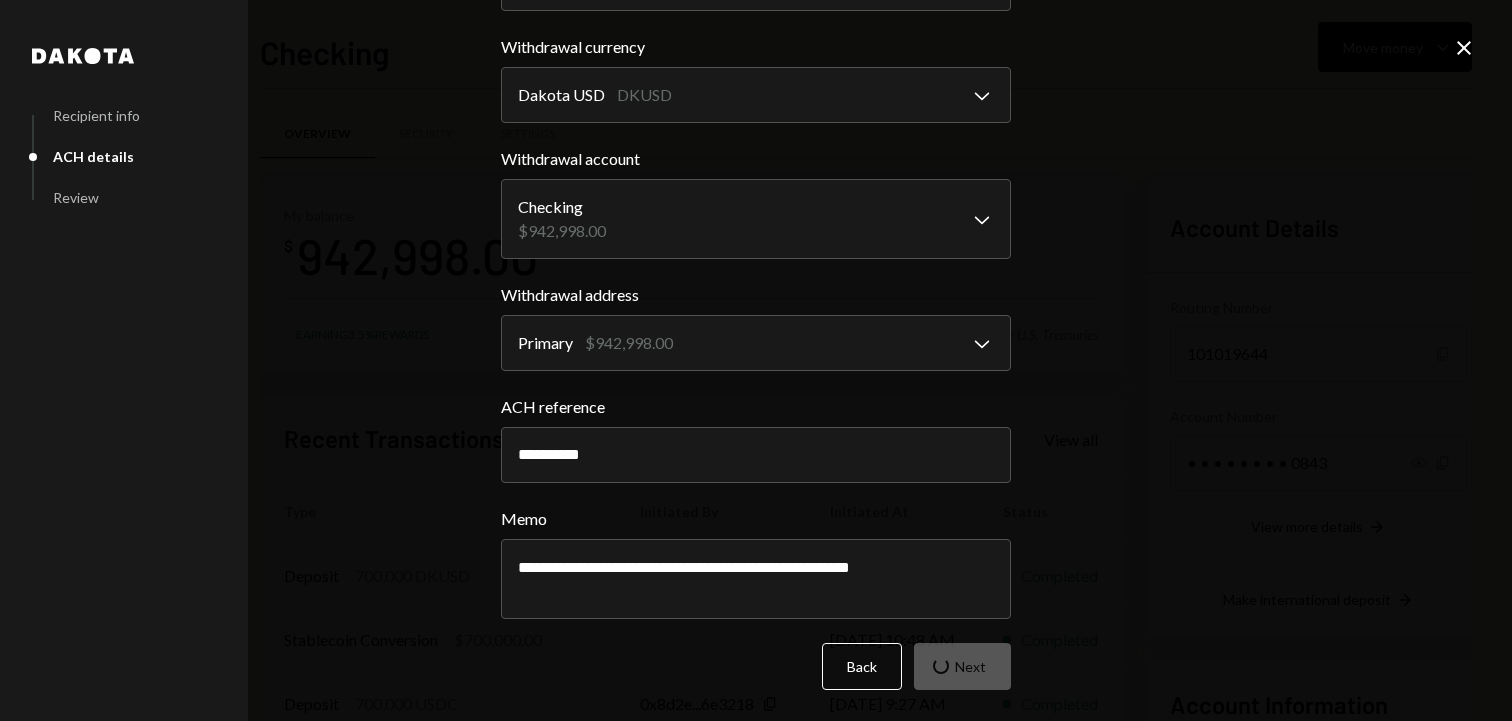 scroll, scrollTop: 35, scrollLeft: 0, axis: vertical 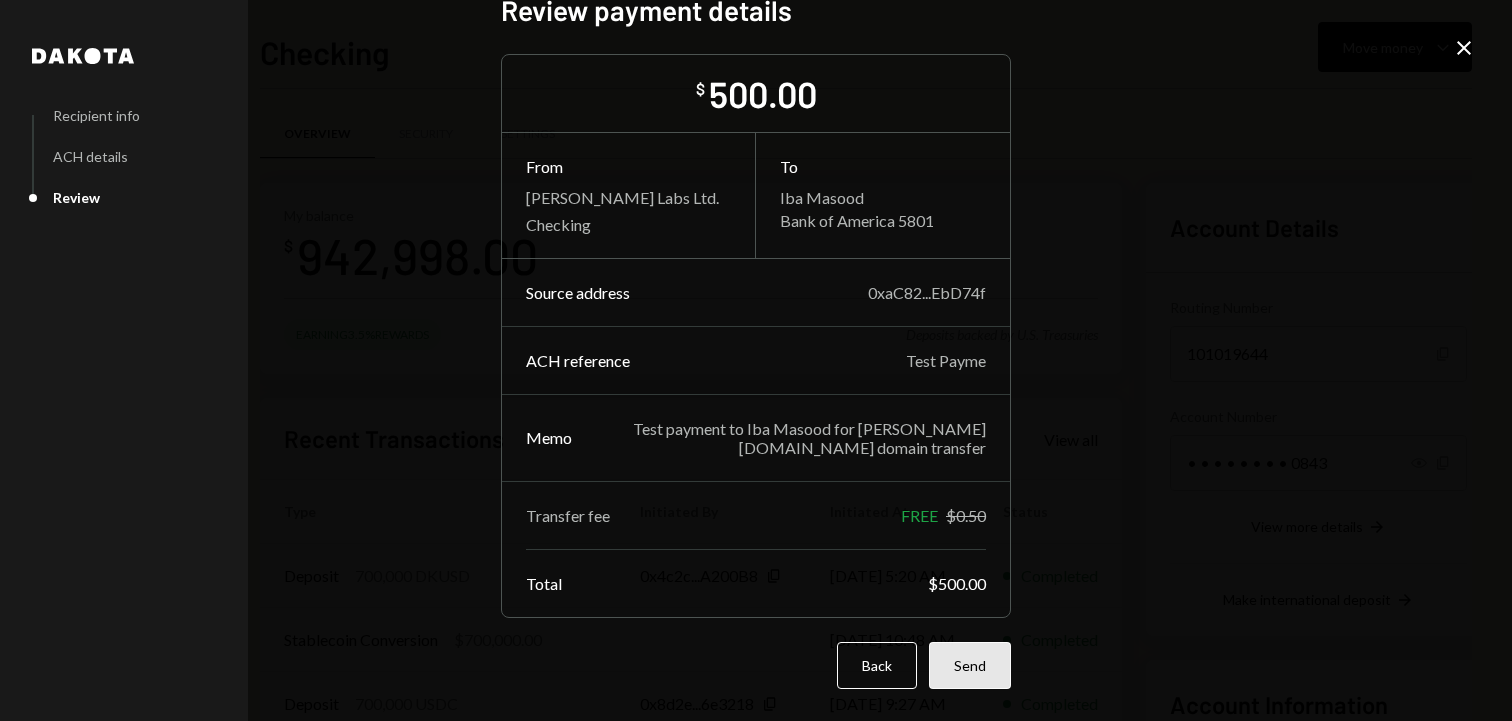 click on "Send" at bounding box center (970, 665) 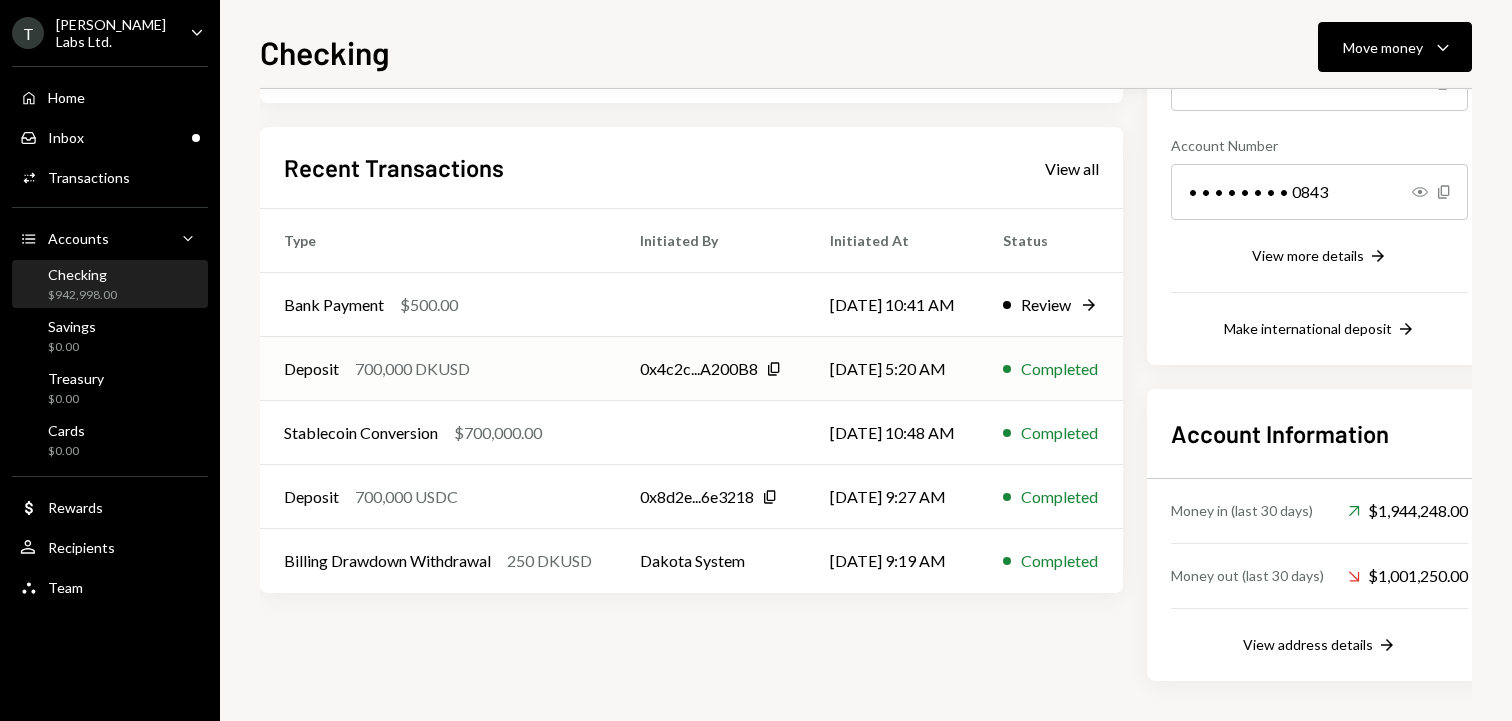 scroll, scrollTop: 180, scrollLeft: 0, axis: vertical 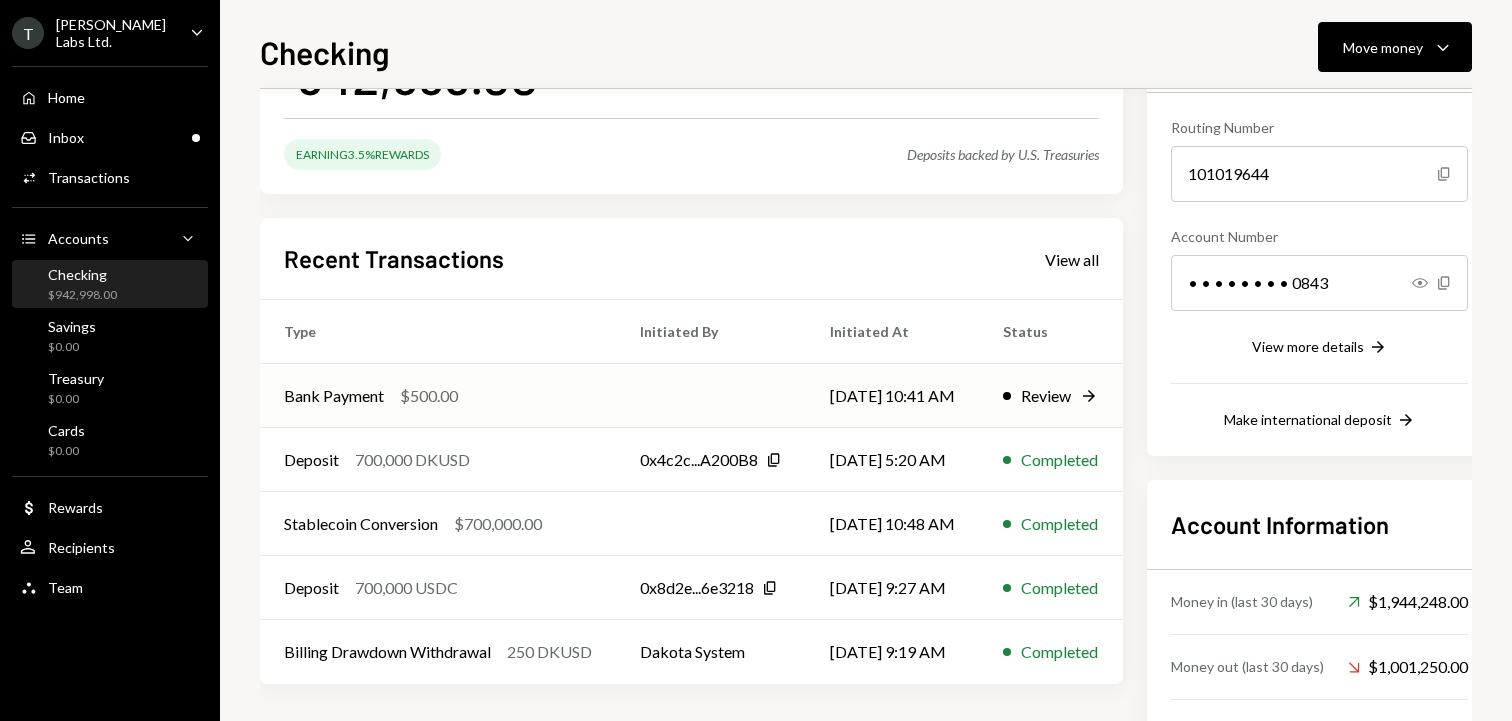 click on "Review" at bounding box center (1046, 396) 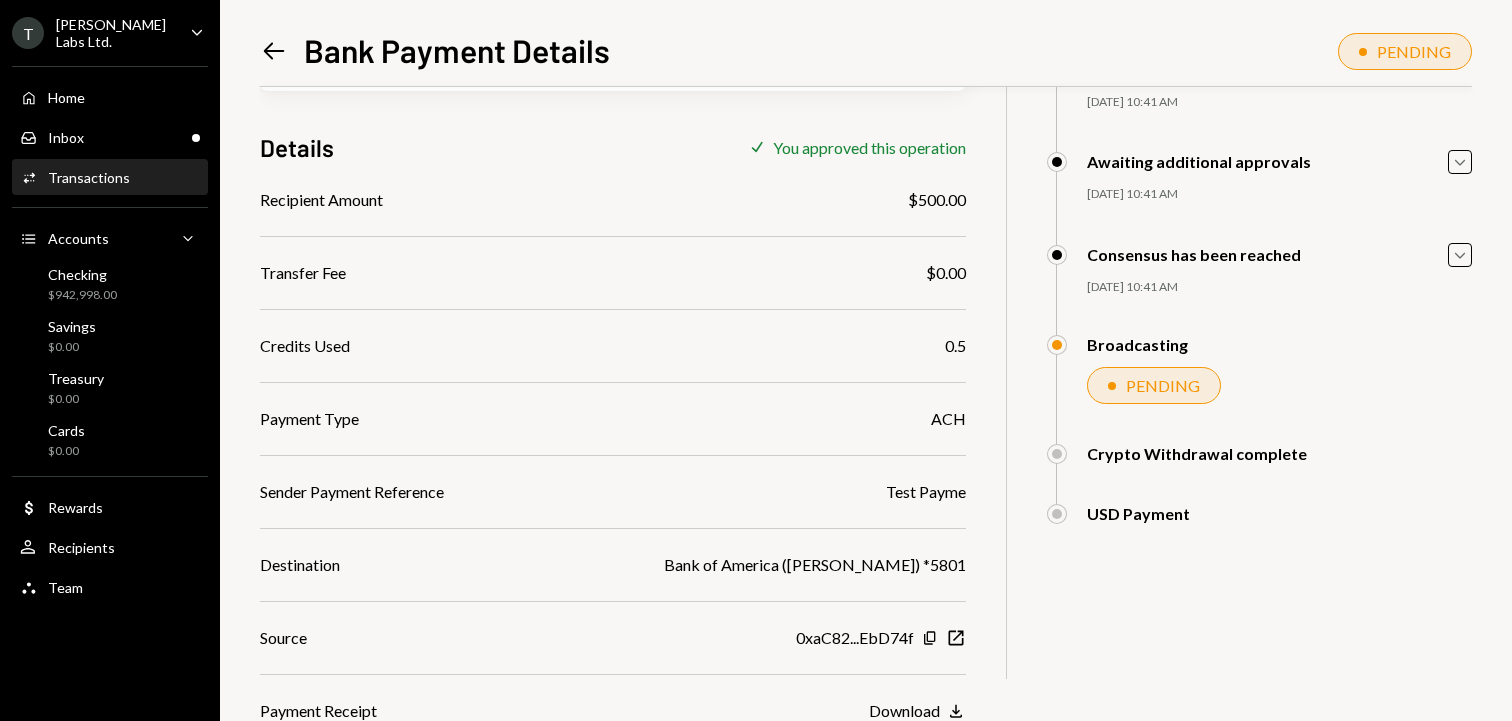 scroll, scrollTop: 130, scrollLeft: 0, axis: vertical 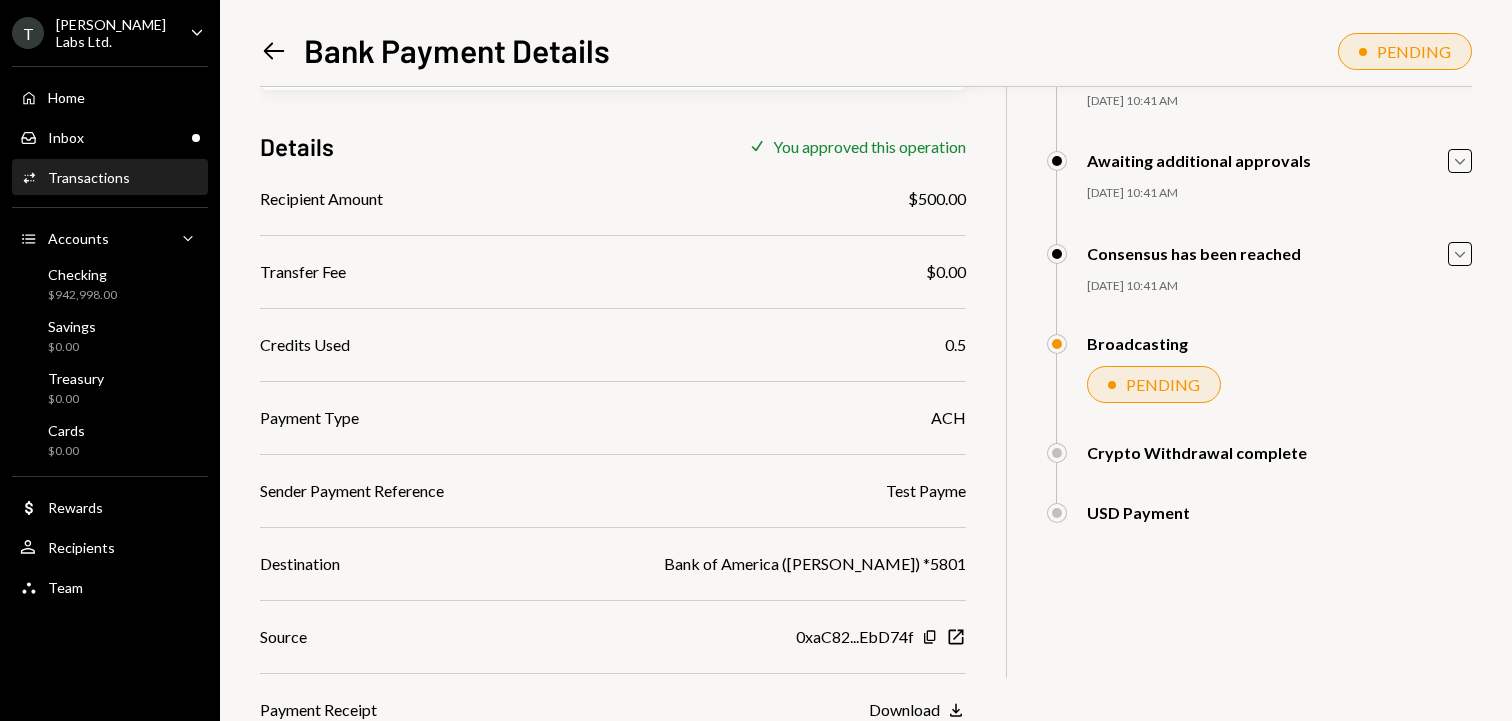 click on "Download" at bounding box center [904, 709] 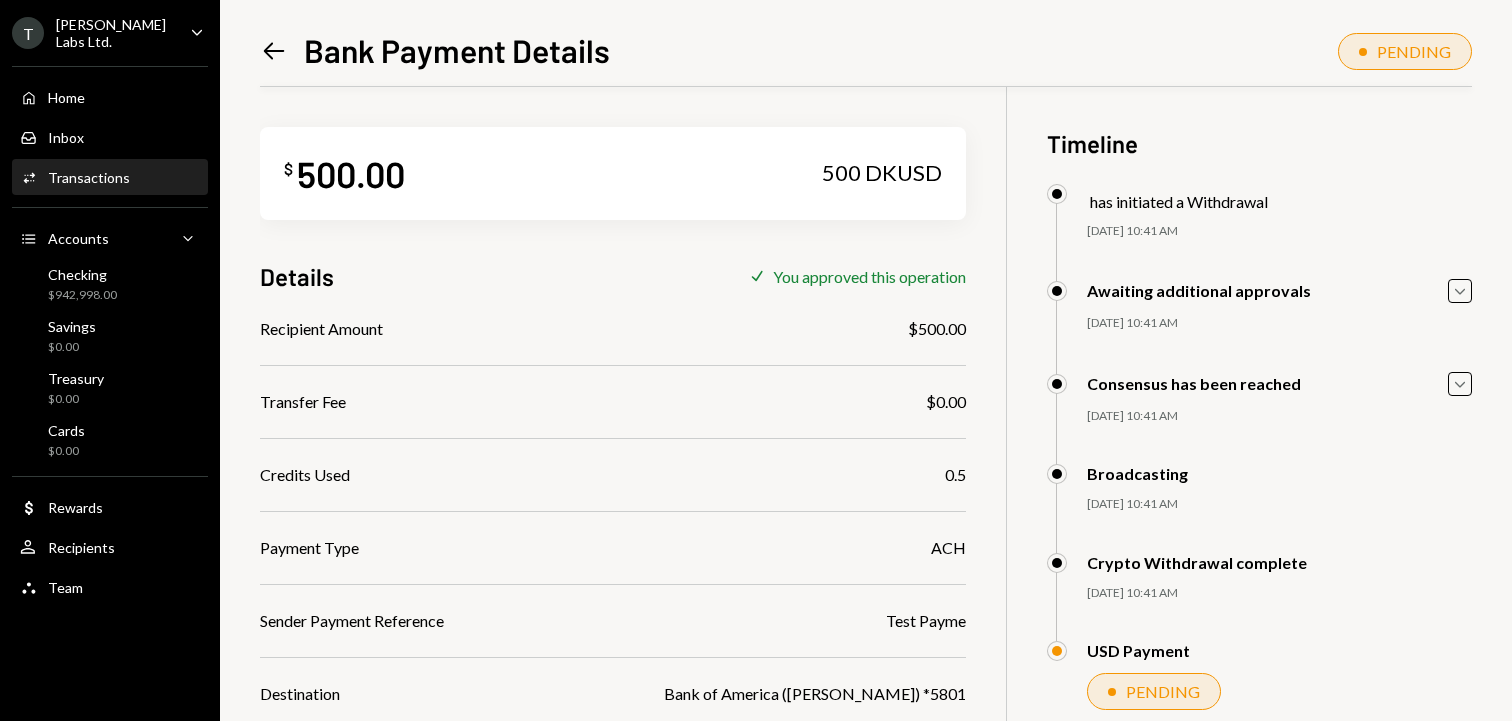 scroll, scrollTop: 0, scrollLeft: 0, axis: both 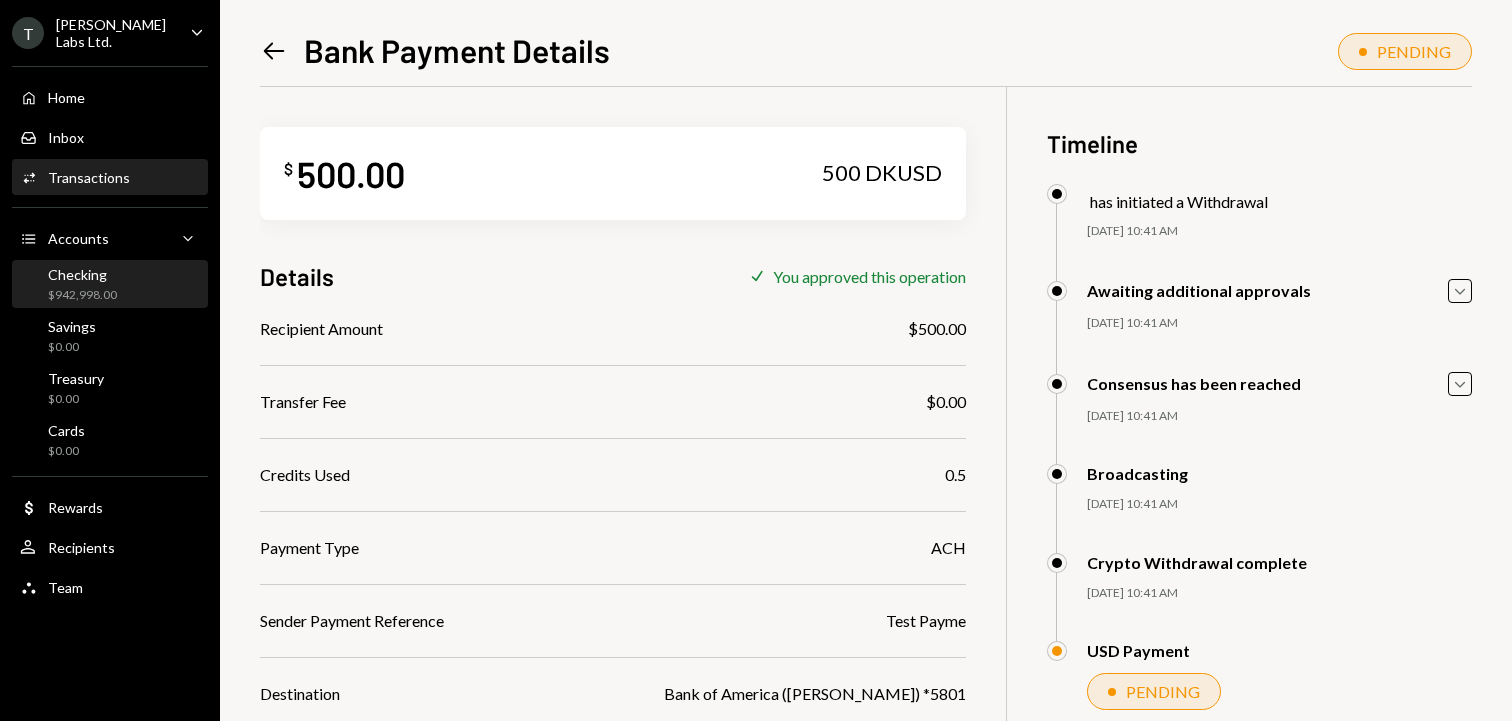 click on "Checking" at bounding box center (82, 274) 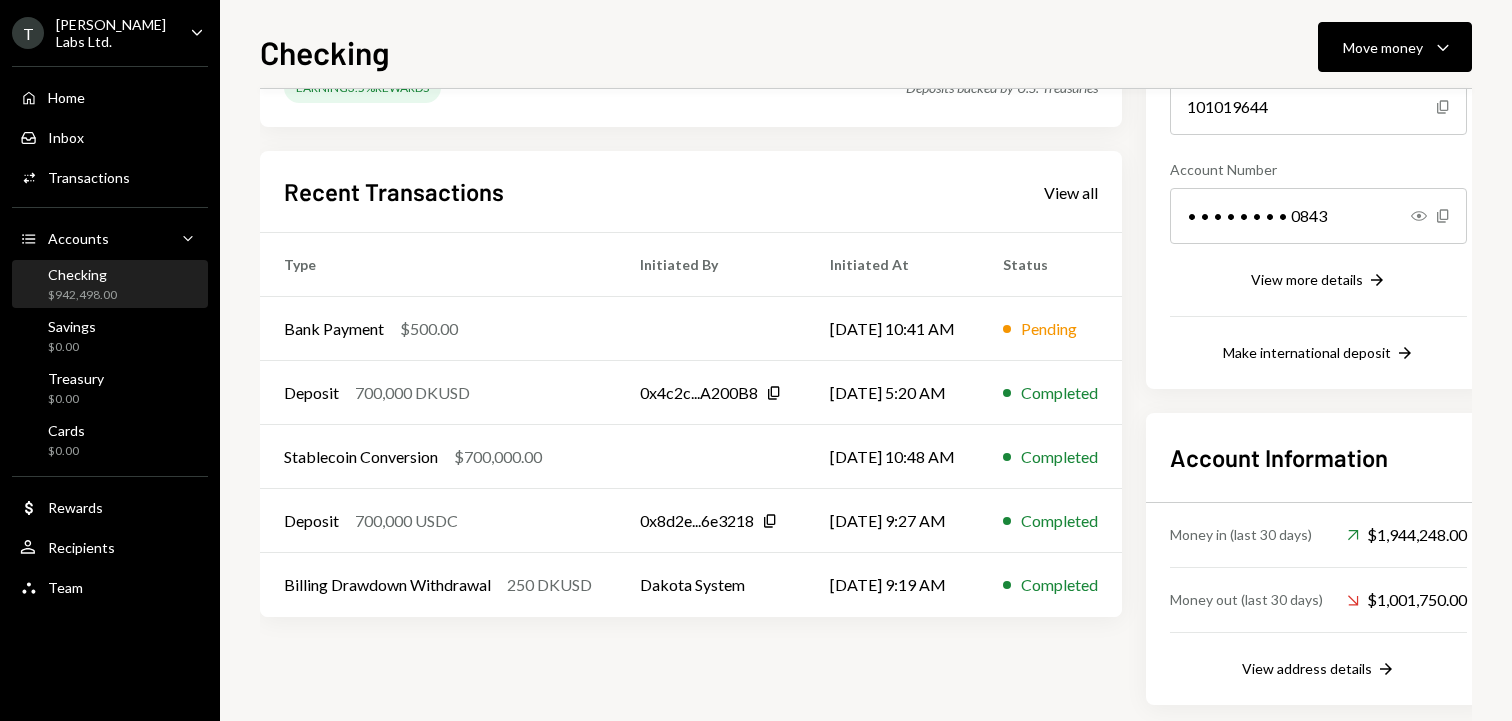 scroll, scrollTop: 271, scrollLeft: 0, axis: vertical 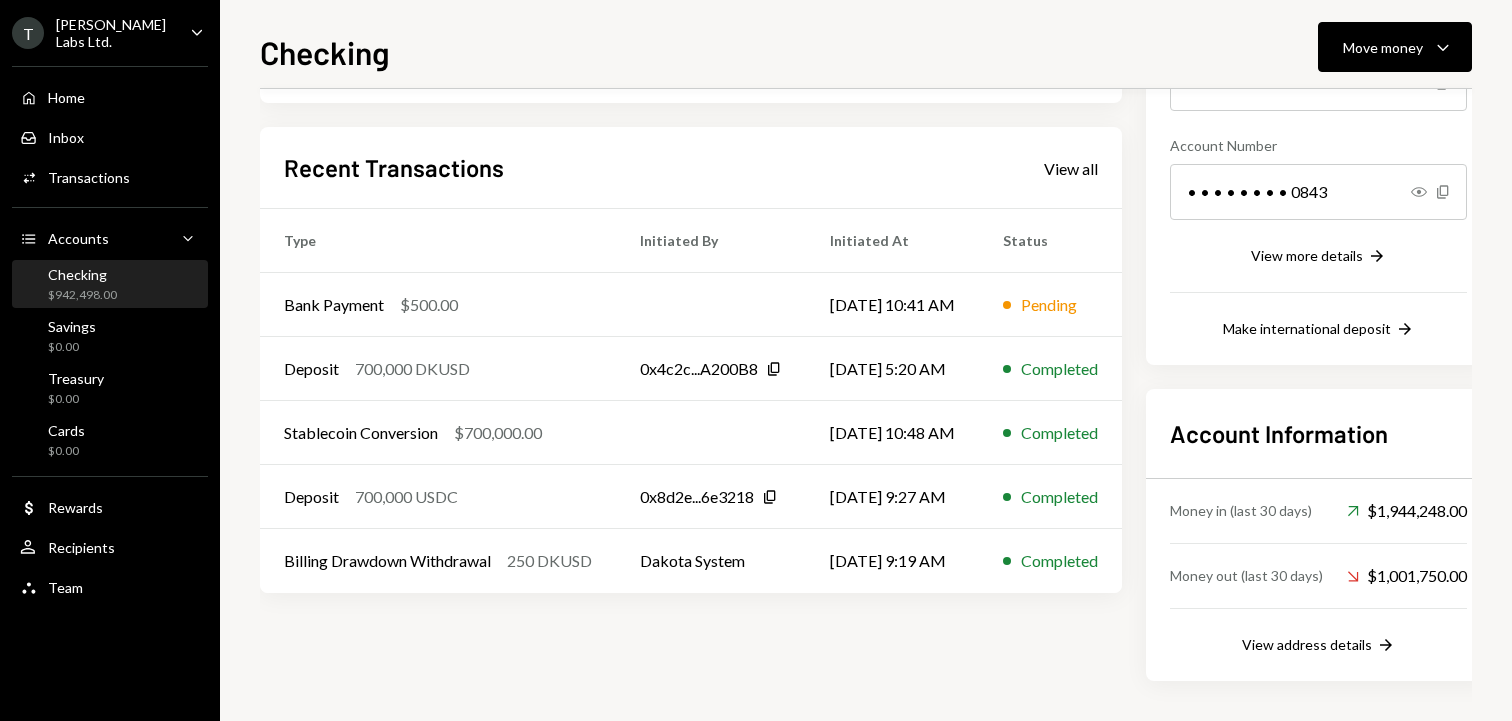 click on "T [PERSON_NAME] Labs Ltd. Caret Down" at bounding box center (110, 33) 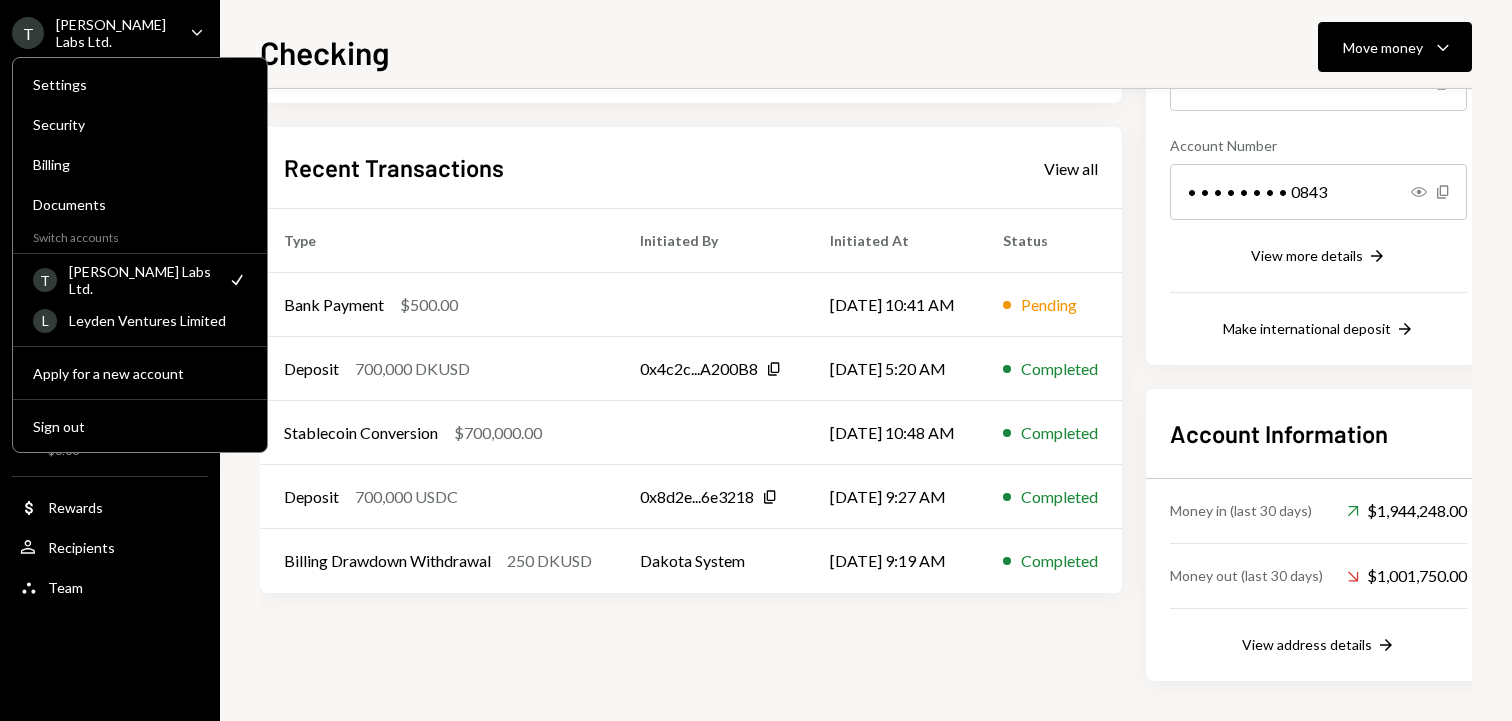 click on "My balance $ 942,498.00 Earning  3.5%  Rewards Deposits backed by U.S. Treasuries Recent Transactions View all Type Initiated By Initiated At Status Bank Payment $500.00 [DATE] 10:41 AM Pending Deposit 700,000  DKUSD 0x4c2c...A200B8 Copy [DATE] 5:20 AM Completed Stablecoin Conversion $700,000.00 [DATE] 10:48 AM Completed Deposit 700,000  USDC 0x8d2e...6e3218 Copy [DATE] 9:27 AM Completed Billing Drawdown Withdrawal 250  DKUSD Dakota System [DATE] 9:19 AM Completed" at bounding box center (691, 296) 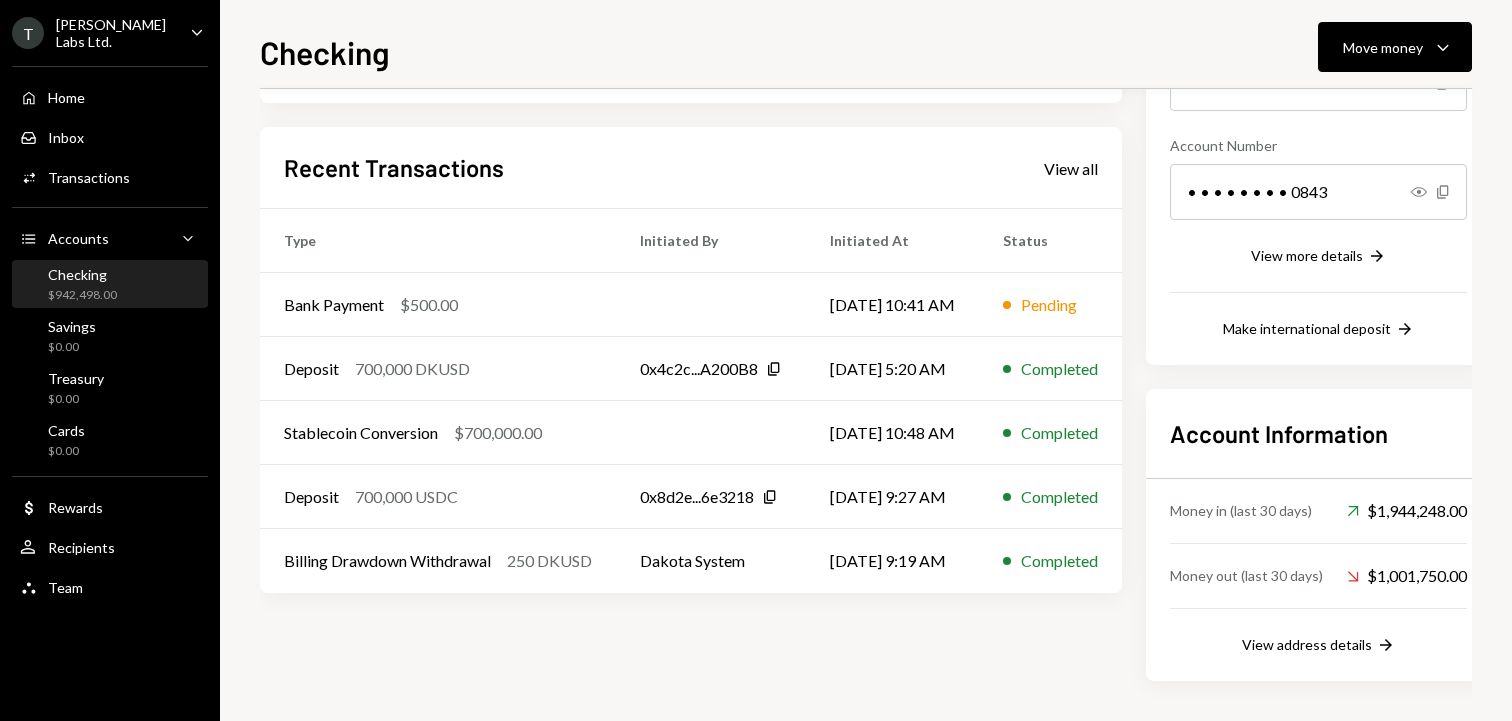 click on "$942,498.00" at bounding box center (82, 295) 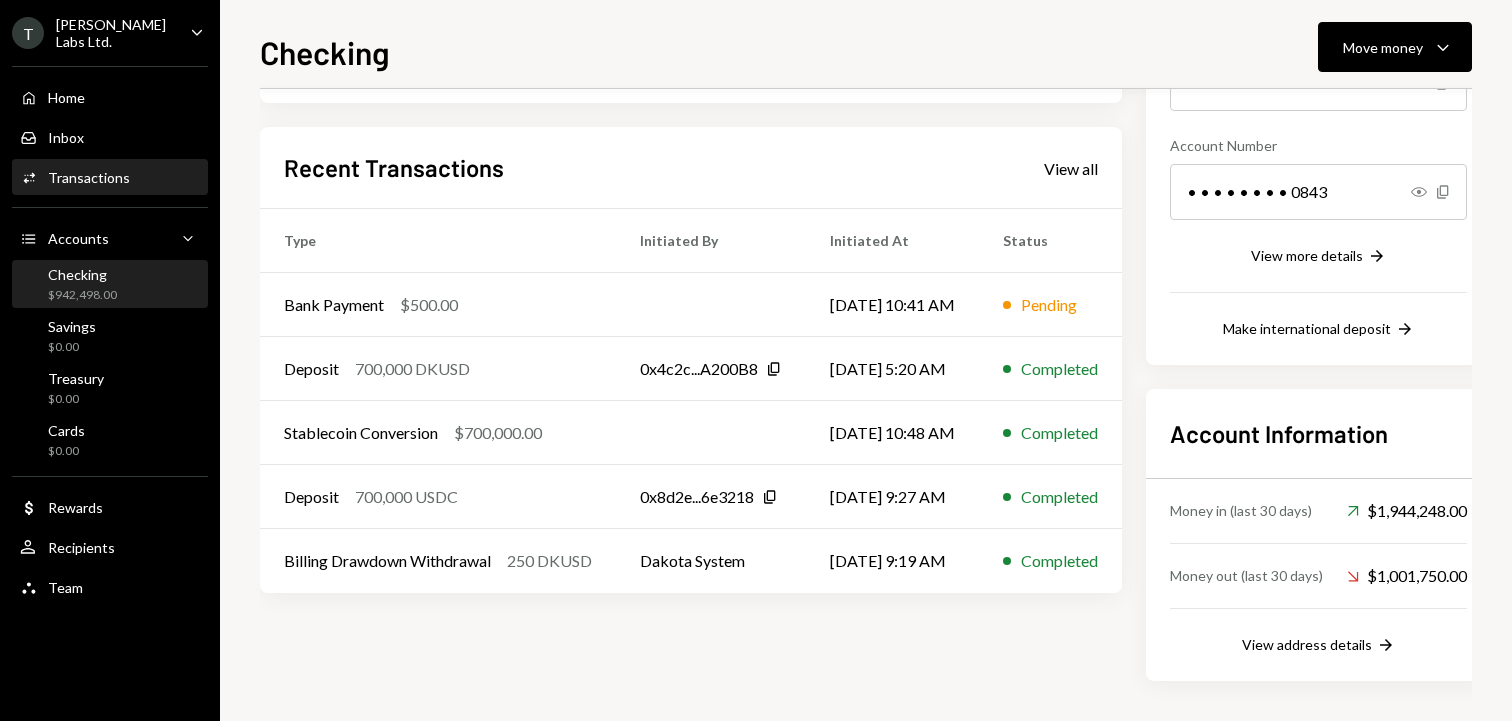 click on "Transactions" at bounding box center (89, 177) 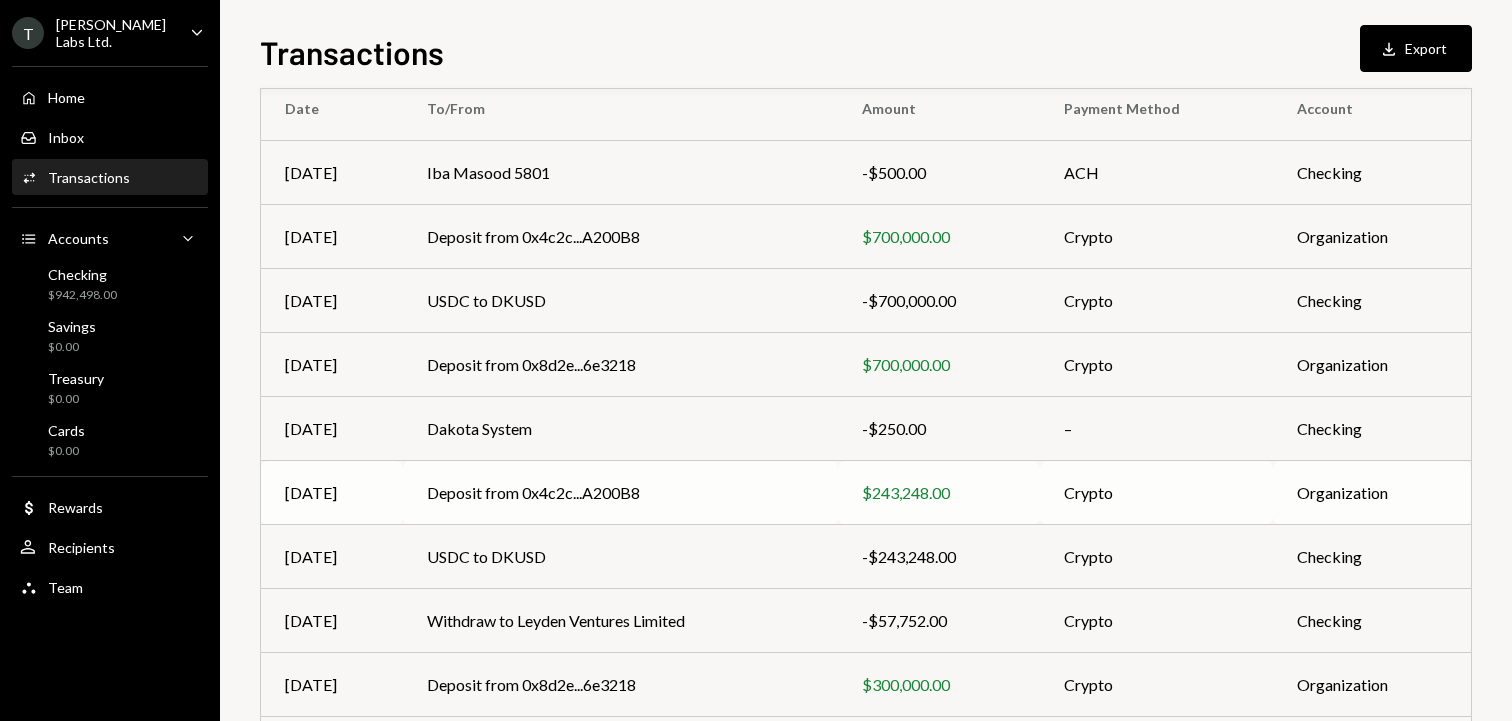 scroll, scrollTop: 153, scrollLeft: 0, axis: vertical 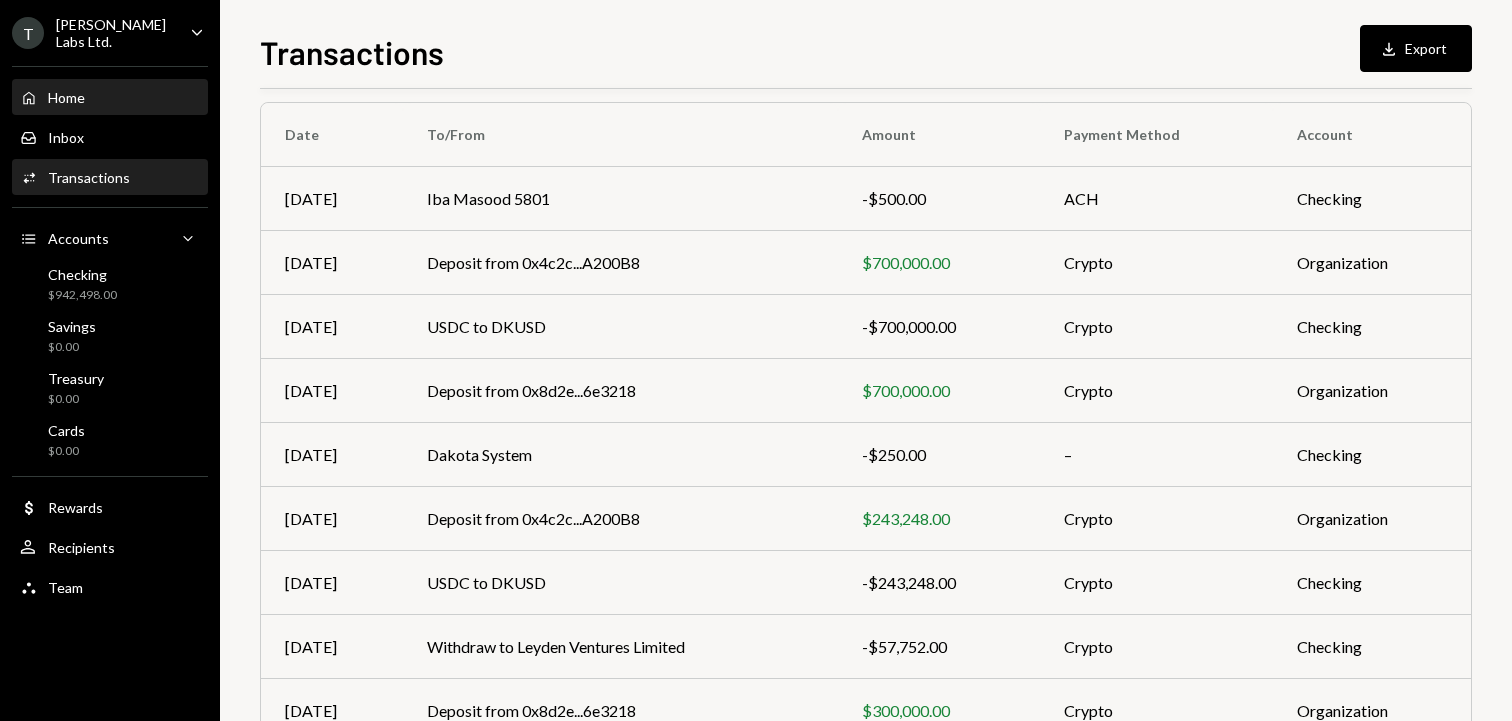 click on "Home Home" at bounding box center (110, 98) 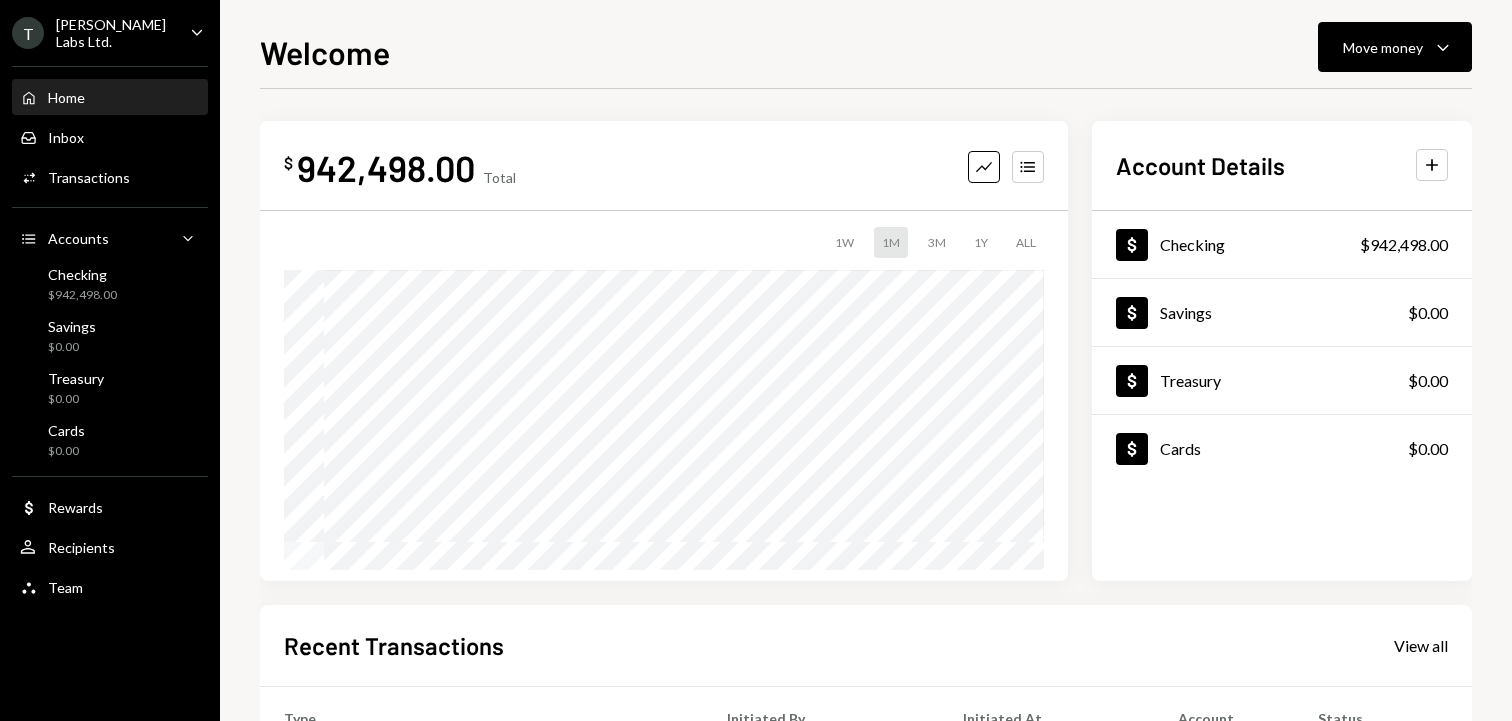 scroll, scrollTop: 243, scrollLeft: 0, axis: vertical 